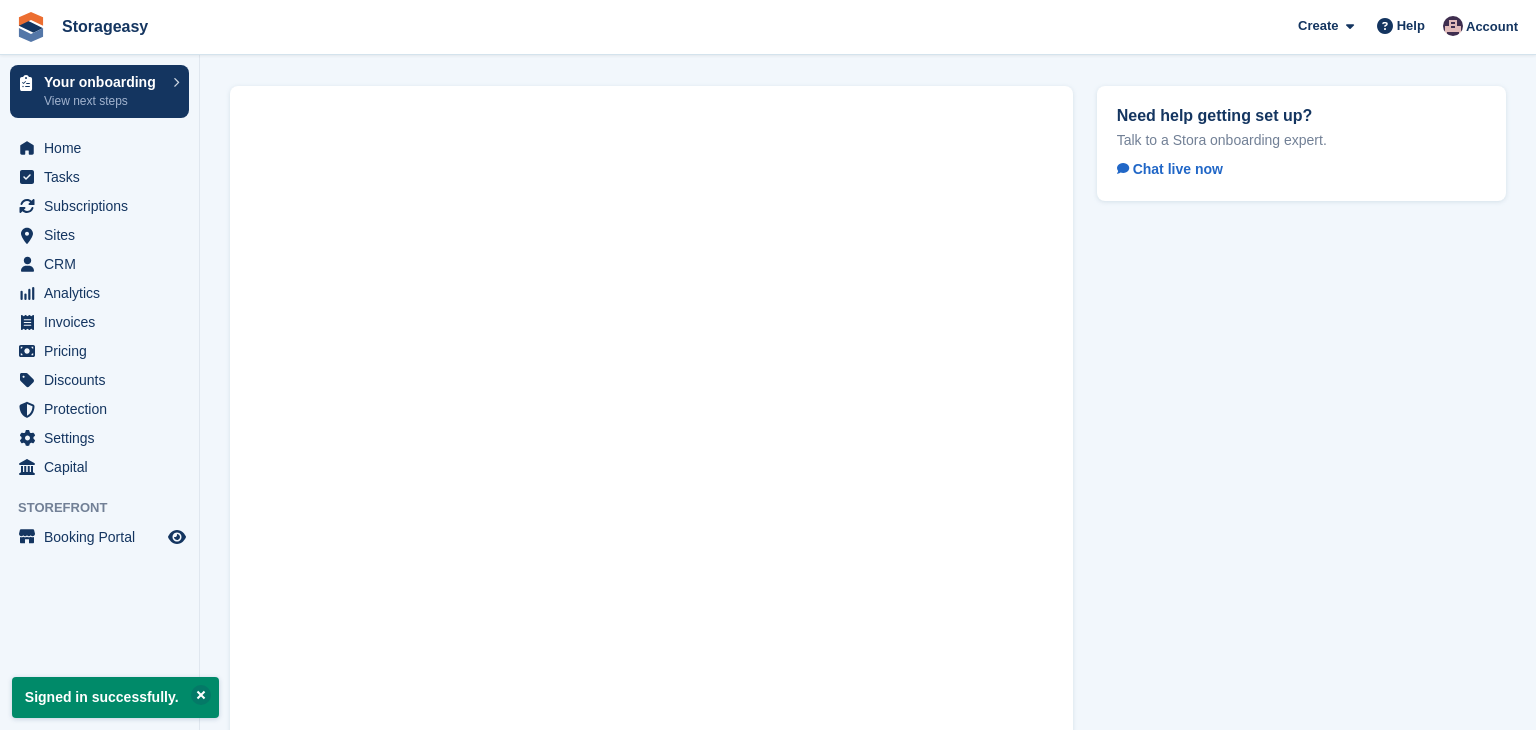 scroll, scrollTop: 0, scrollLeft: 0, axis: both 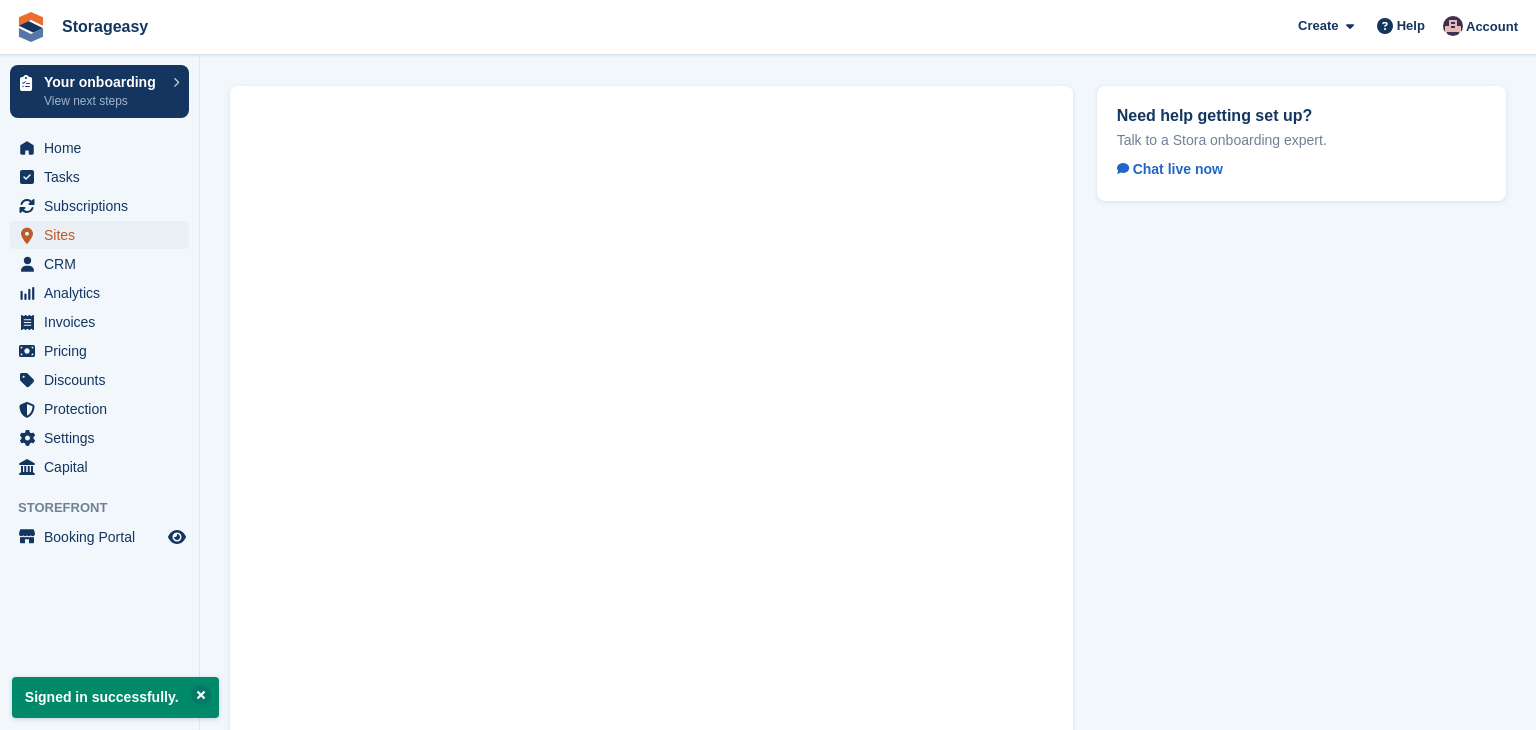 click on "Sites" at bounding box center (104, 235) 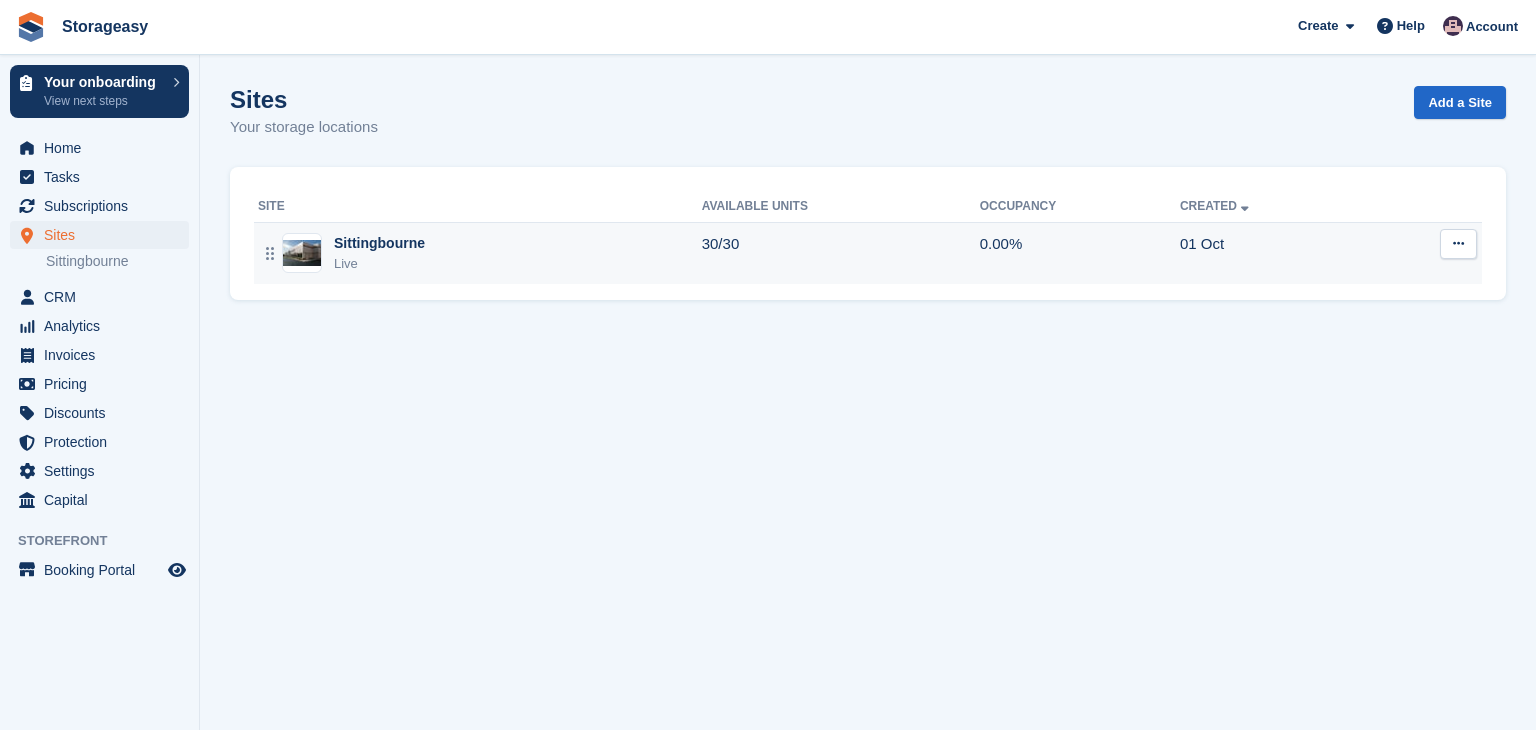 click at bounding box center (1458, 244) 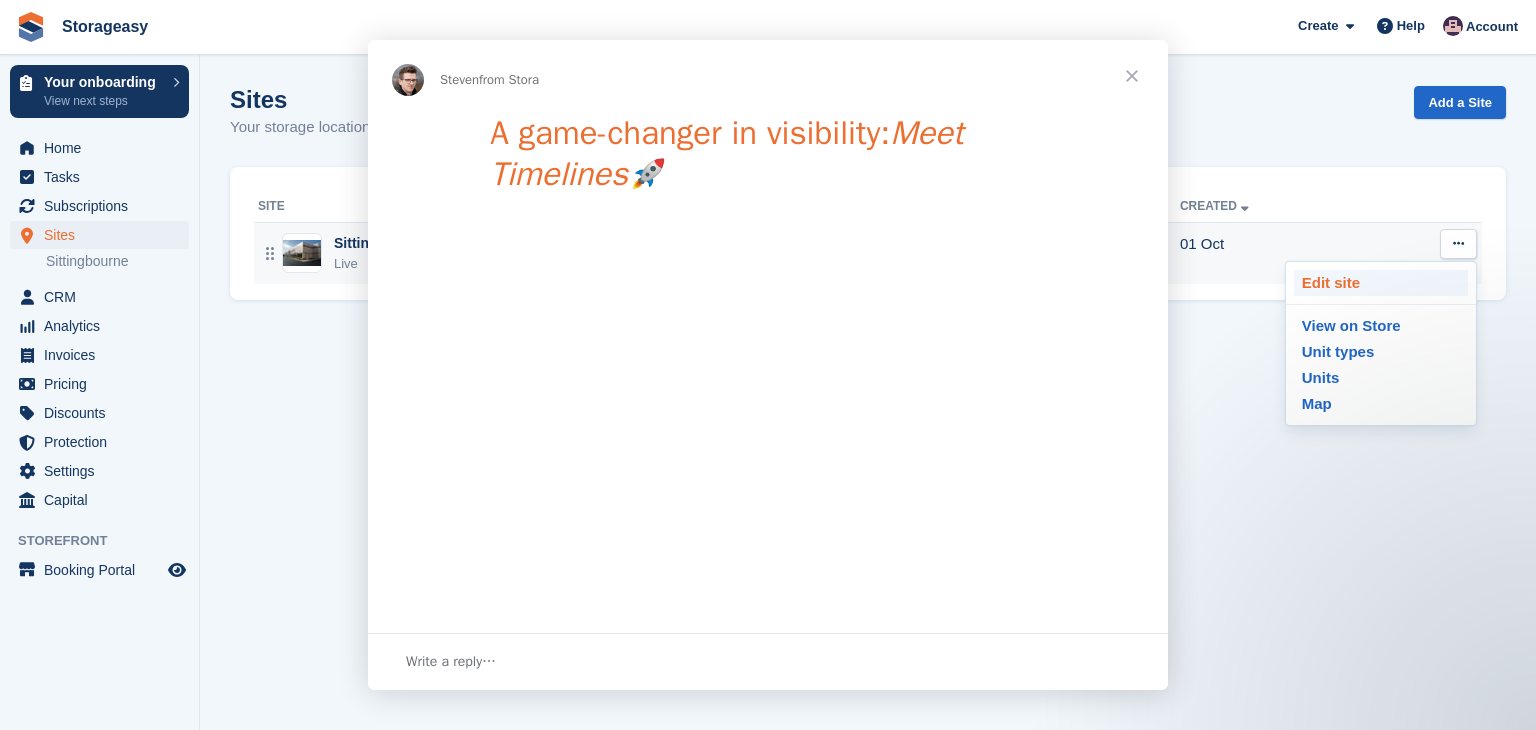 scroll, scrollTop: 0, scrollLeft: 0, axis: both 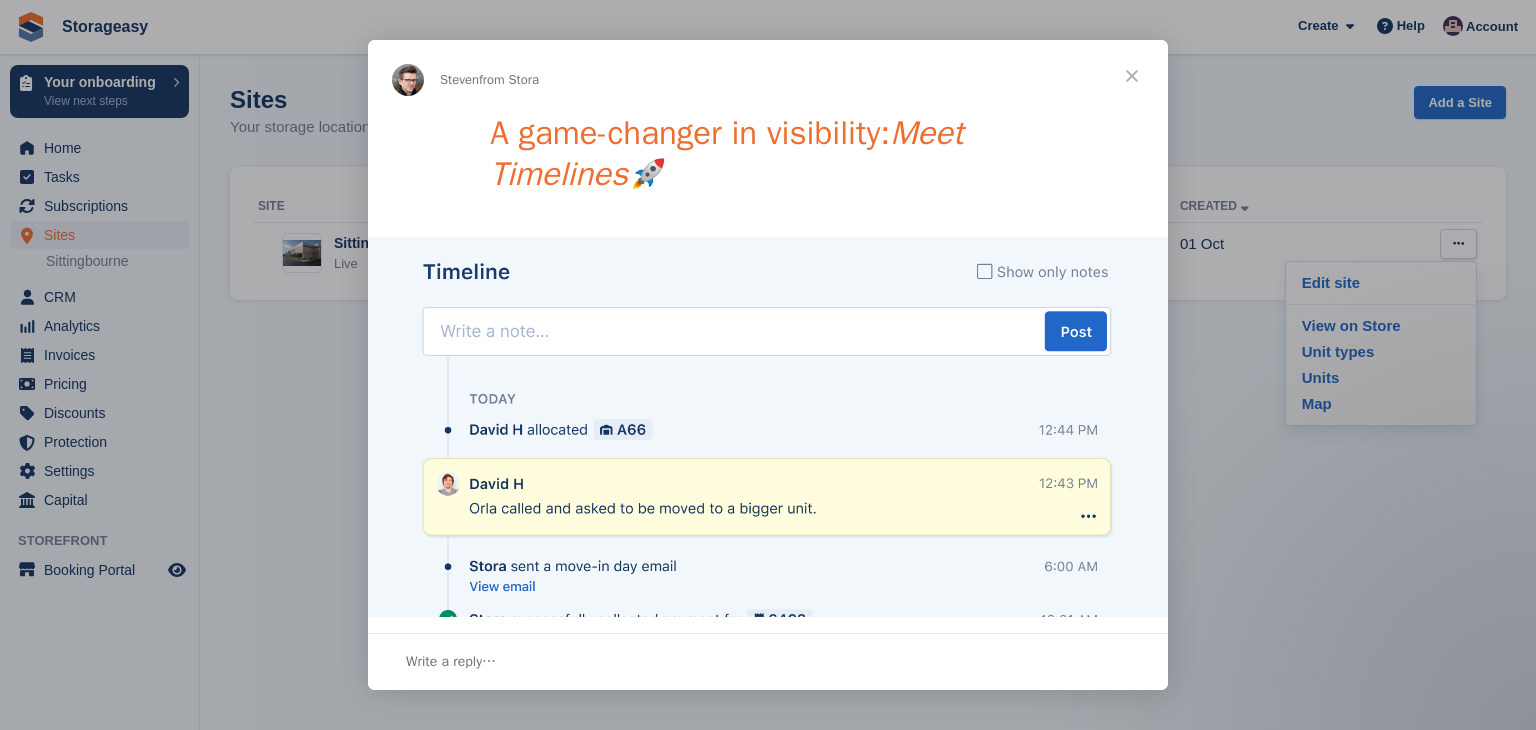 click at bounding box center [1132, 76] 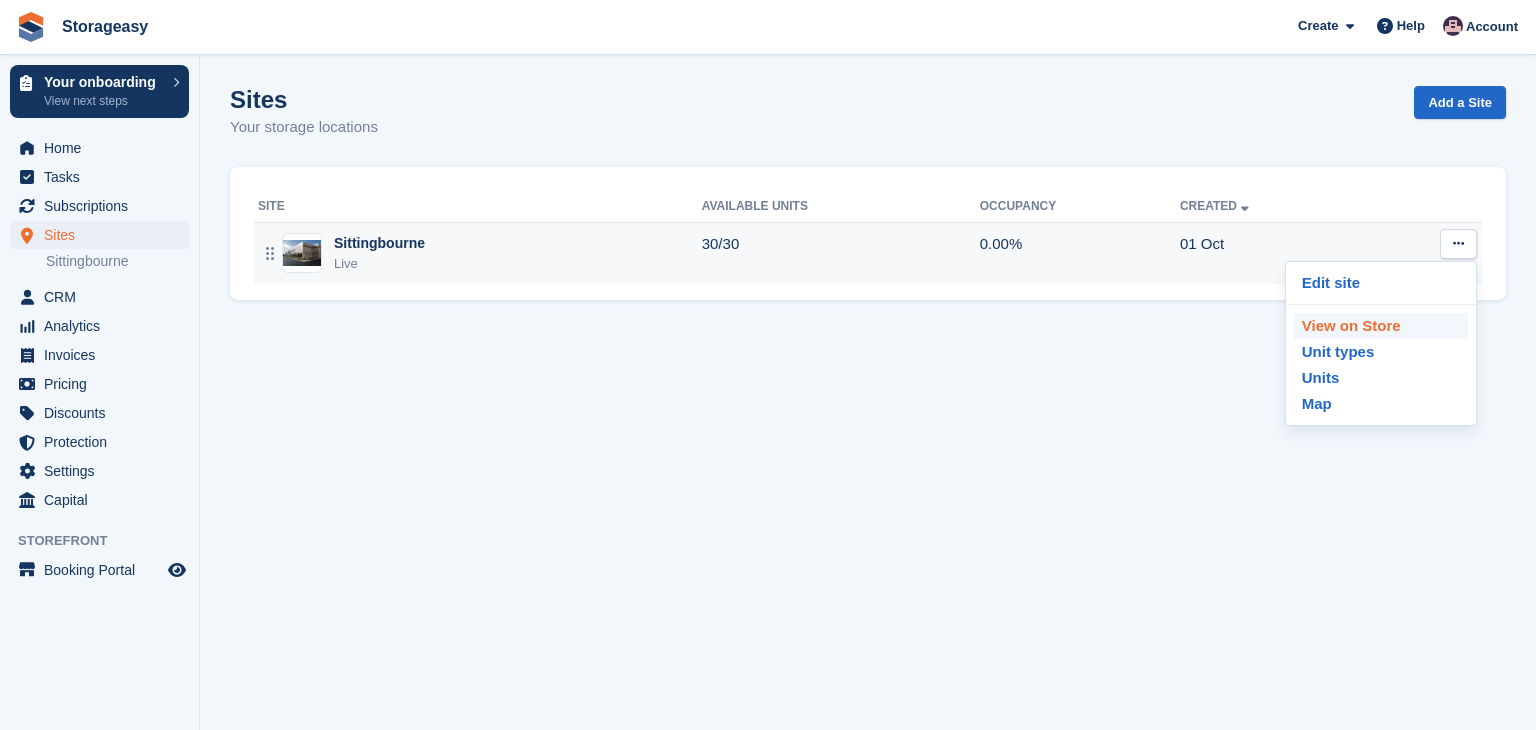 click on "View on Store" at bounding box center (1381, 326) 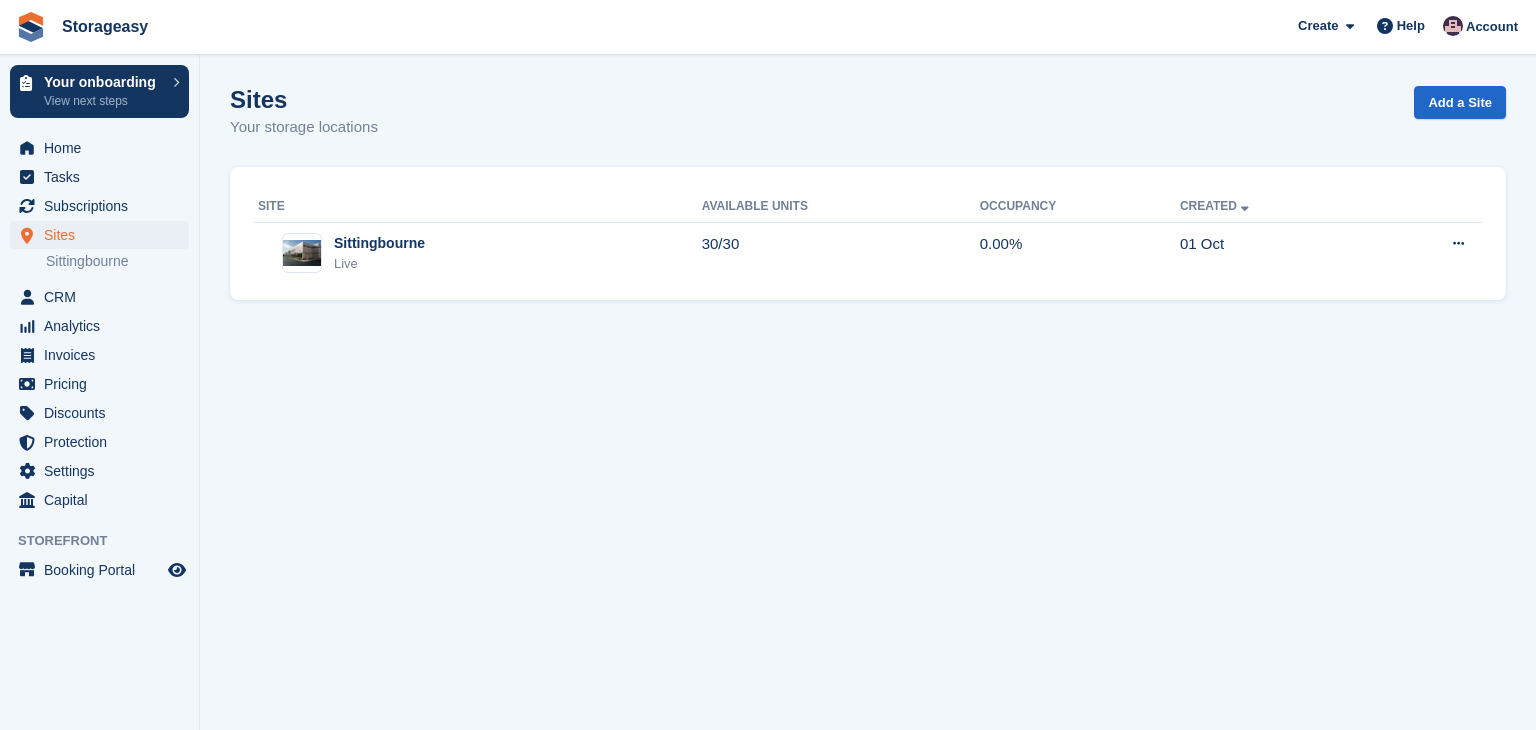 scroll, scrollTop: 0, scrollLeft: 0, axis: both 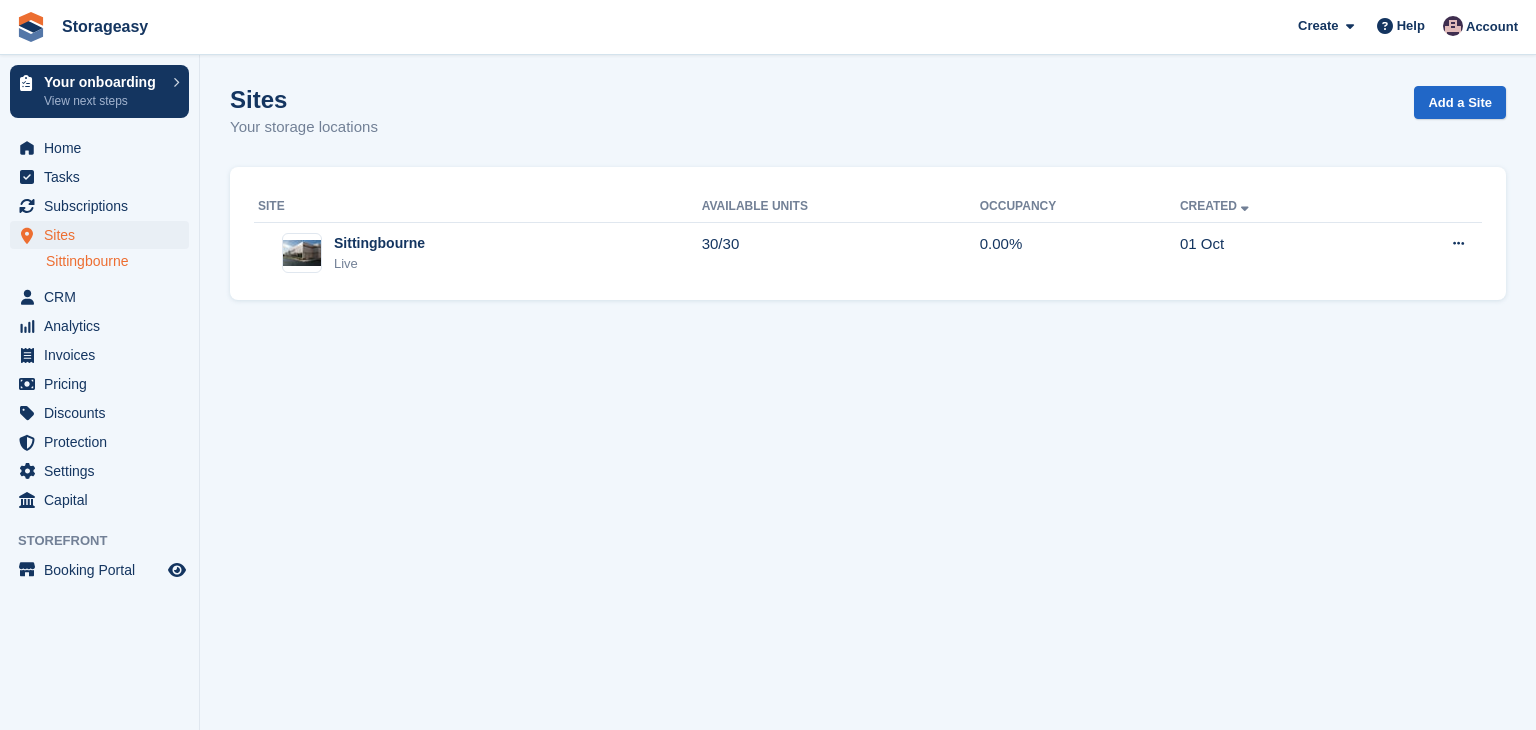 click on "Sittingbourne" at bounding box center [117, 261] 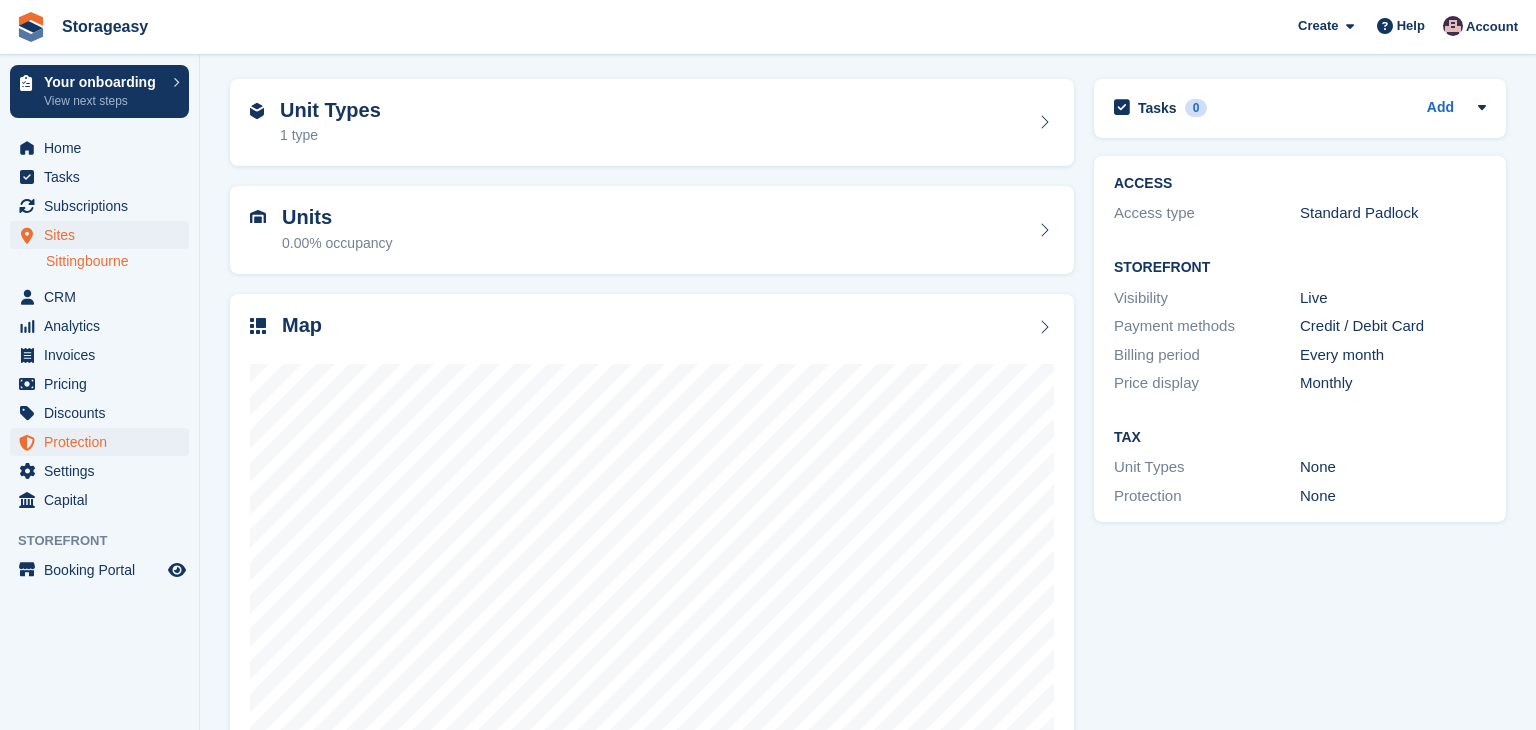 scroll, scrollTop: 72, scrollLeft: 0, axis: vertical 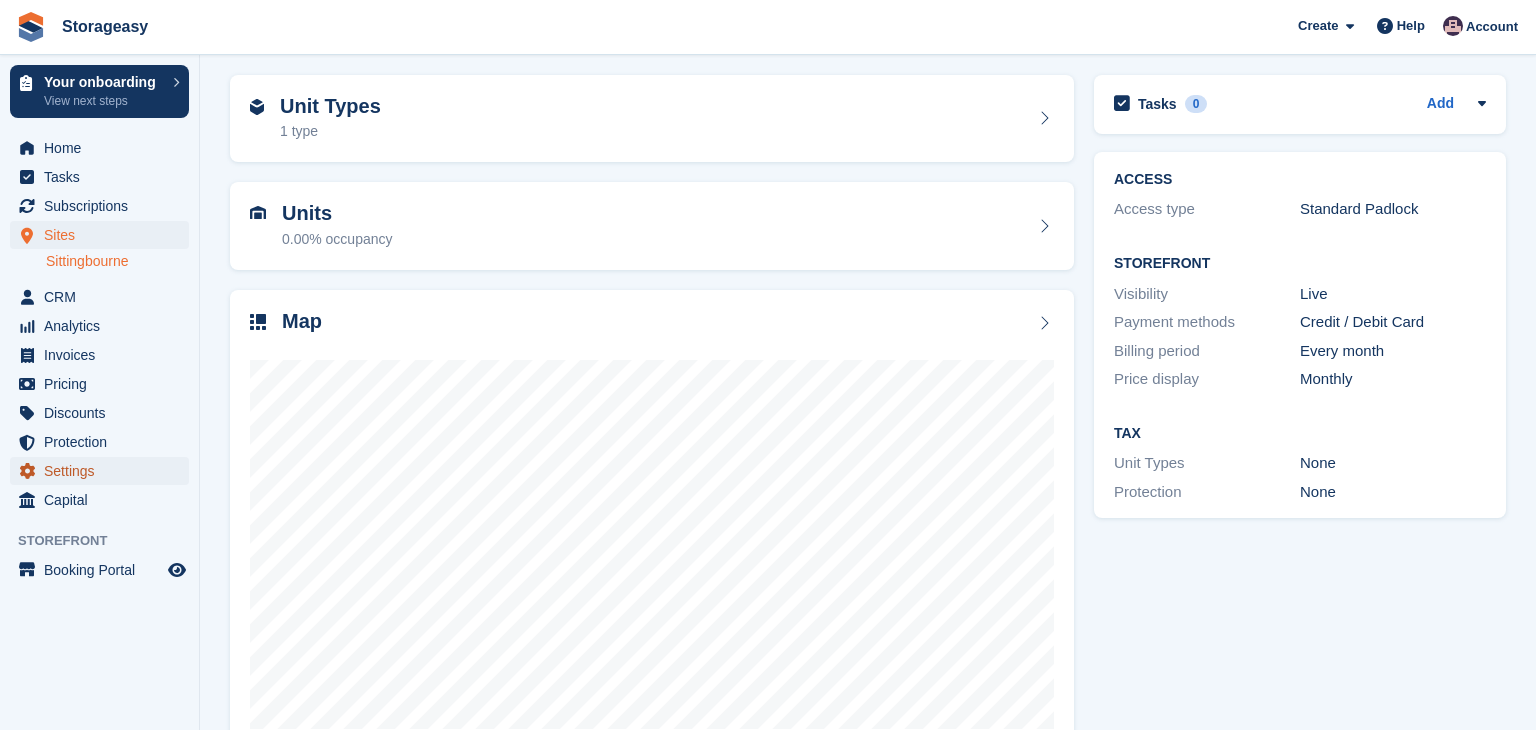 click on "Settings" at bounding box center [104, 471] 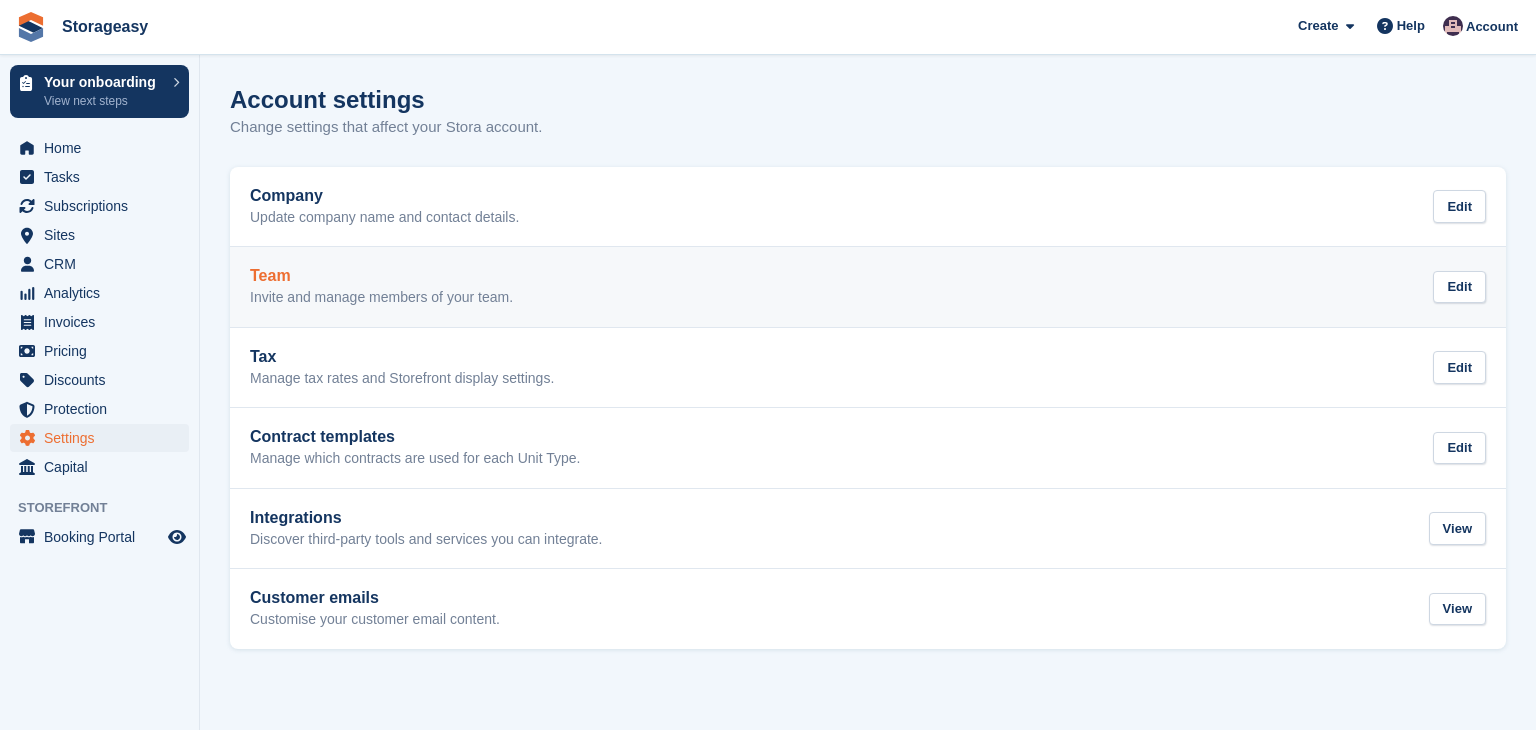 scroll, scrollTop: 0, scrollLeft: 0, axis: both 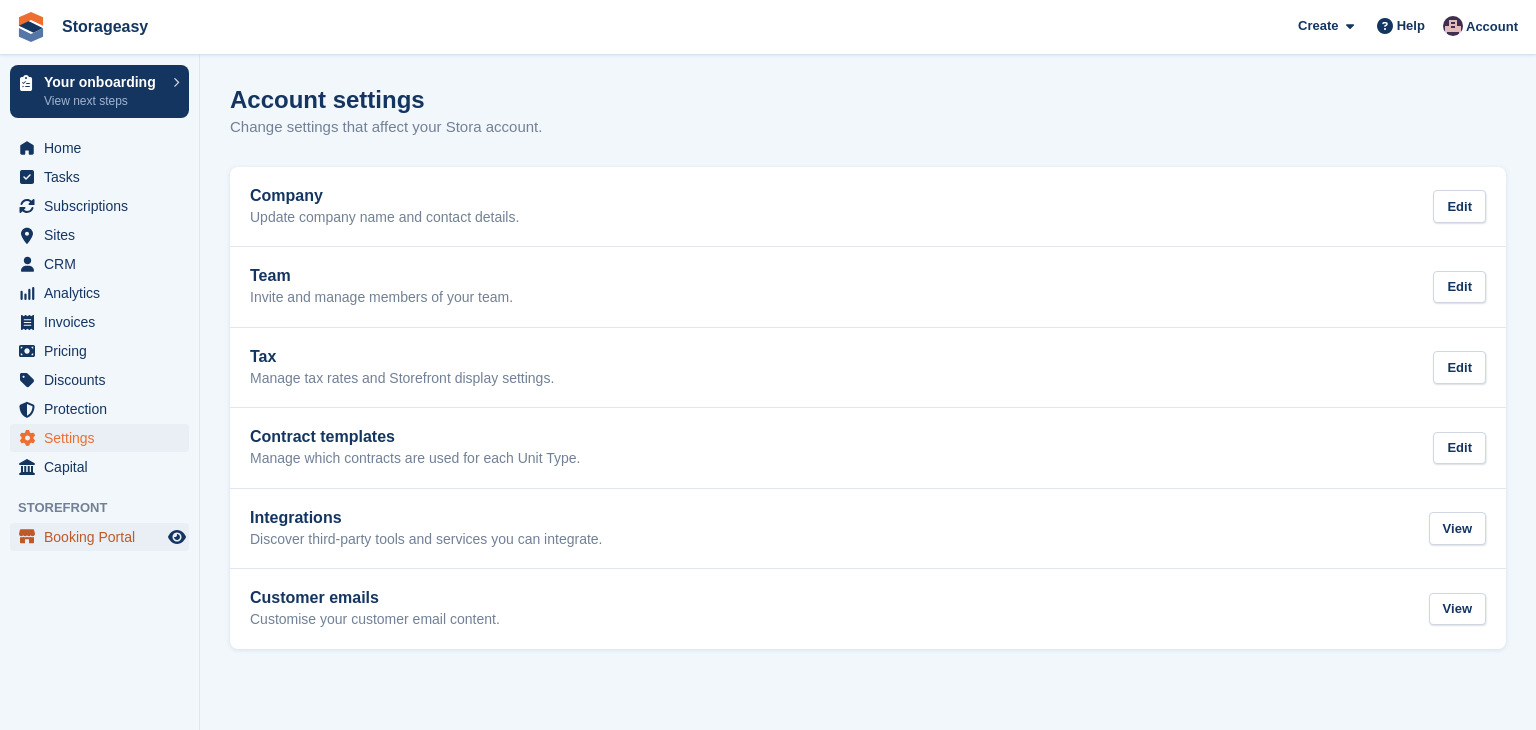 click on "Booking Portal" at bounding box center [104, 537] 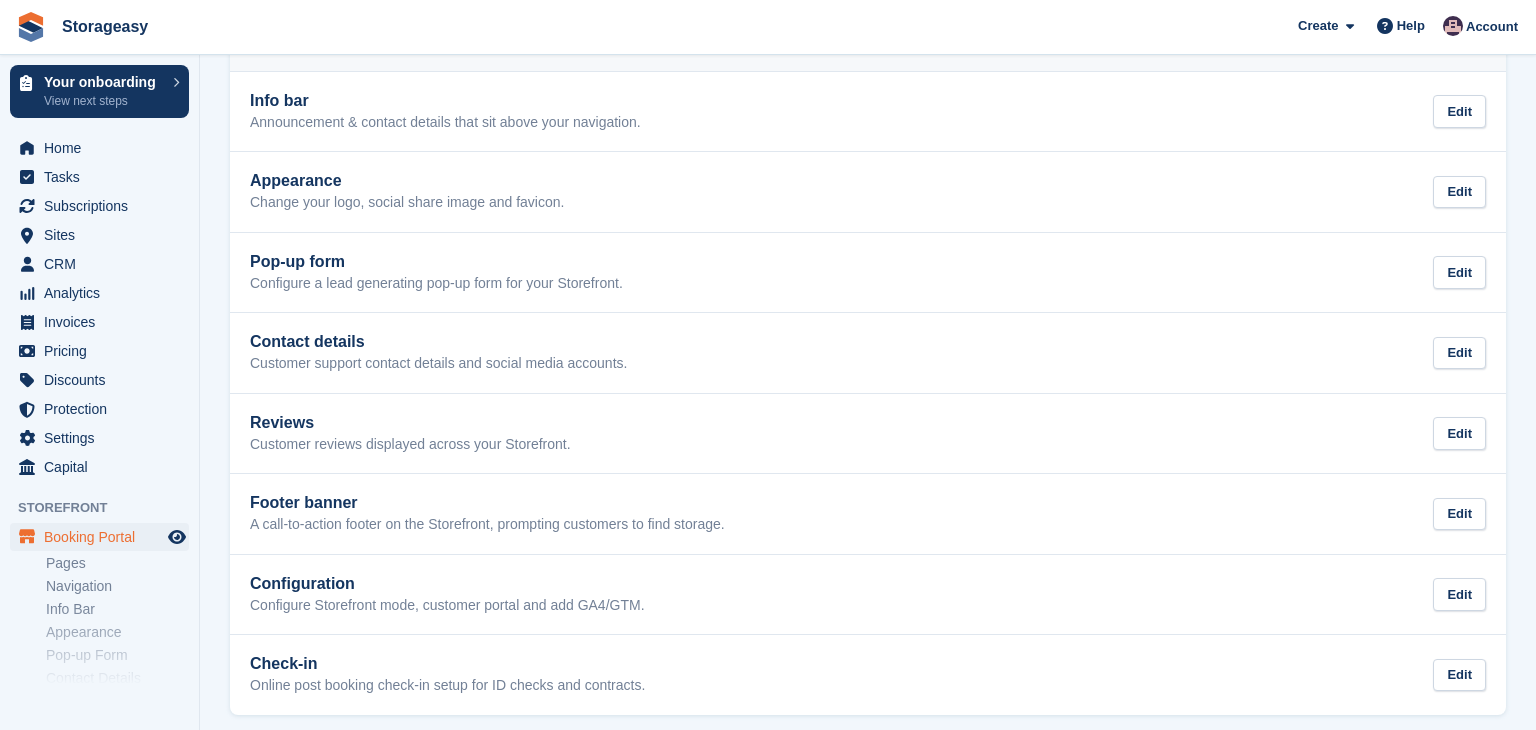 scroll, scrollTop: 271, scrollLeft: 0, axis: vertical 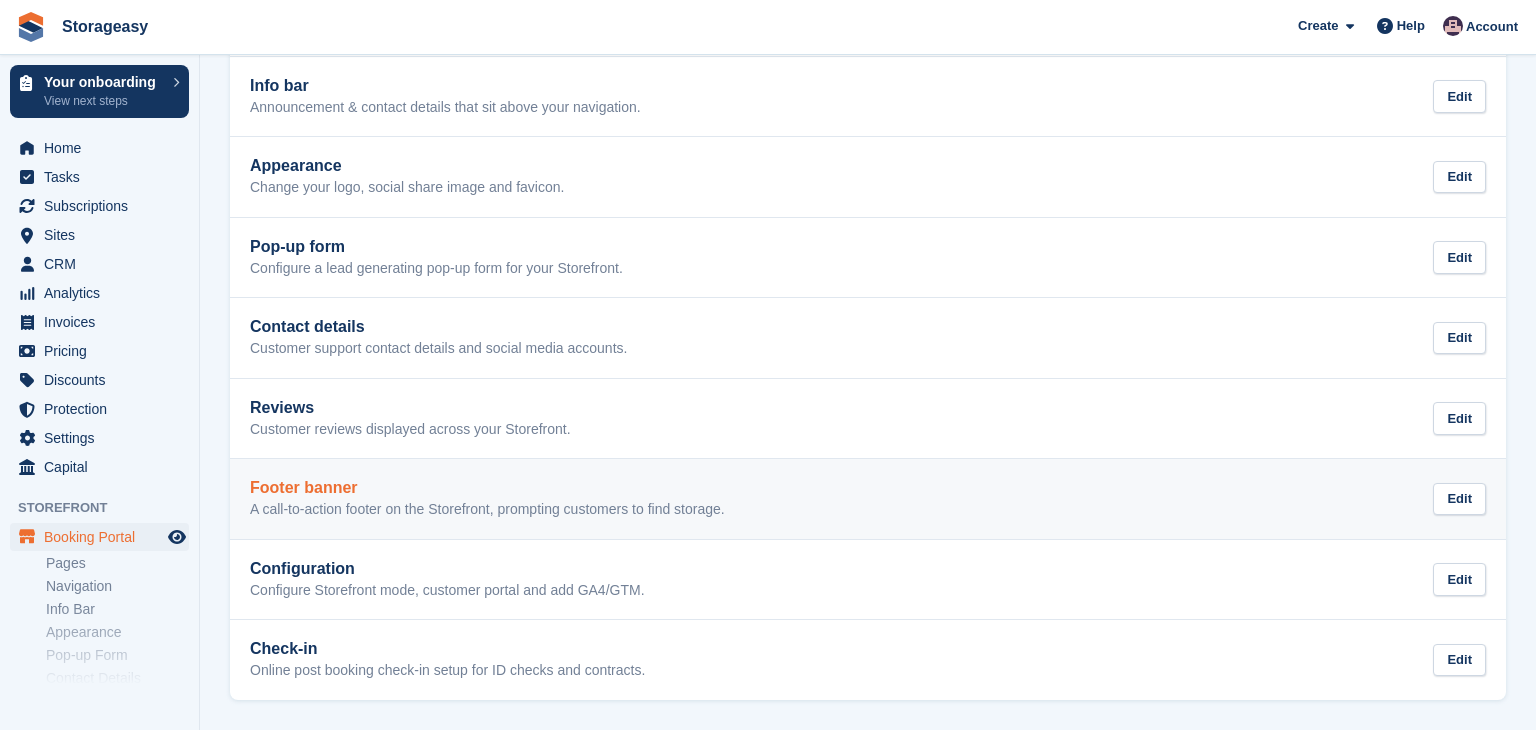 click on "A call-to-action footer on the Storefront, prompting customers to find storage." at bounding box center (487, 510) 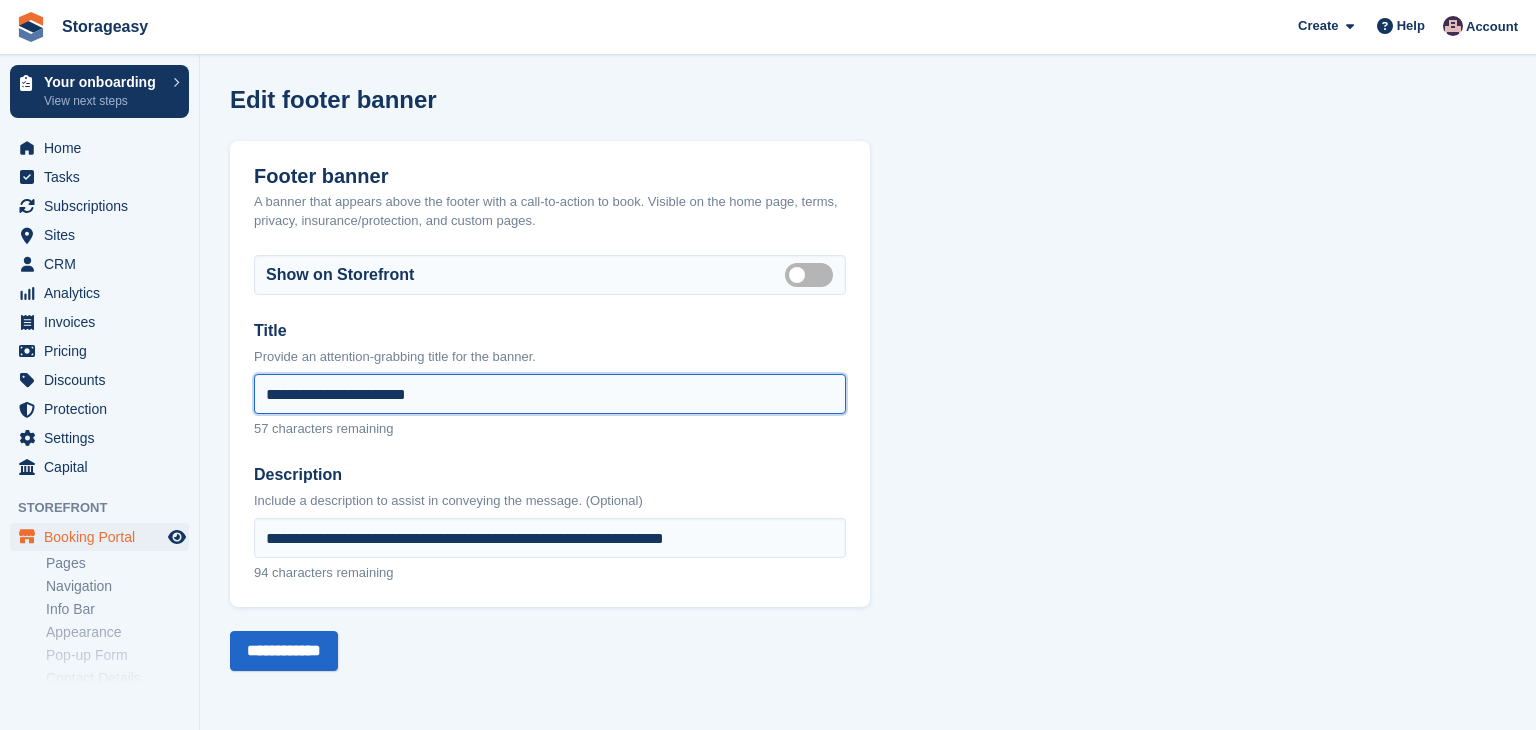 click on "**********" at bounding box center [550, 394] 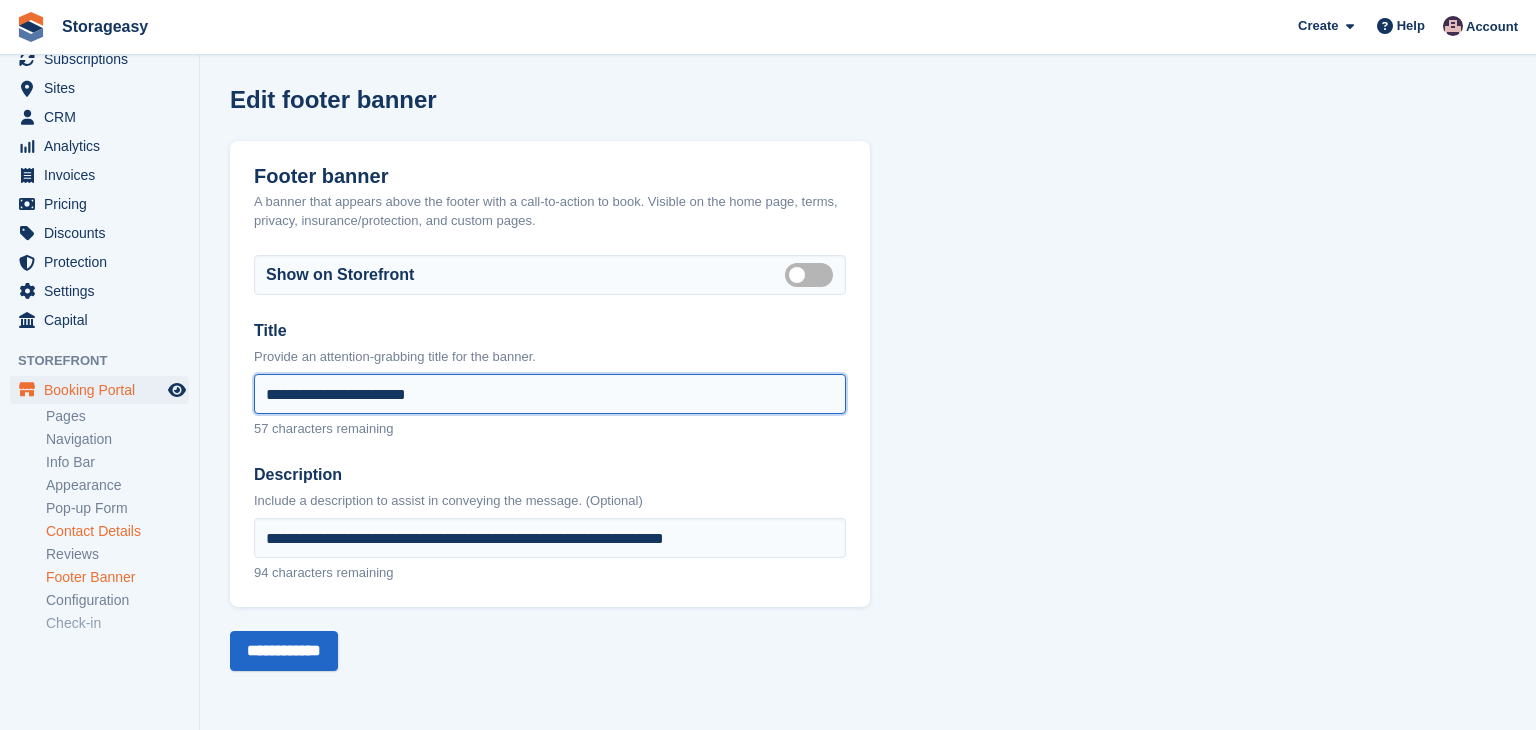 scroll, scrollTop: 0, scrollLeft: 0, axis: both 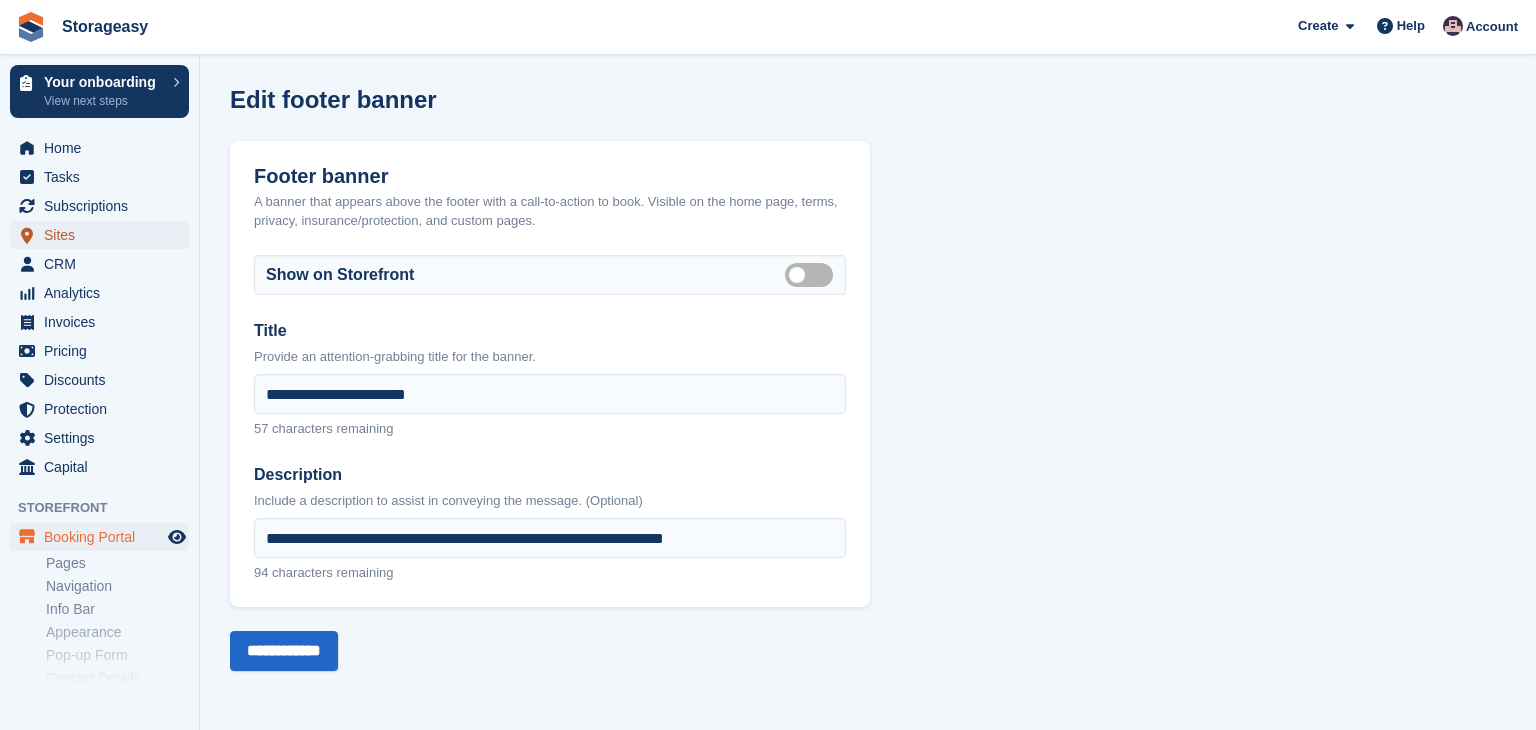click on "Sites" at bounding box center (104, 235) 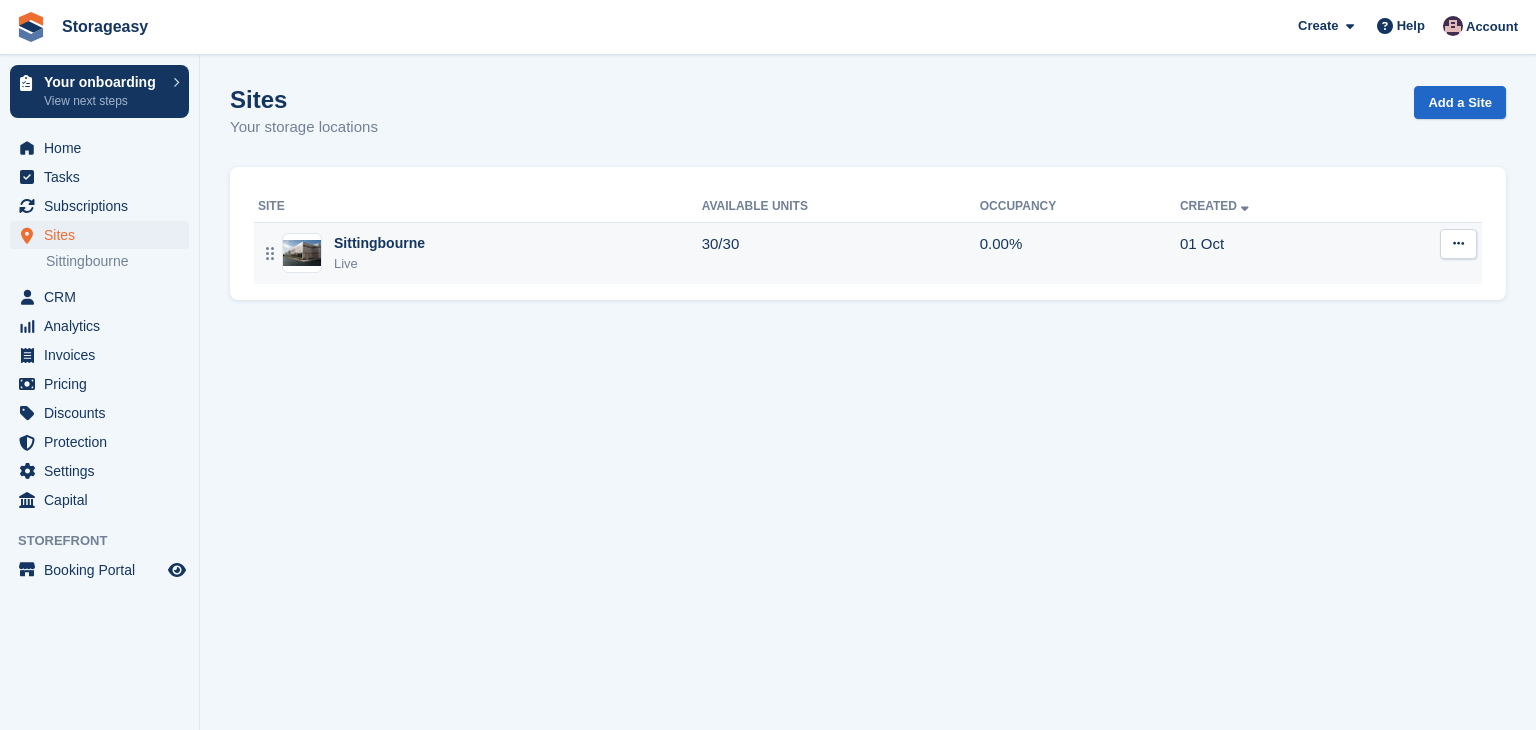 click at bounding box center (1458, 244) 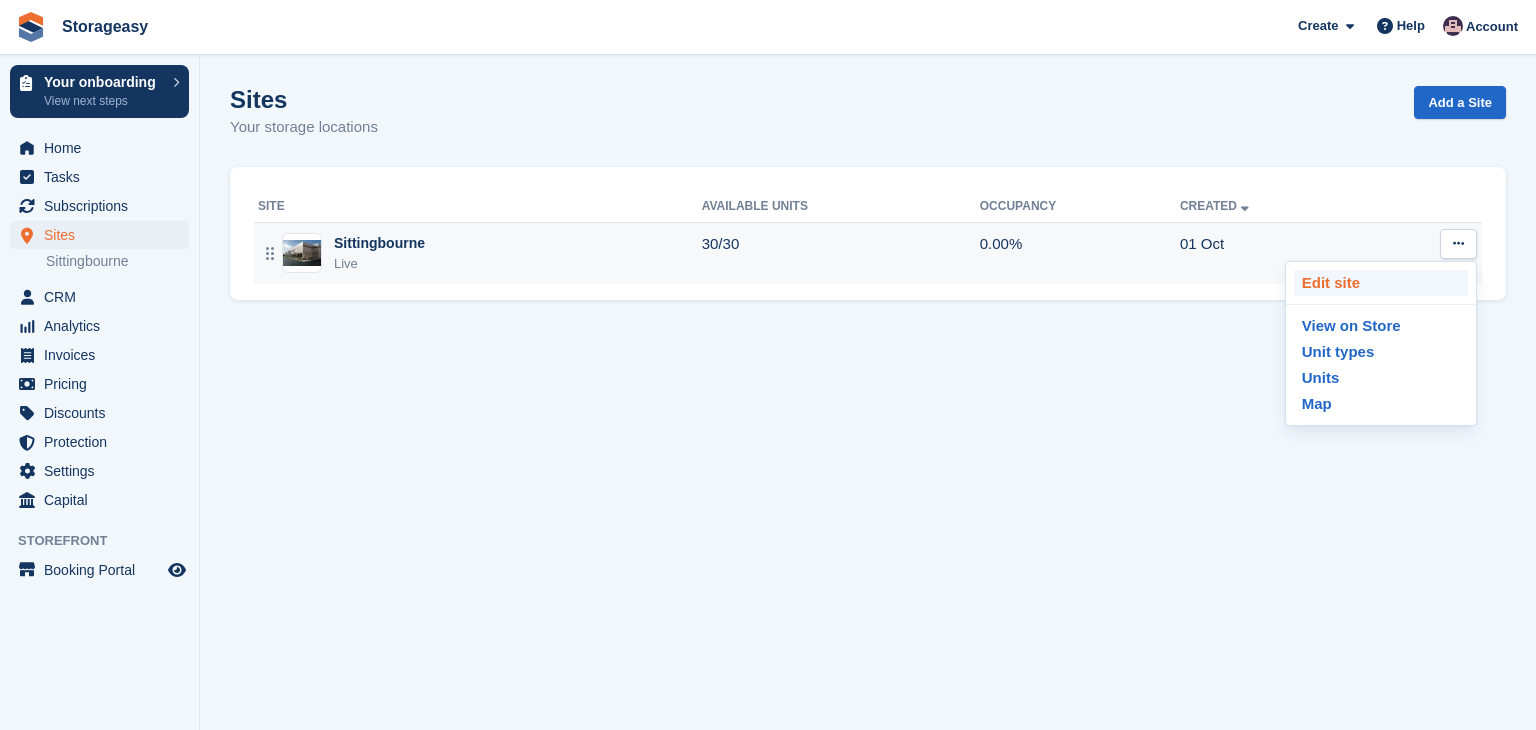 click on "Edit site" at bounding box center (1381, 283) 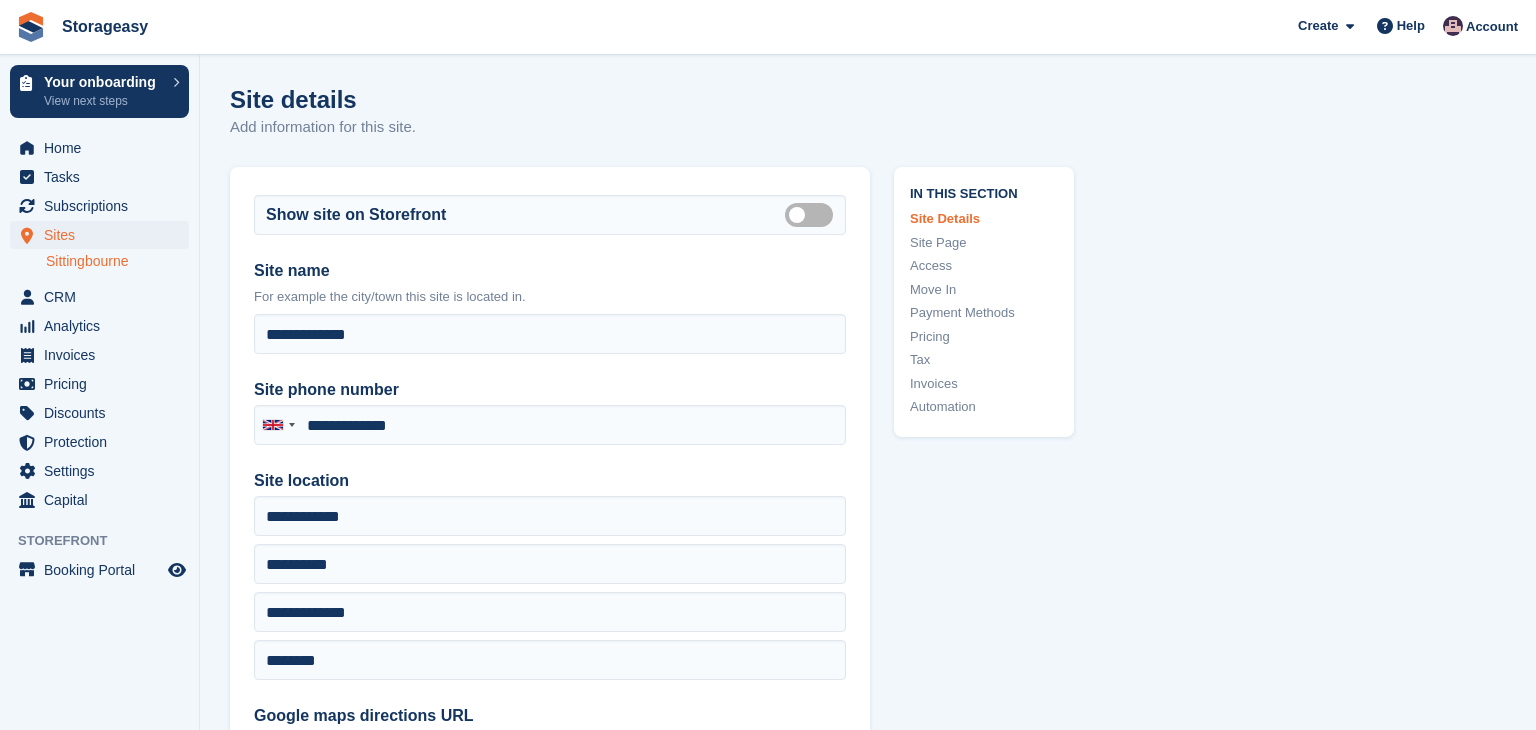 type on "**********" 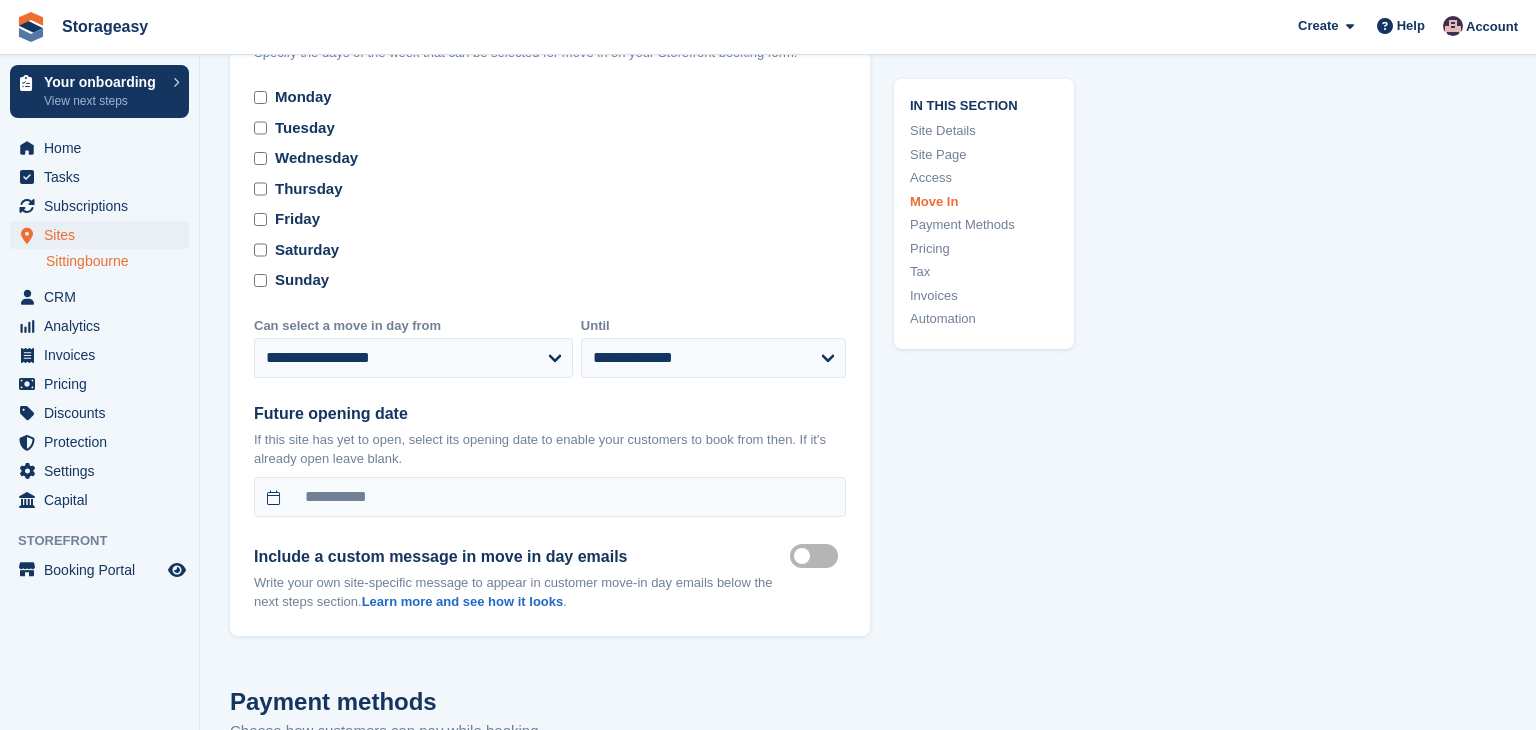 scroll, scrollTop: 5168, scrollLeft: 0, axis: vertical 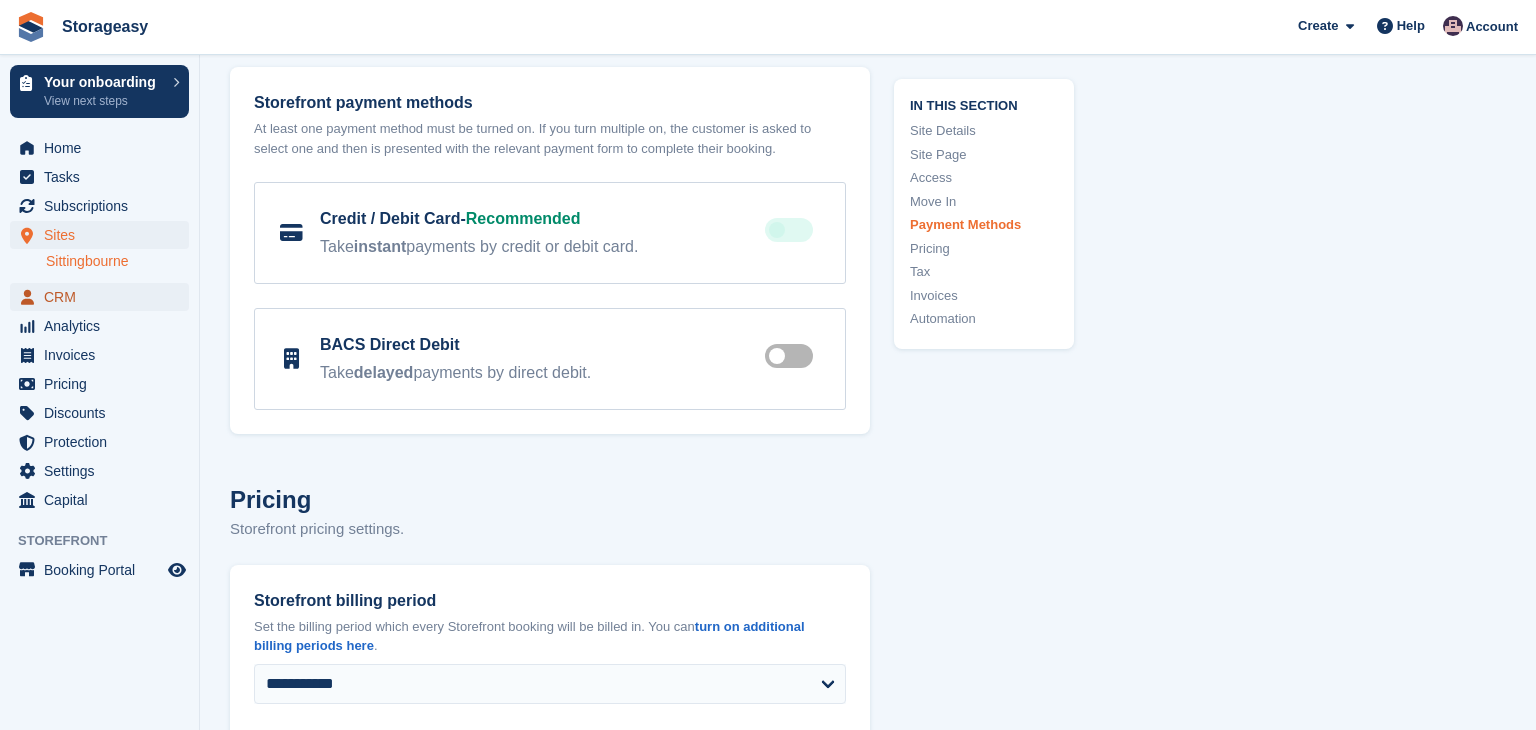 click on "CRM" at bounding box center (104, 297) 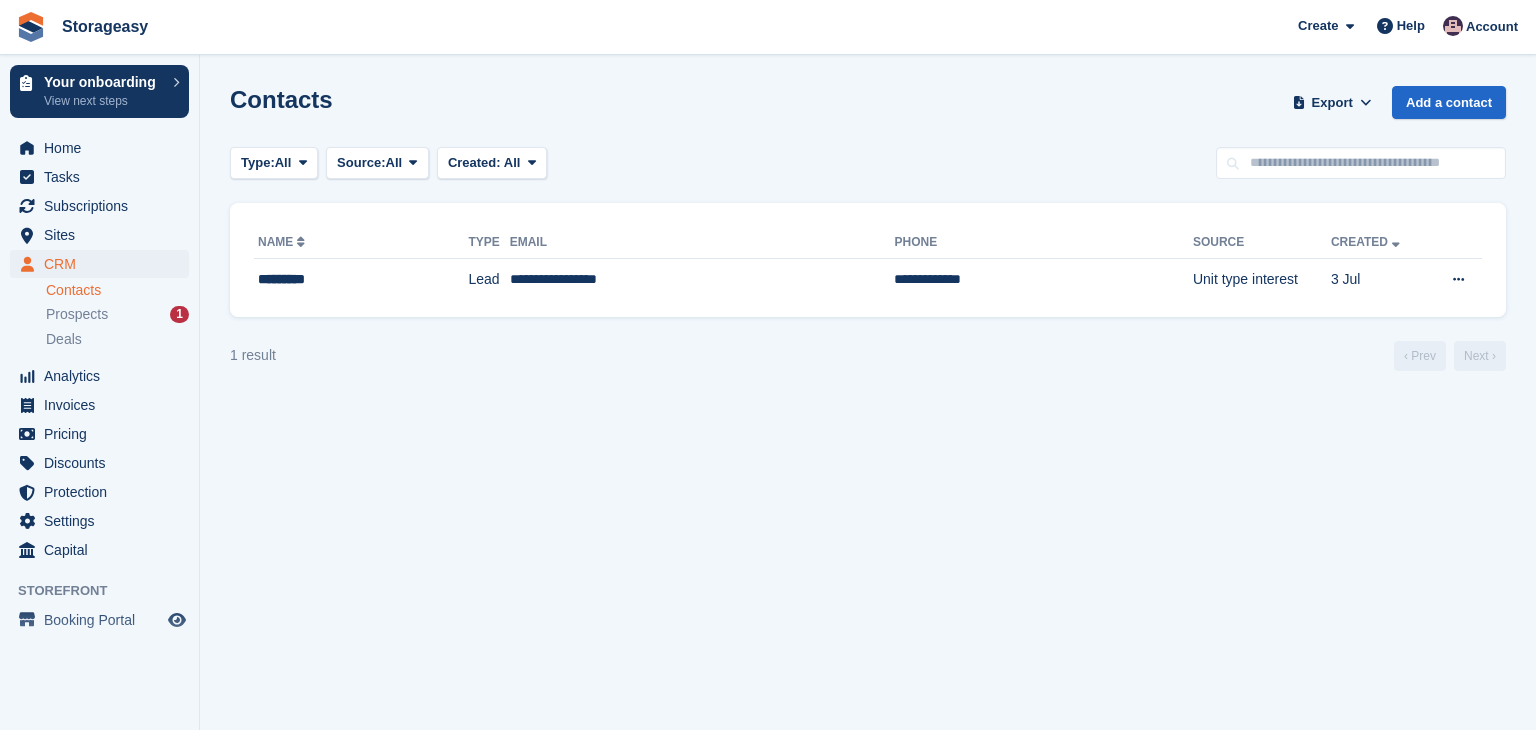 scroll, scrollTop: 0, scrollLeft: 0, axis: both 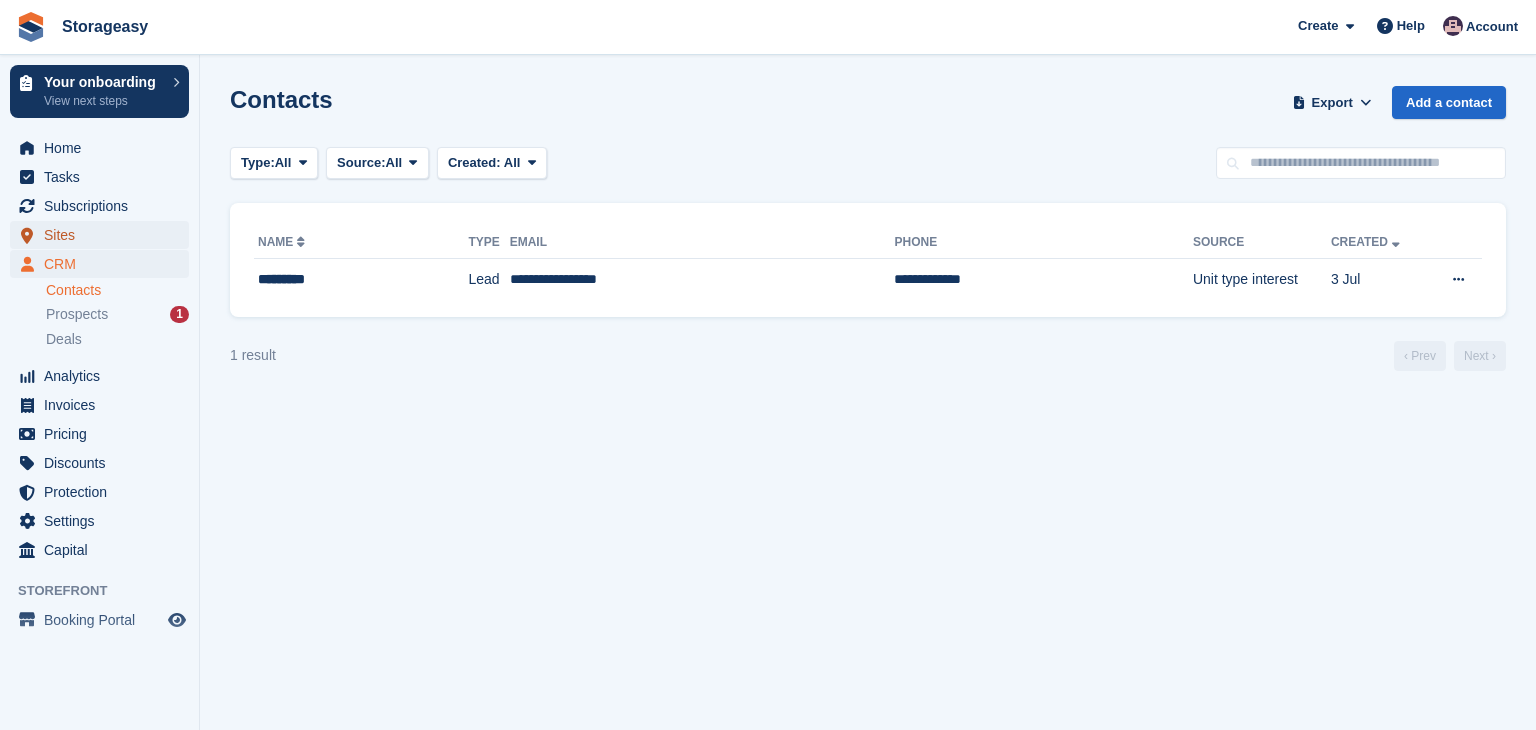 click on "Sites" at bounding box center (104, 235) 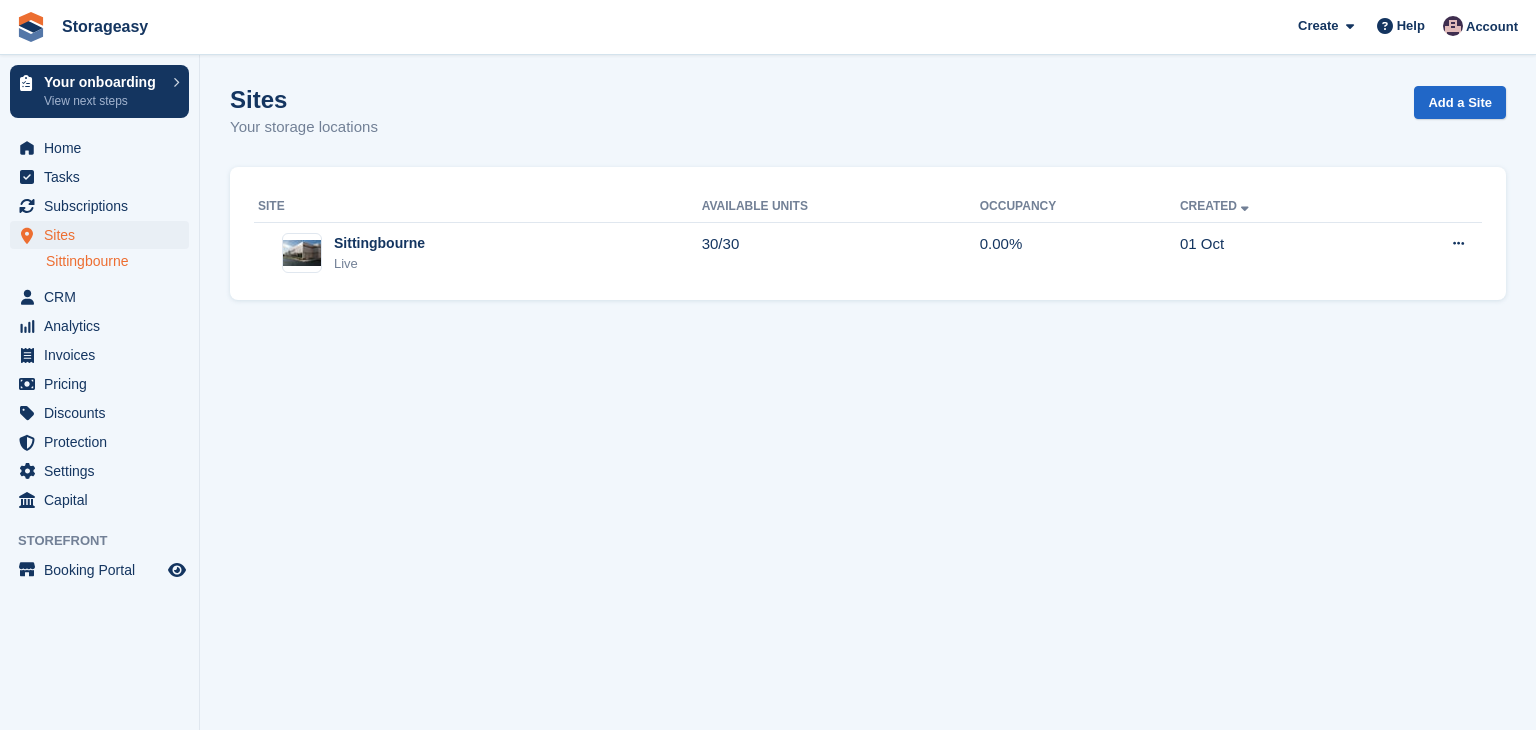 click on "Sittingbourne" at bounding box center [117, 261] 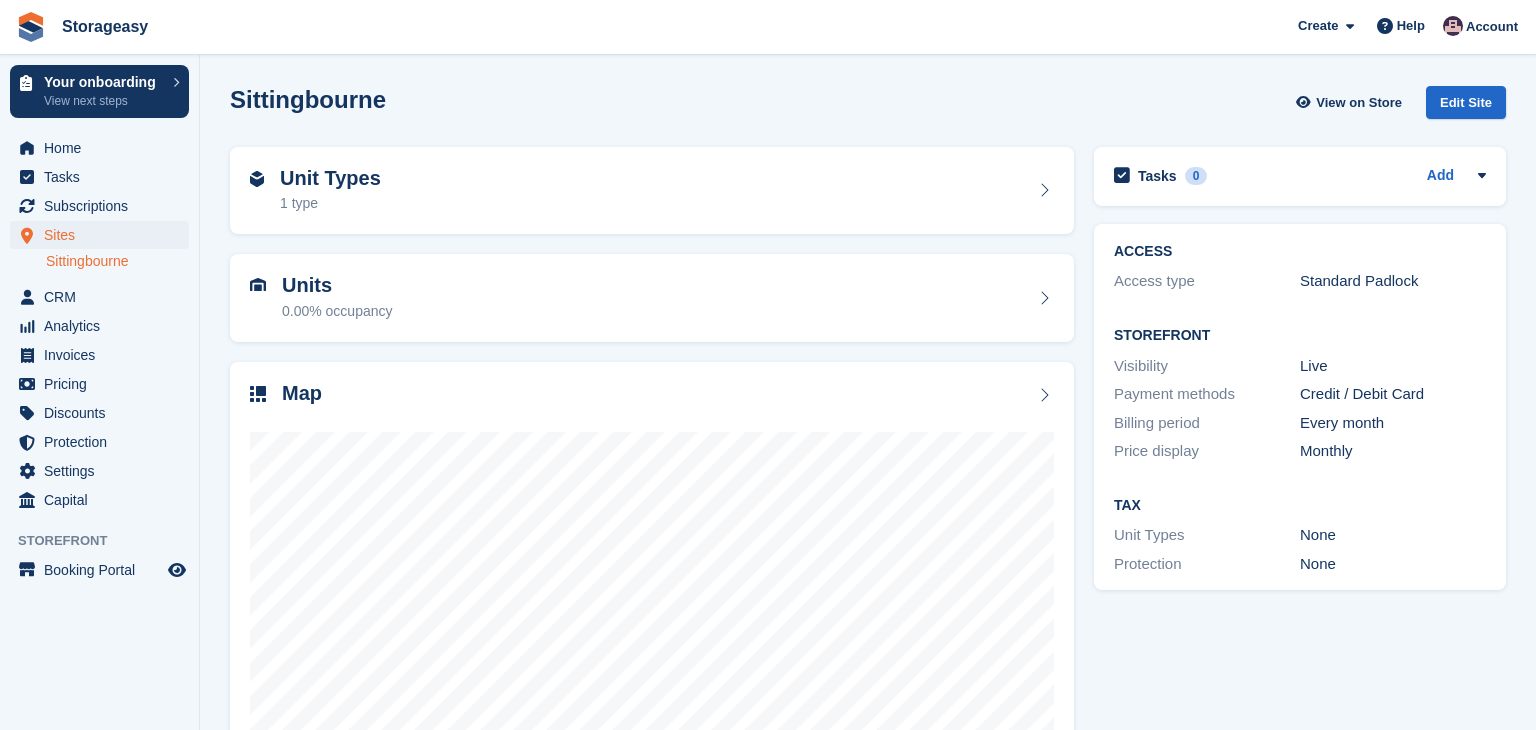 click on "CRM" at bounding box center [104, 297] 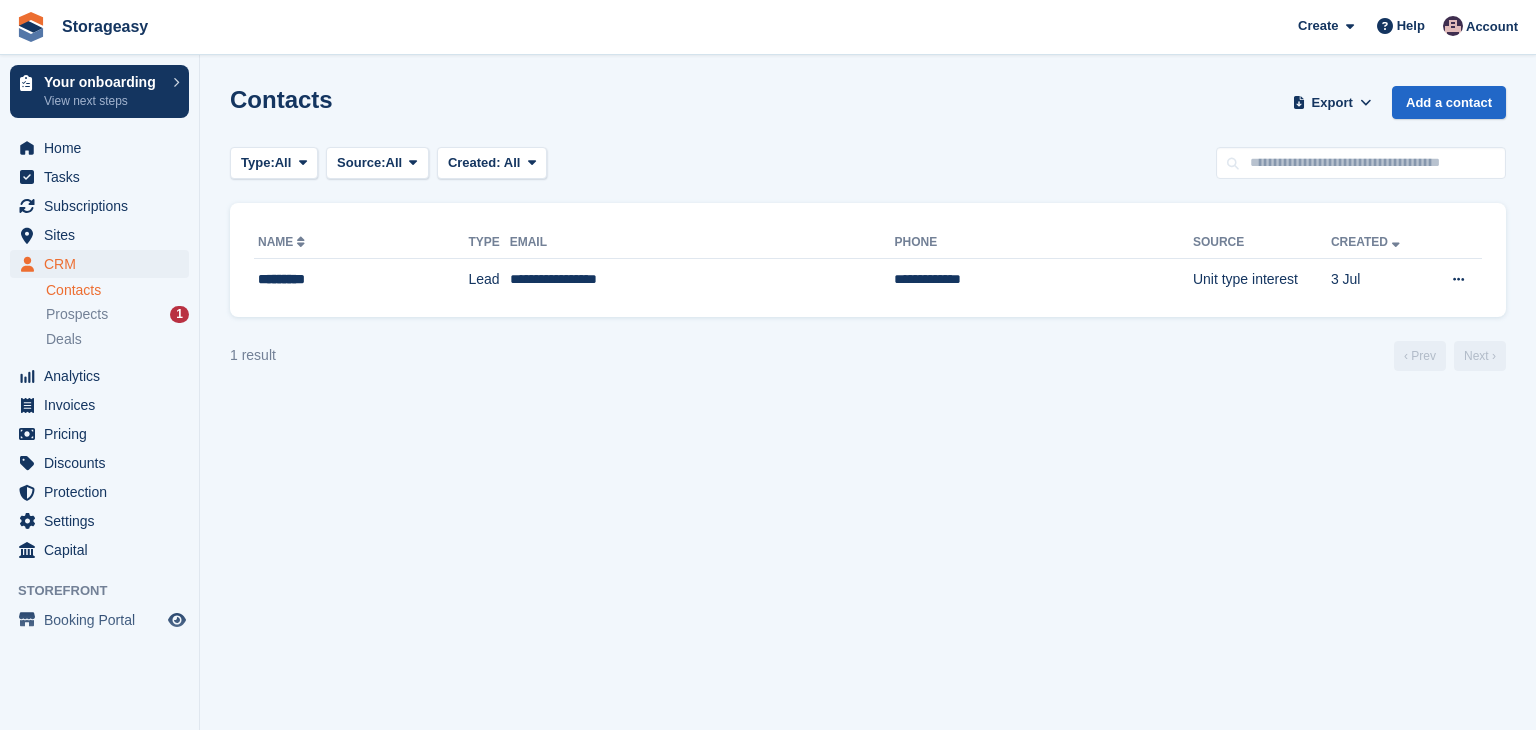 scroll, scrollTop: 0, scrollLeft: 0, axis: both 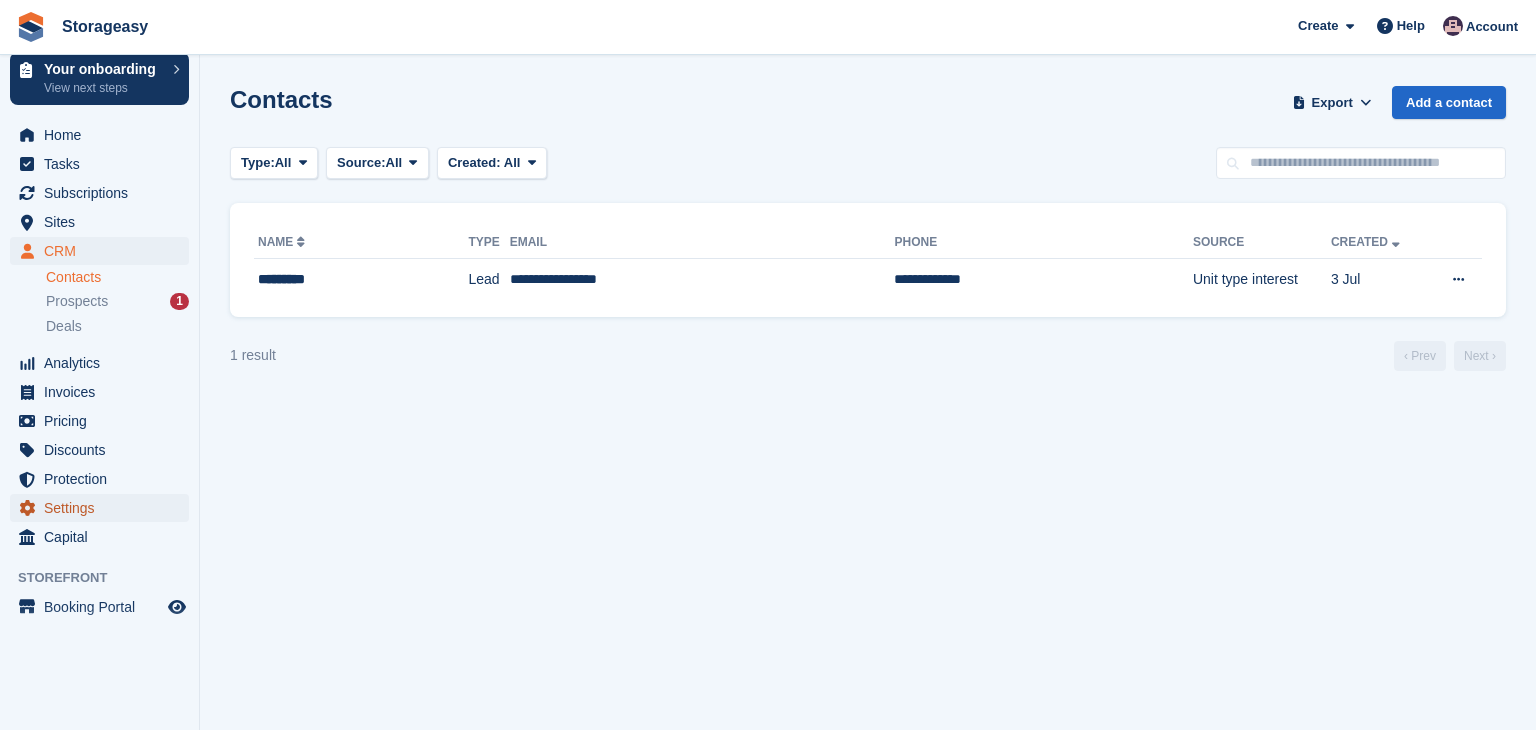 click on "Settings" at bounding box center [104, 508] 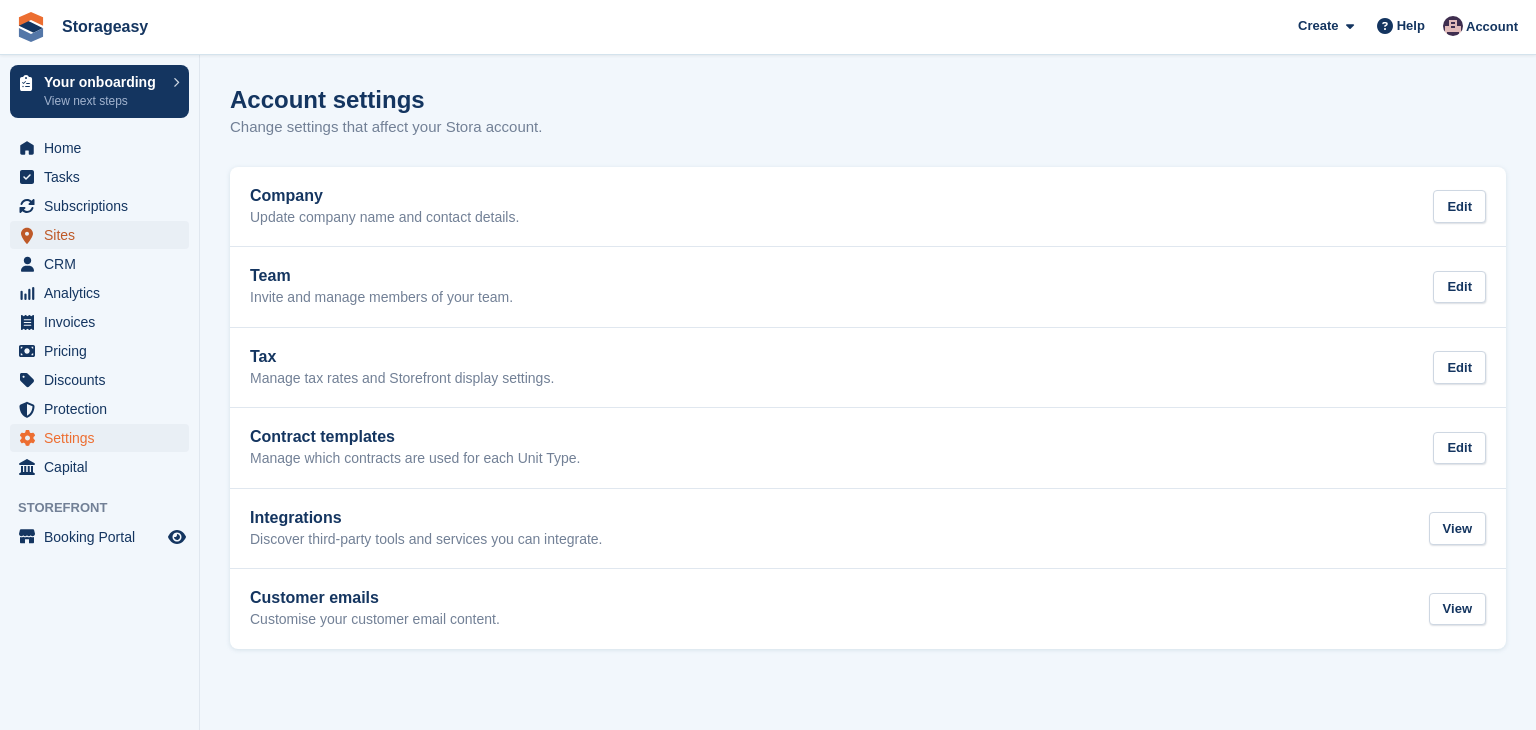 click on "Sites" at bounding box center (104, 235) 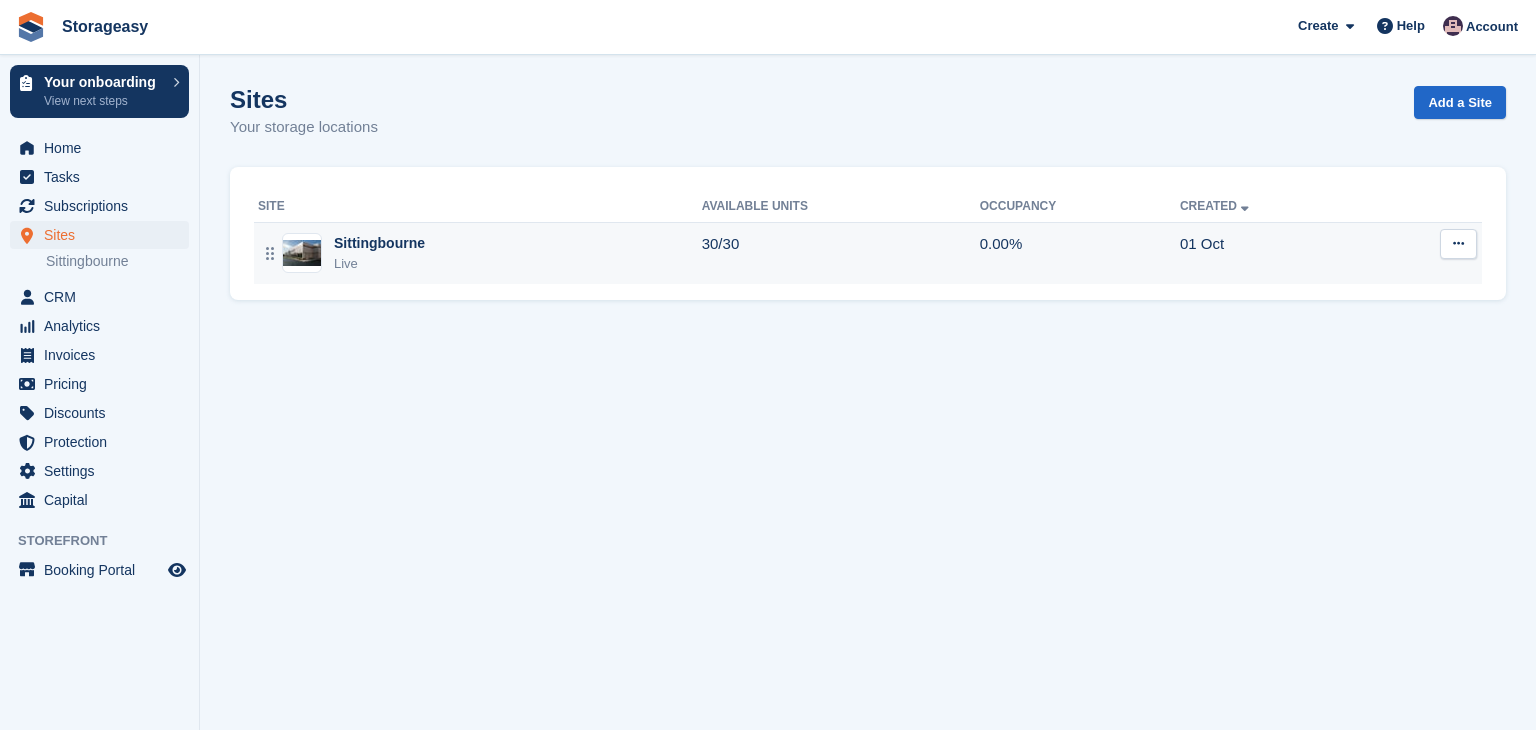 click at bounding box center [1458, 243] 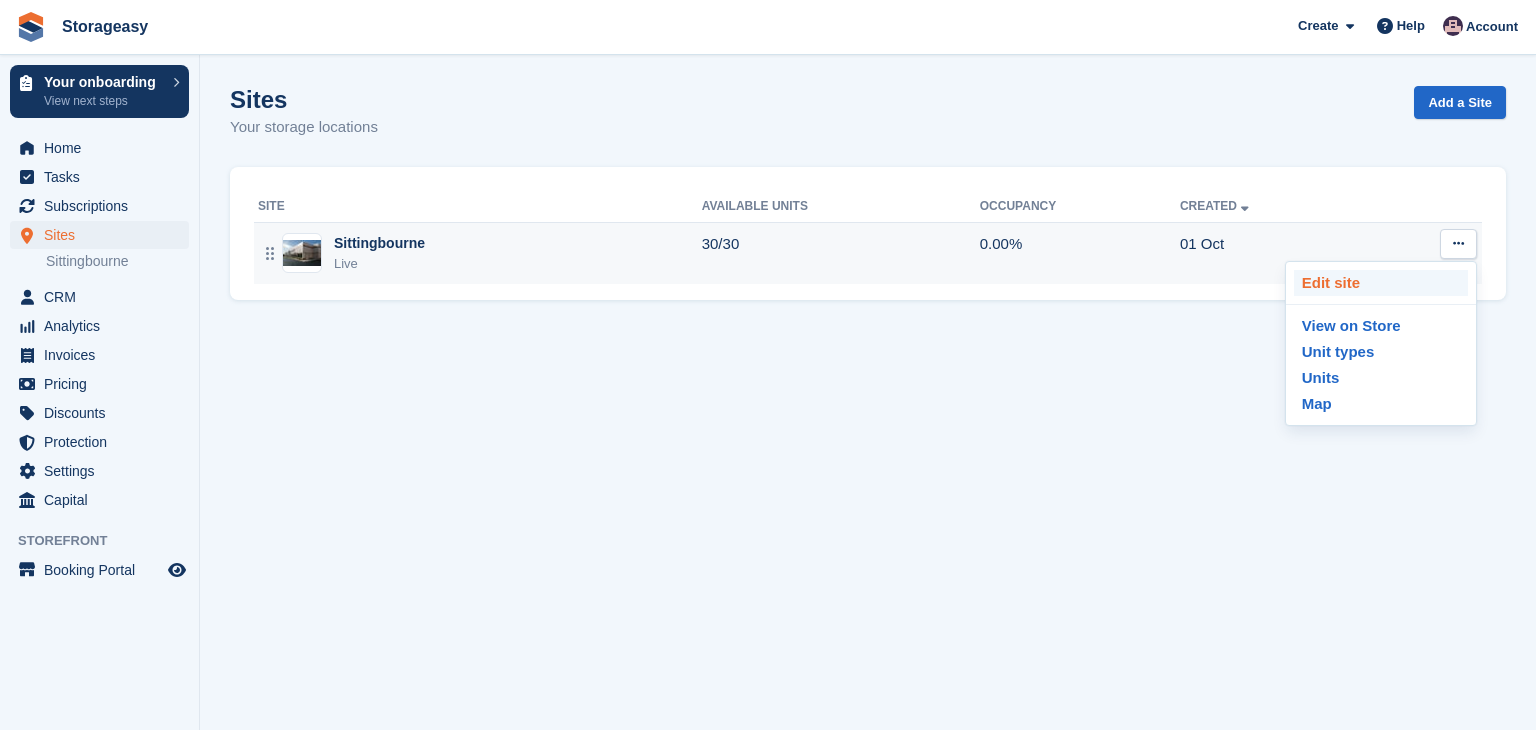 click on "Edit site" at bounding box center (1381, 283) 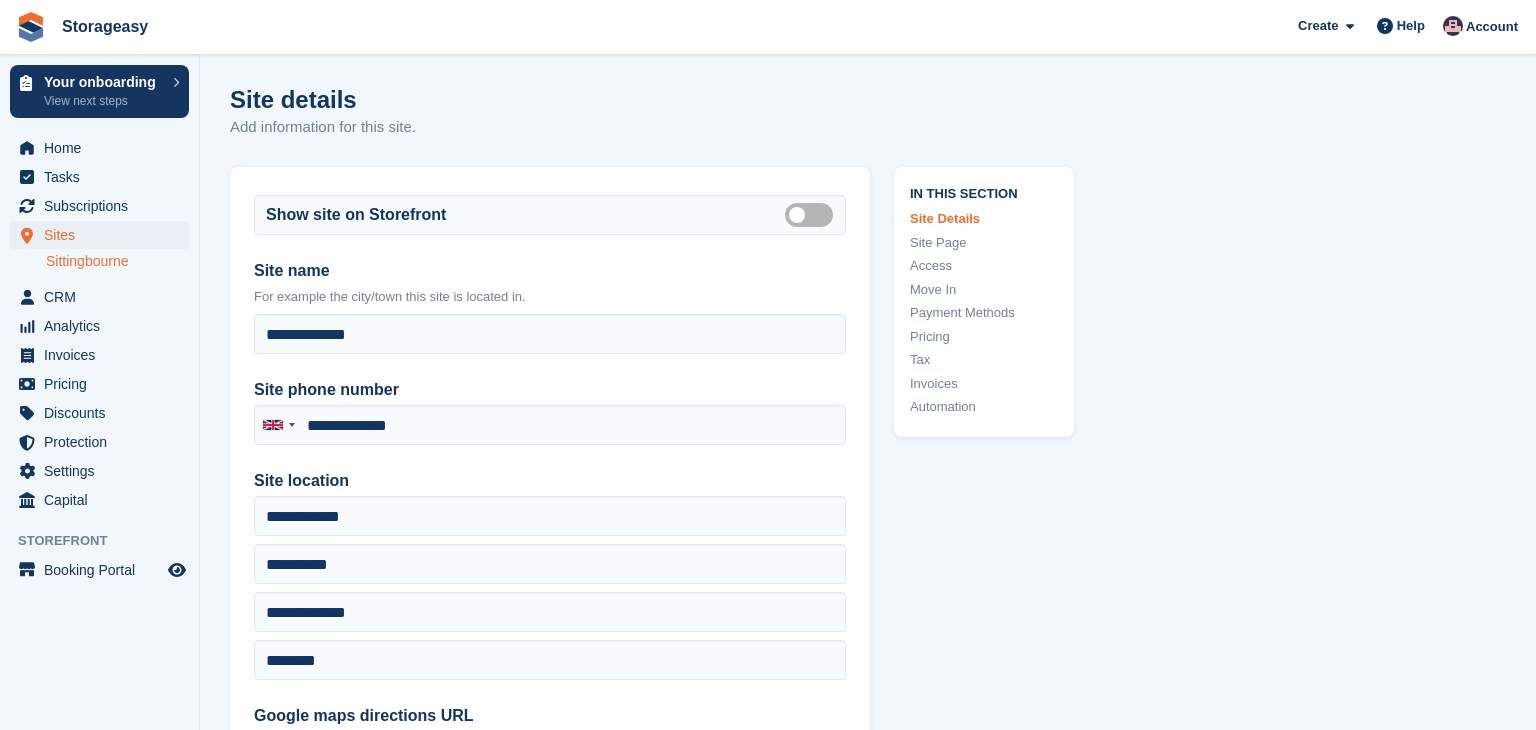 type on "**********" 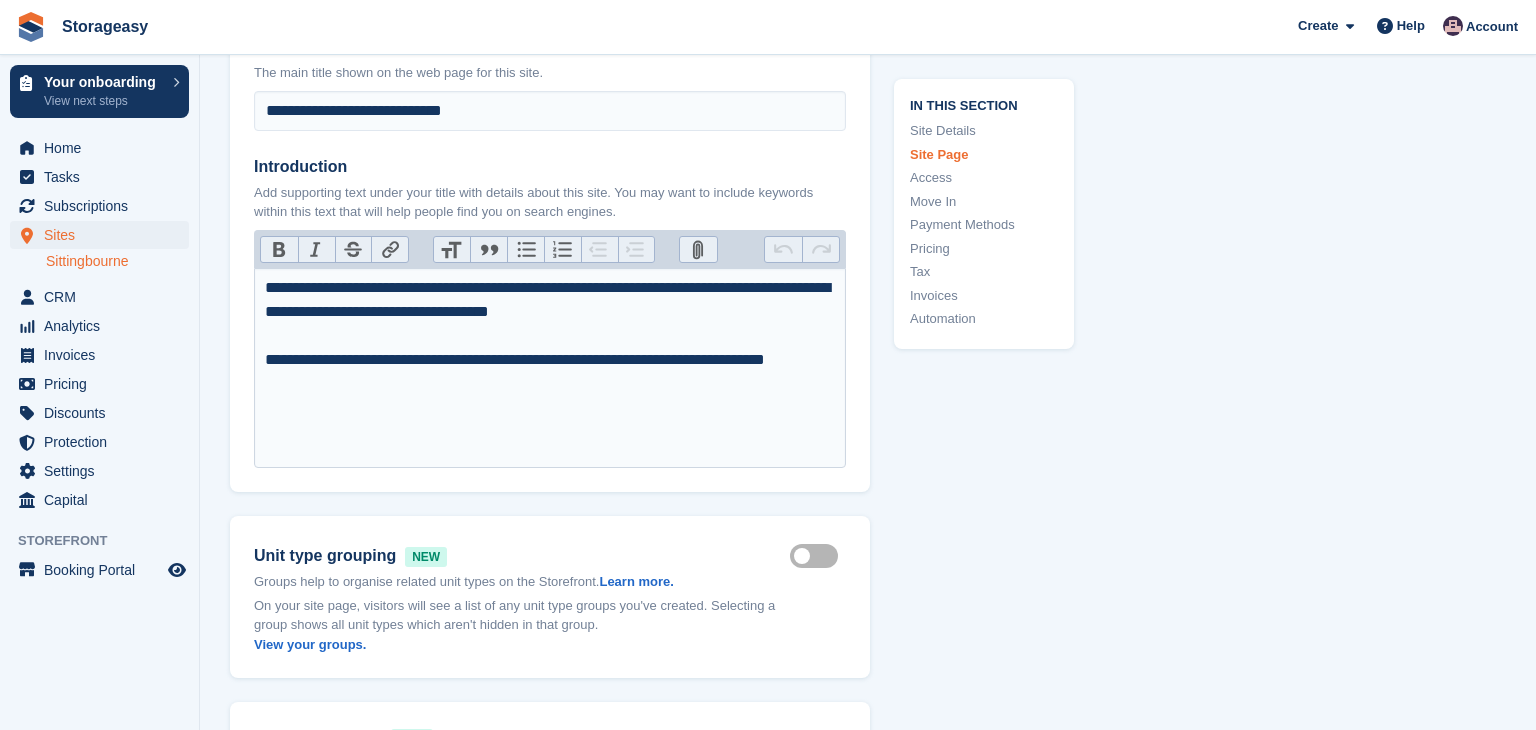 scroll, scrollTop: 0, scrollLeft: 0, axis: both 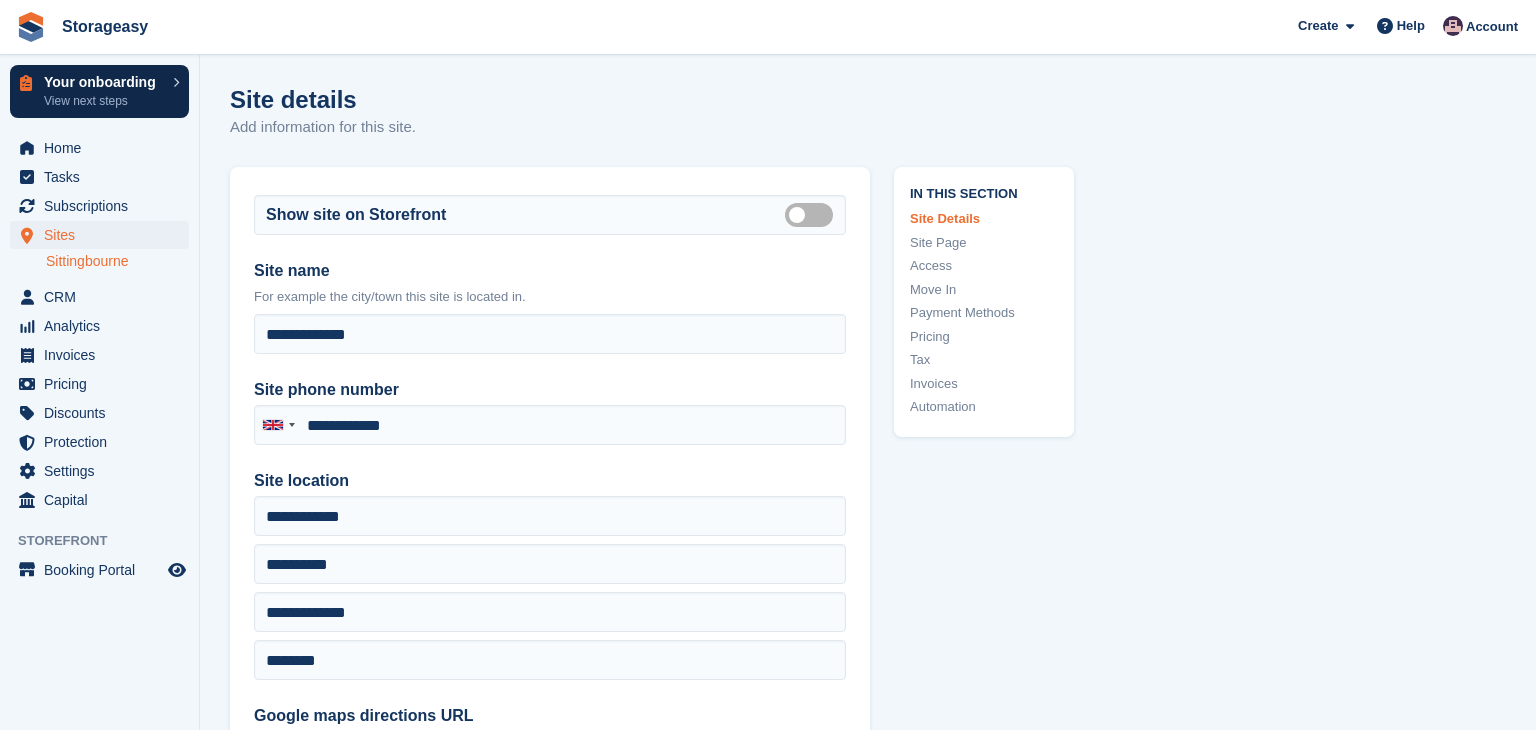click on "View next steps" at bounding box center [103, 101] 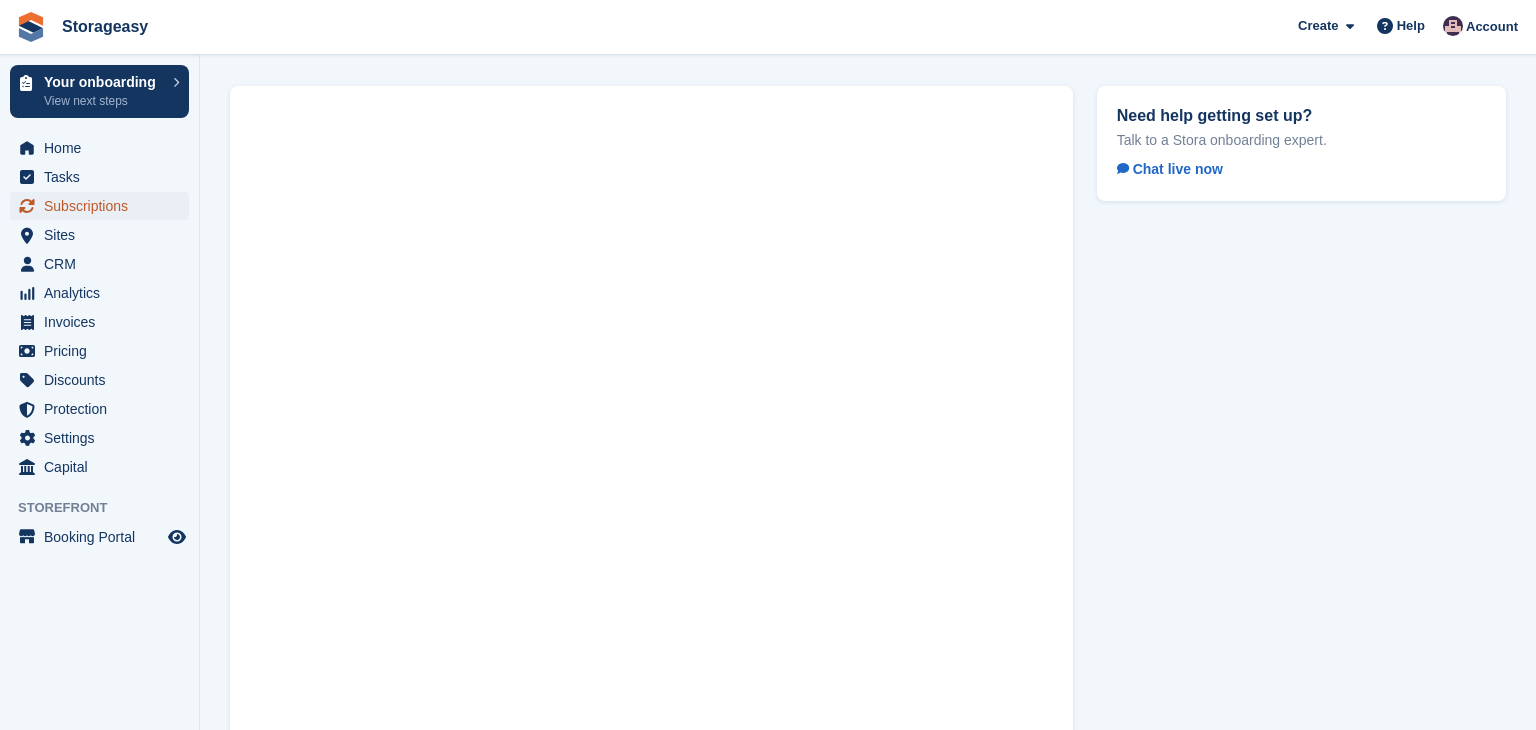 click on "Subscriptions" at bounding box center [104, 206] 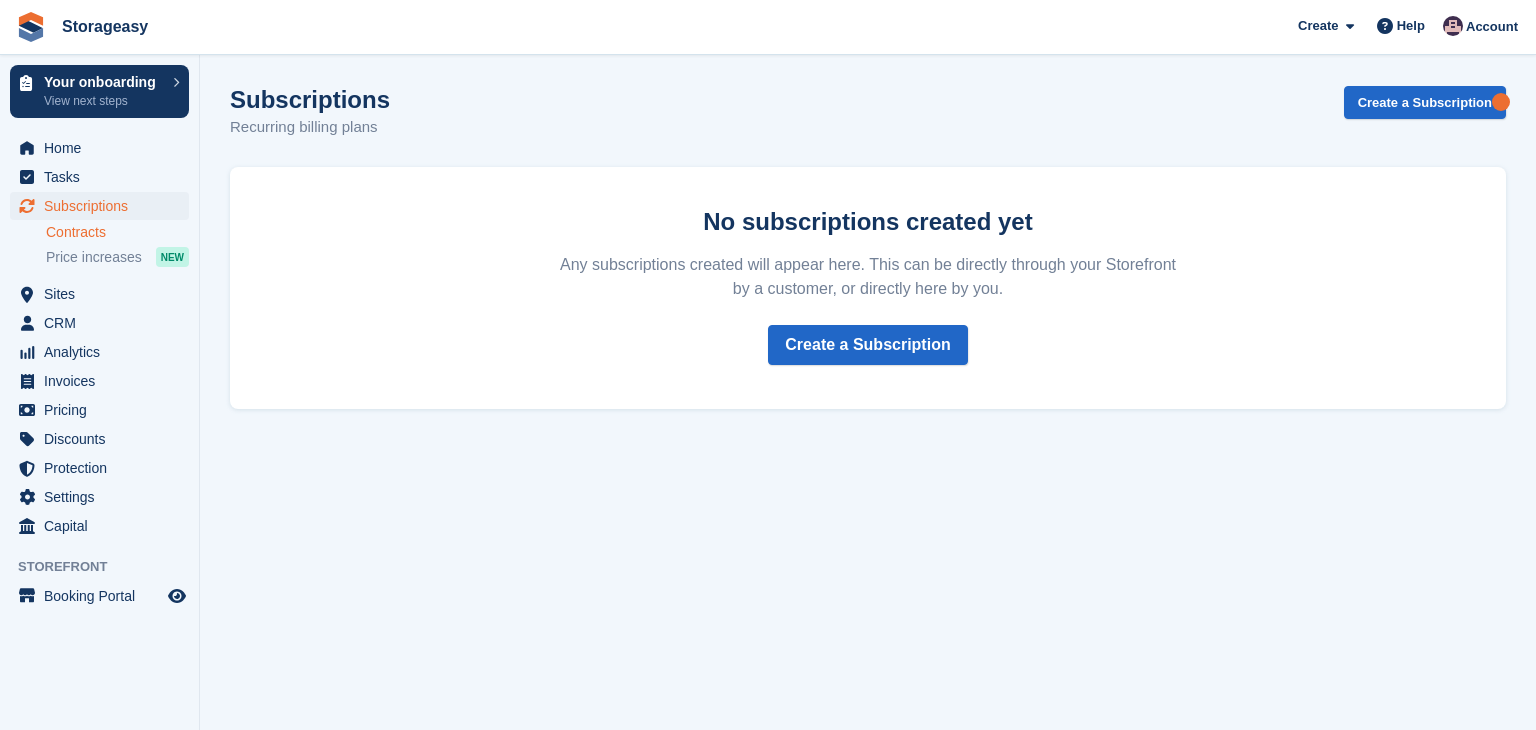 click on "Contracts" at bounding box center (117, 232) 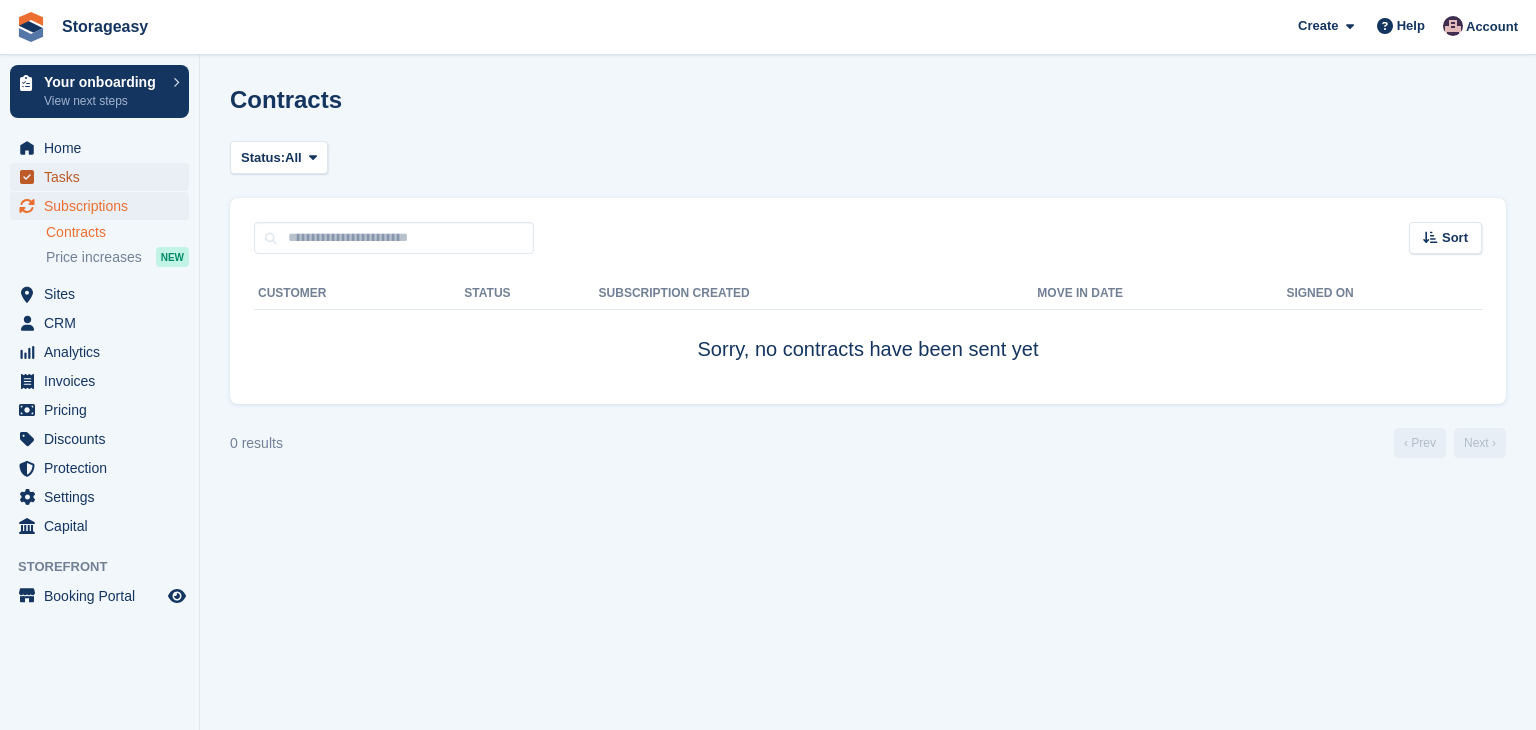 click on "Tasks" at bounding box center [104, 177] 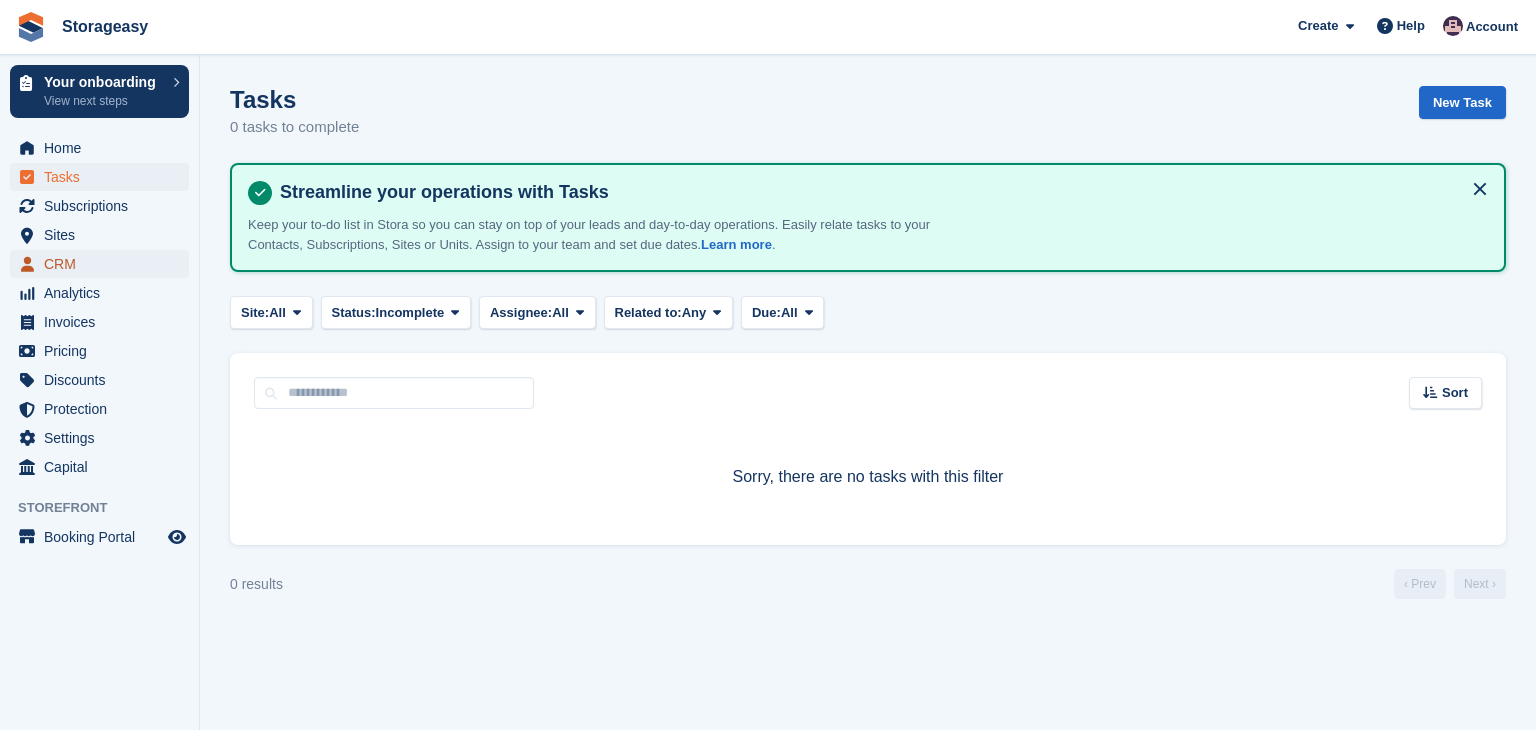 click on "CRM" at bounding box center (104, 264) 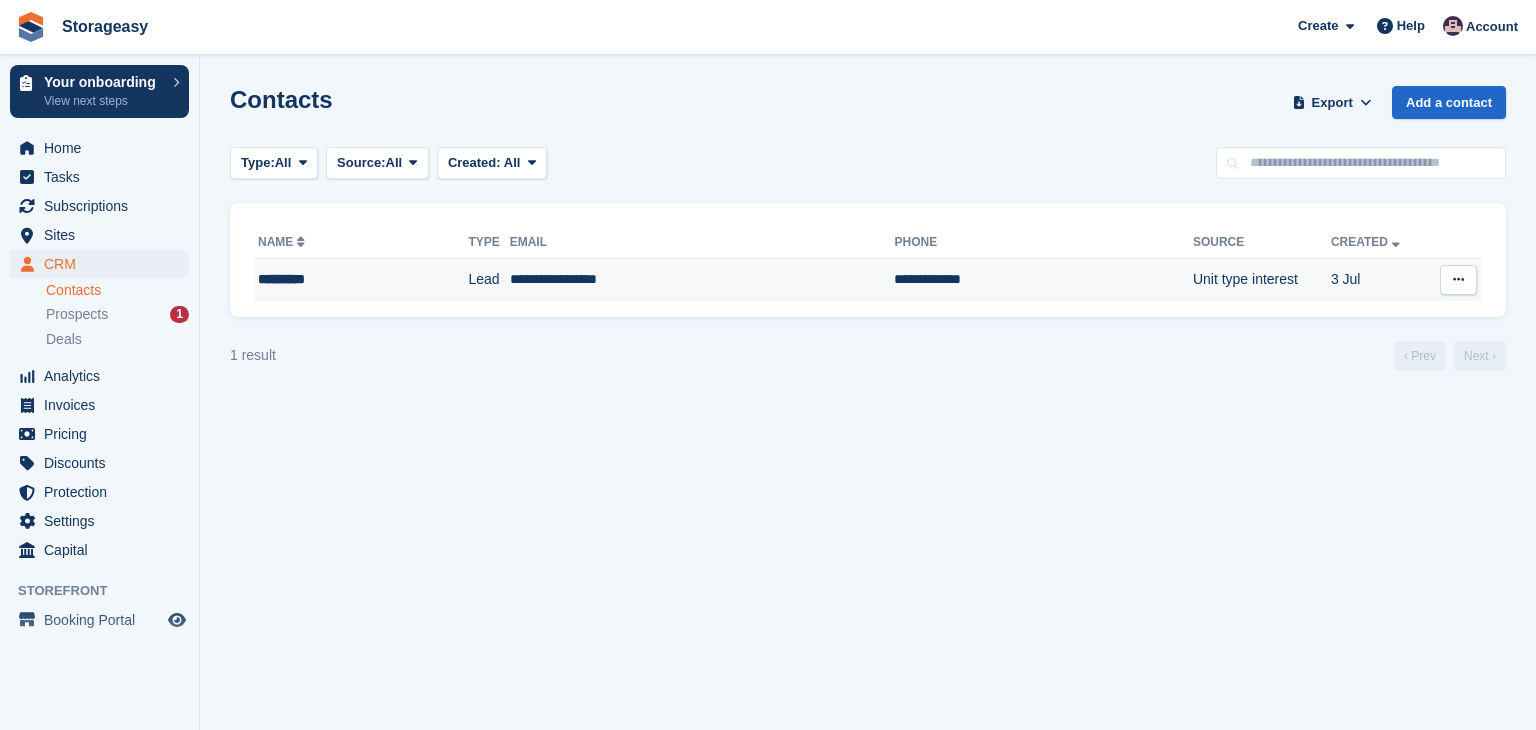 click on "Lead" at bounding box center [489, 280] 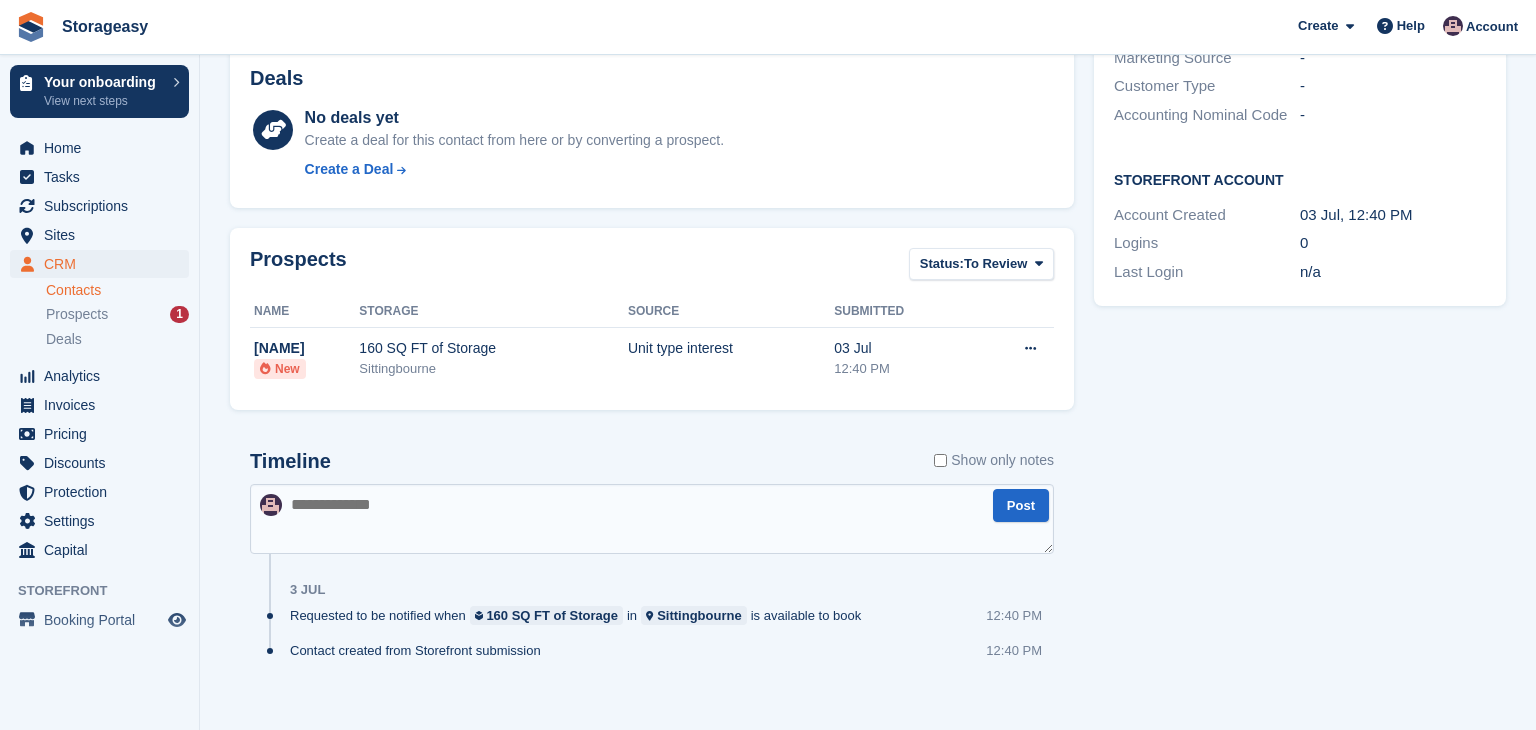 scroll, scrollTop: 490, scrollLeft: 0, axis: vertical 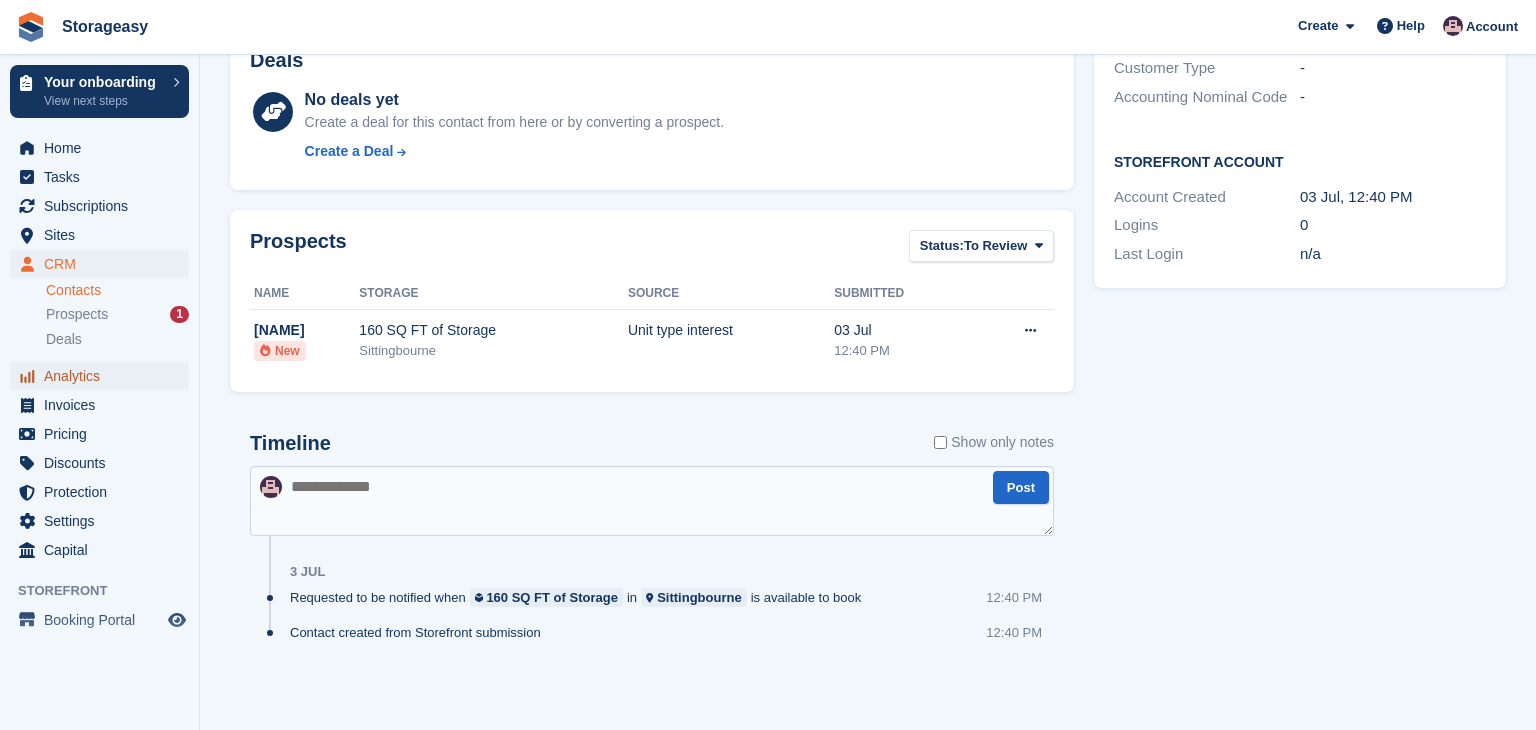 click on "Analytics" at bounding box center [104, 376] 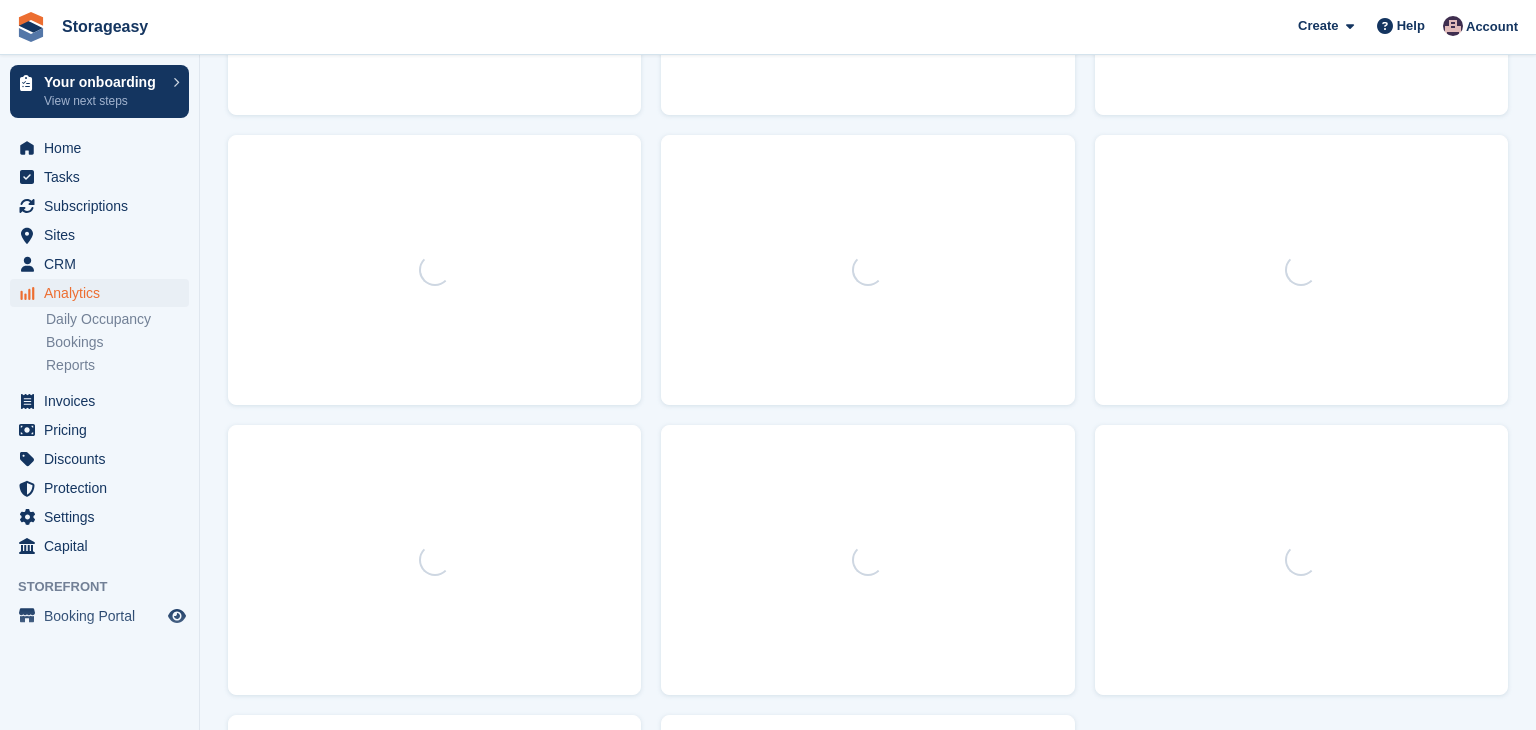 scroll, scrollTop: 0, scrollLeft: 0, axis: both 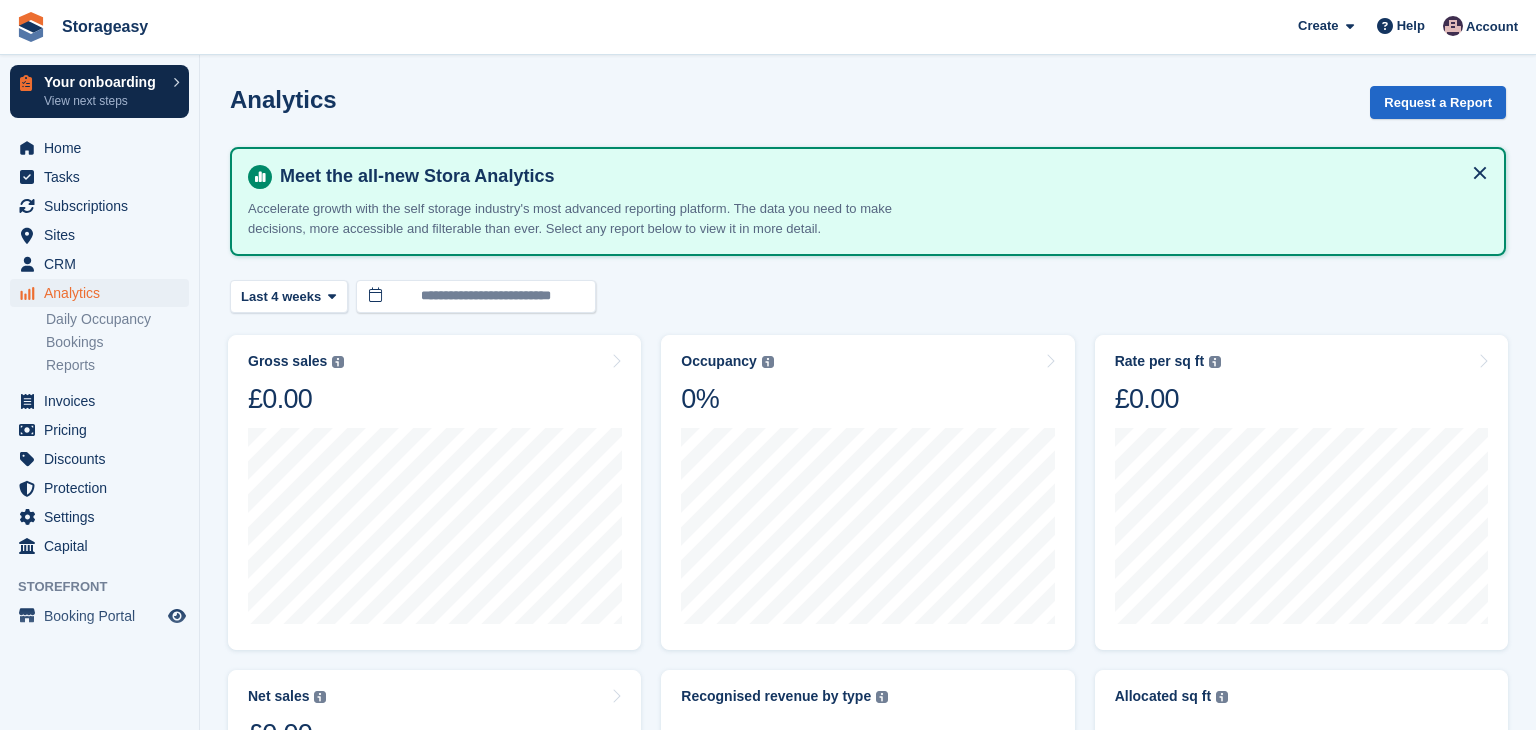 click on "Your onboarding" at bounding box center [103, 82] 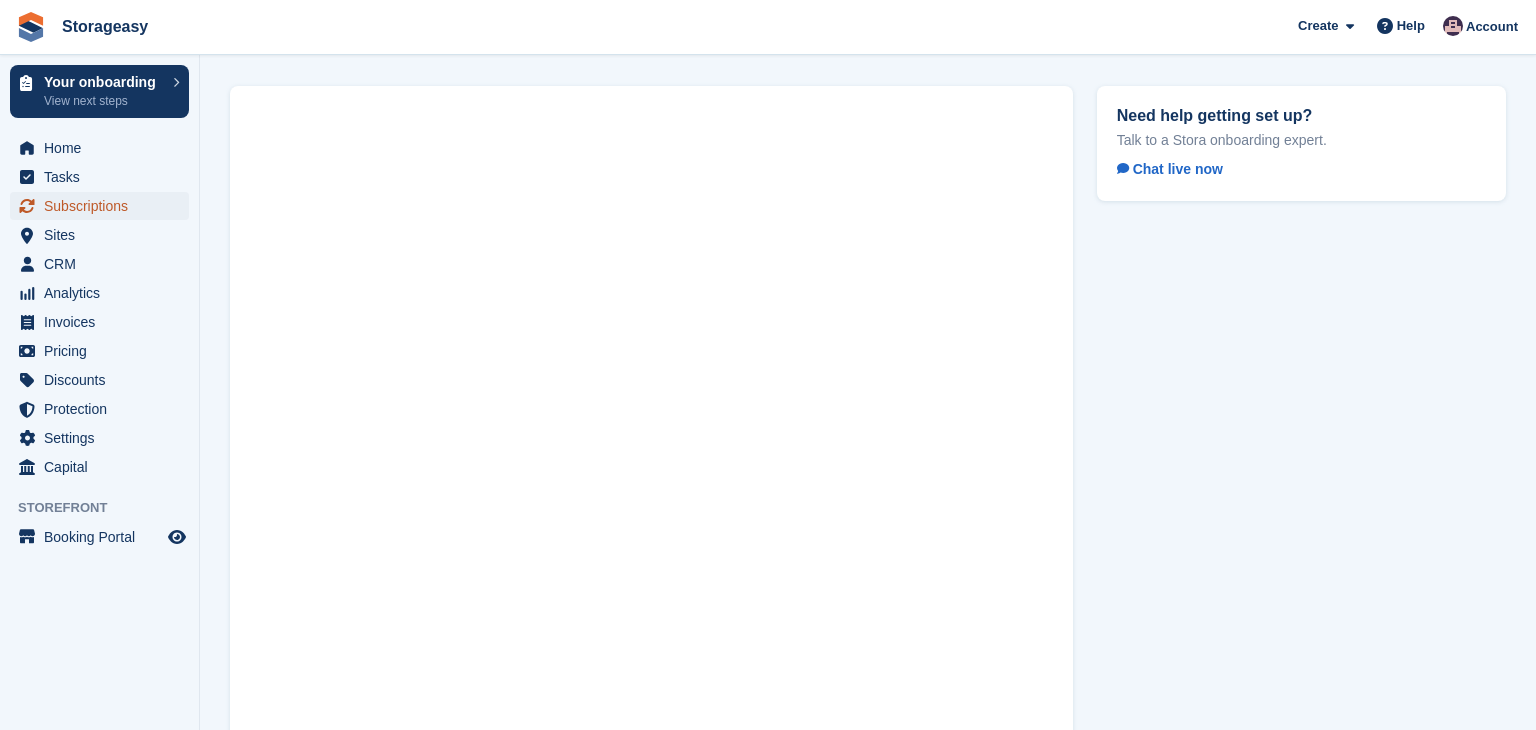 click on "Subscriptions" at bounding box center (104, 206) 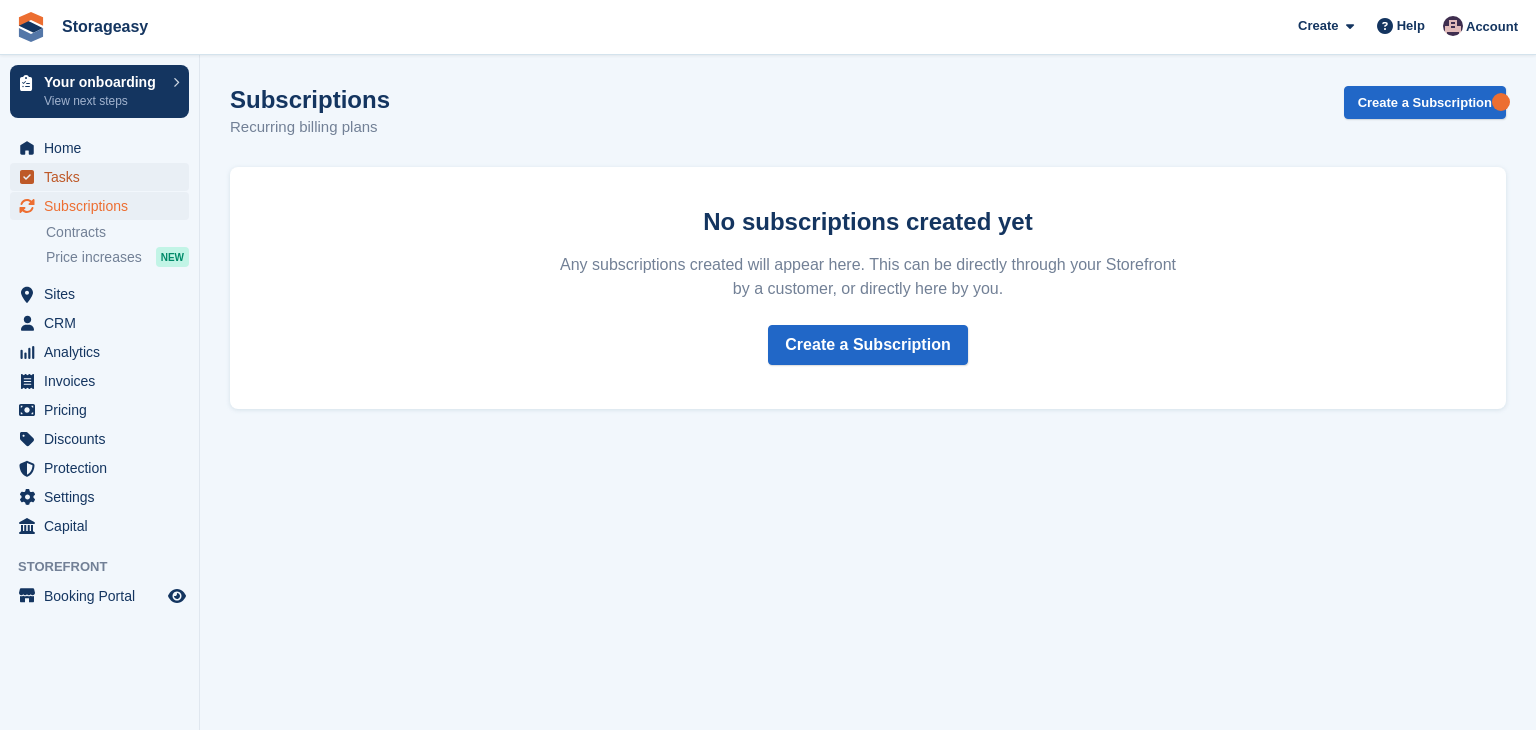 click on "Tasks" at bounding box center [104, 177] 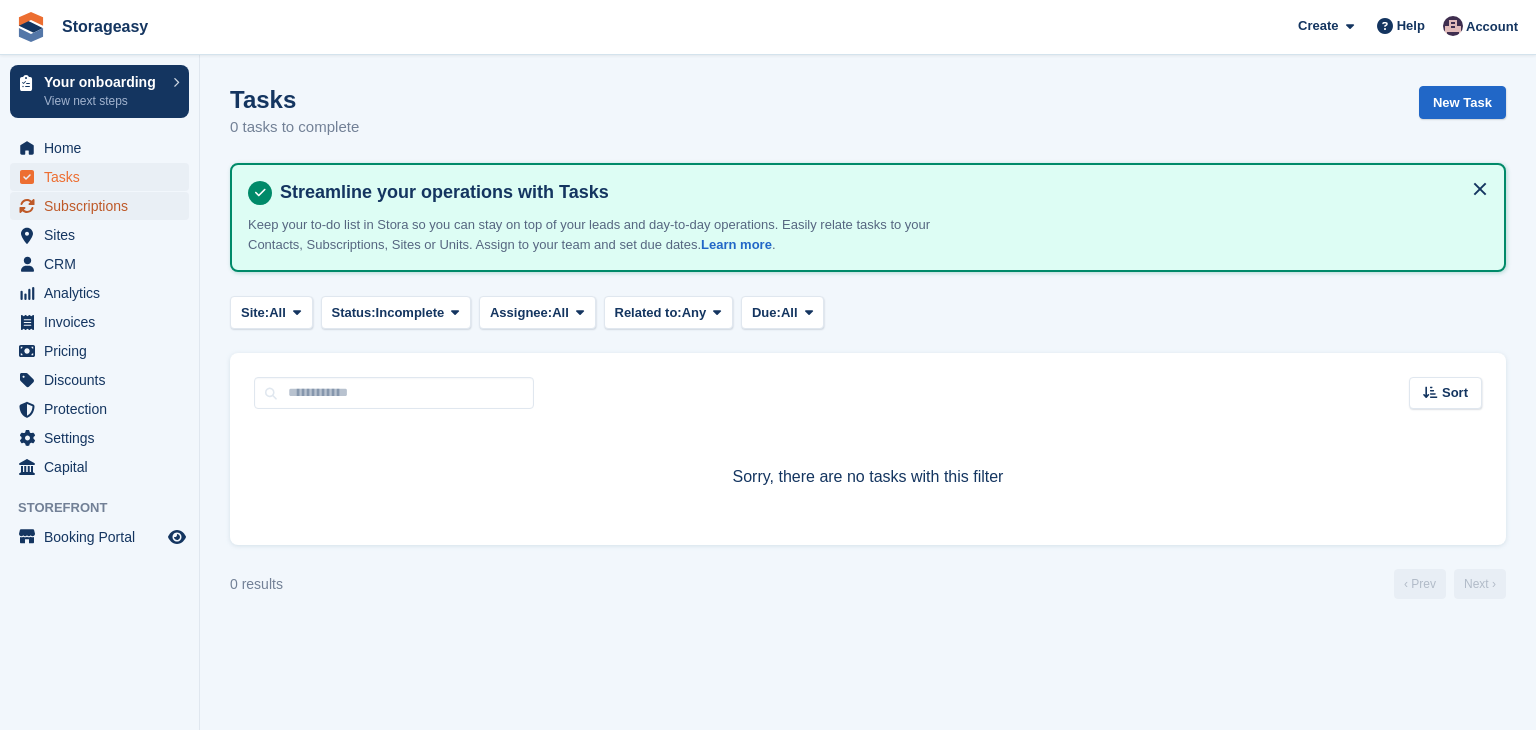 click on "Subscriptions" at bounding box center [104, 206] 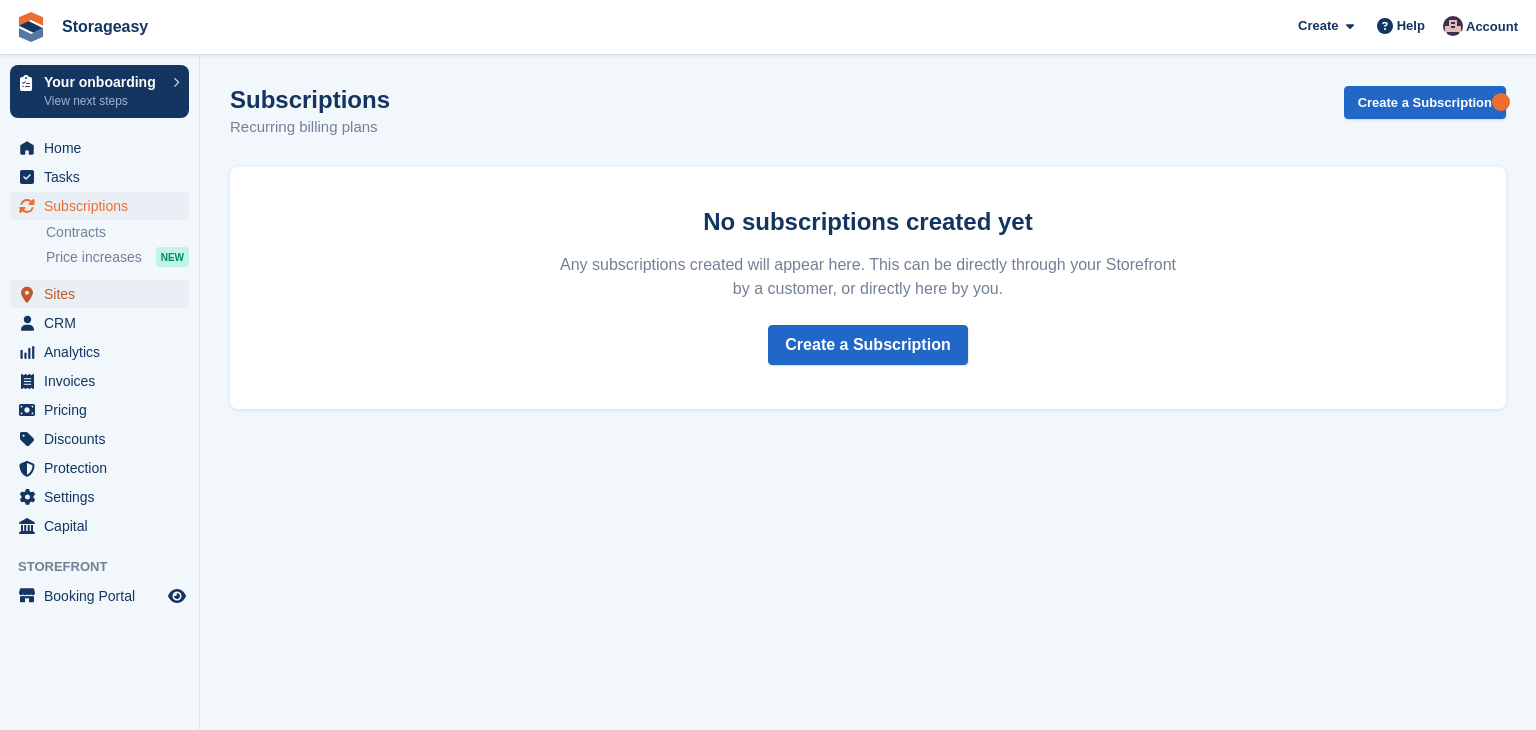 click on "Sites" at bounding box center [104, 294] 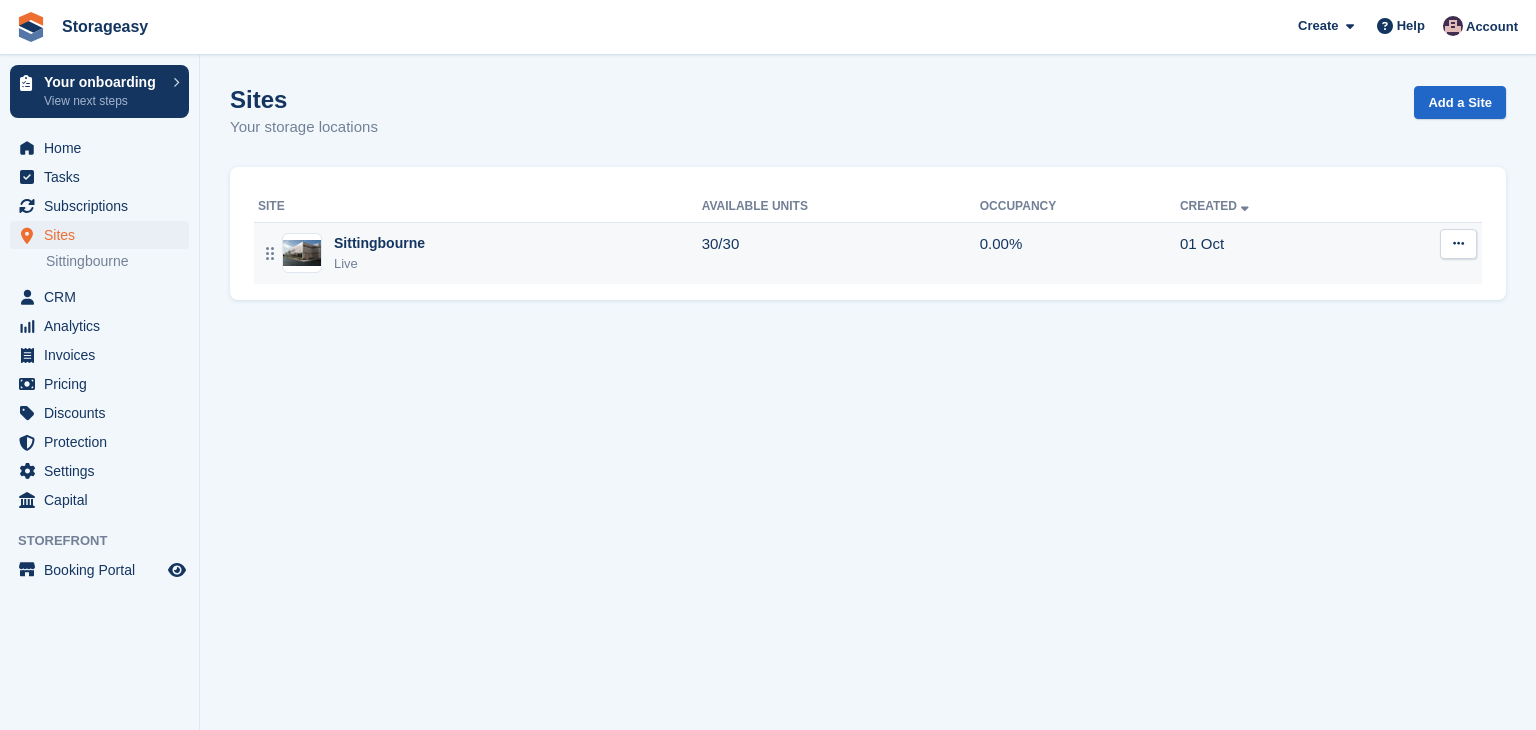 click at bounding box center (1458, 243) 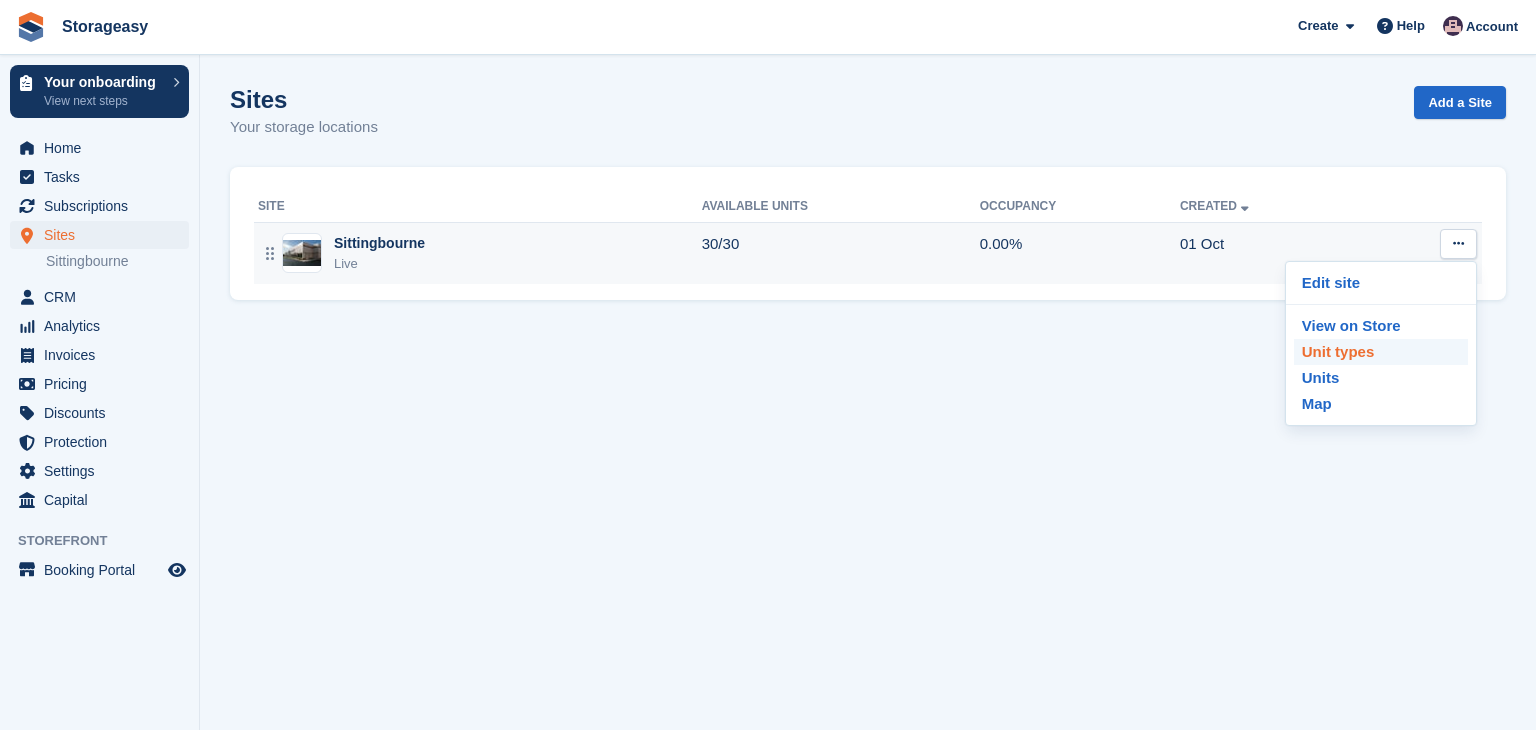 click on "Unit types" at bounding box center [1381, 352] 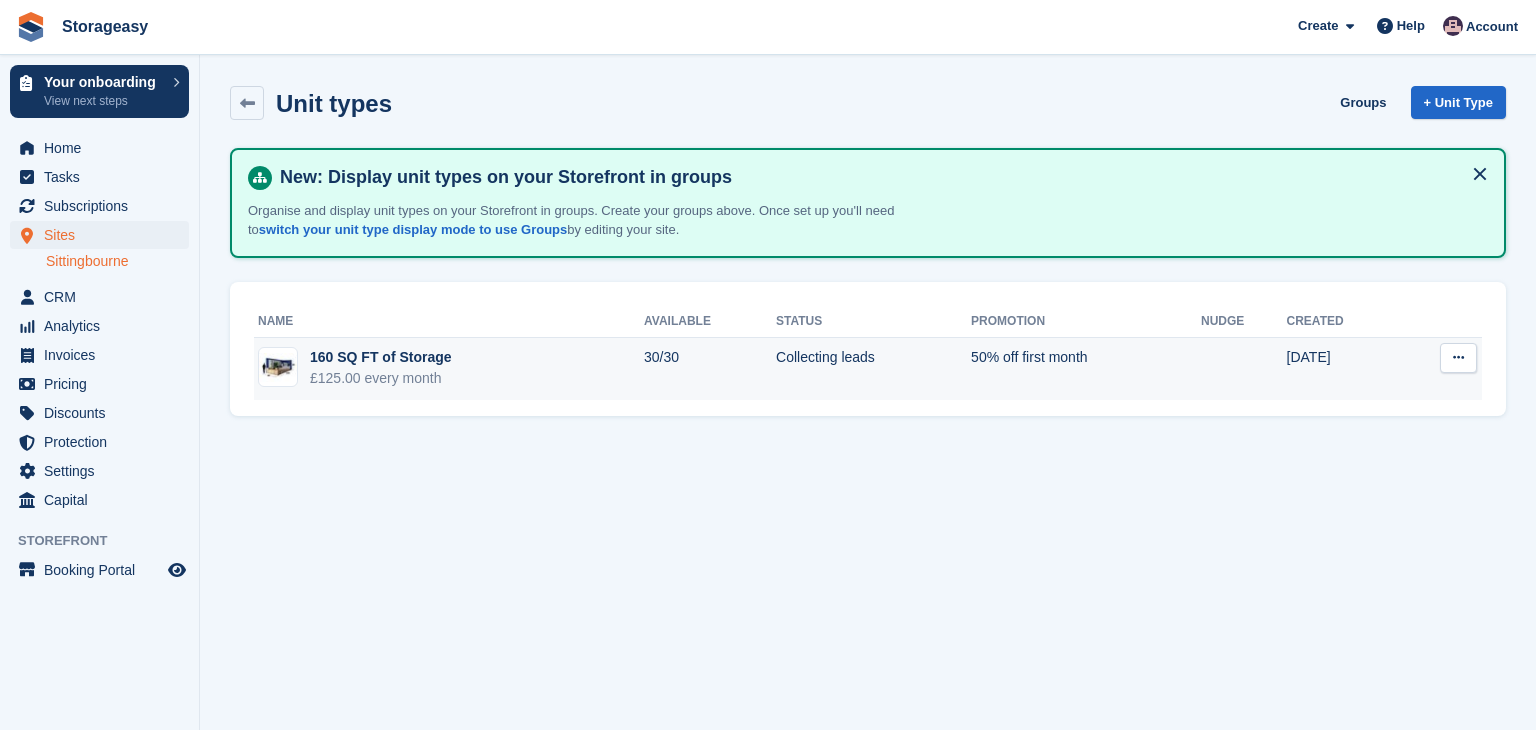 click at bounding box center (1458, 357) 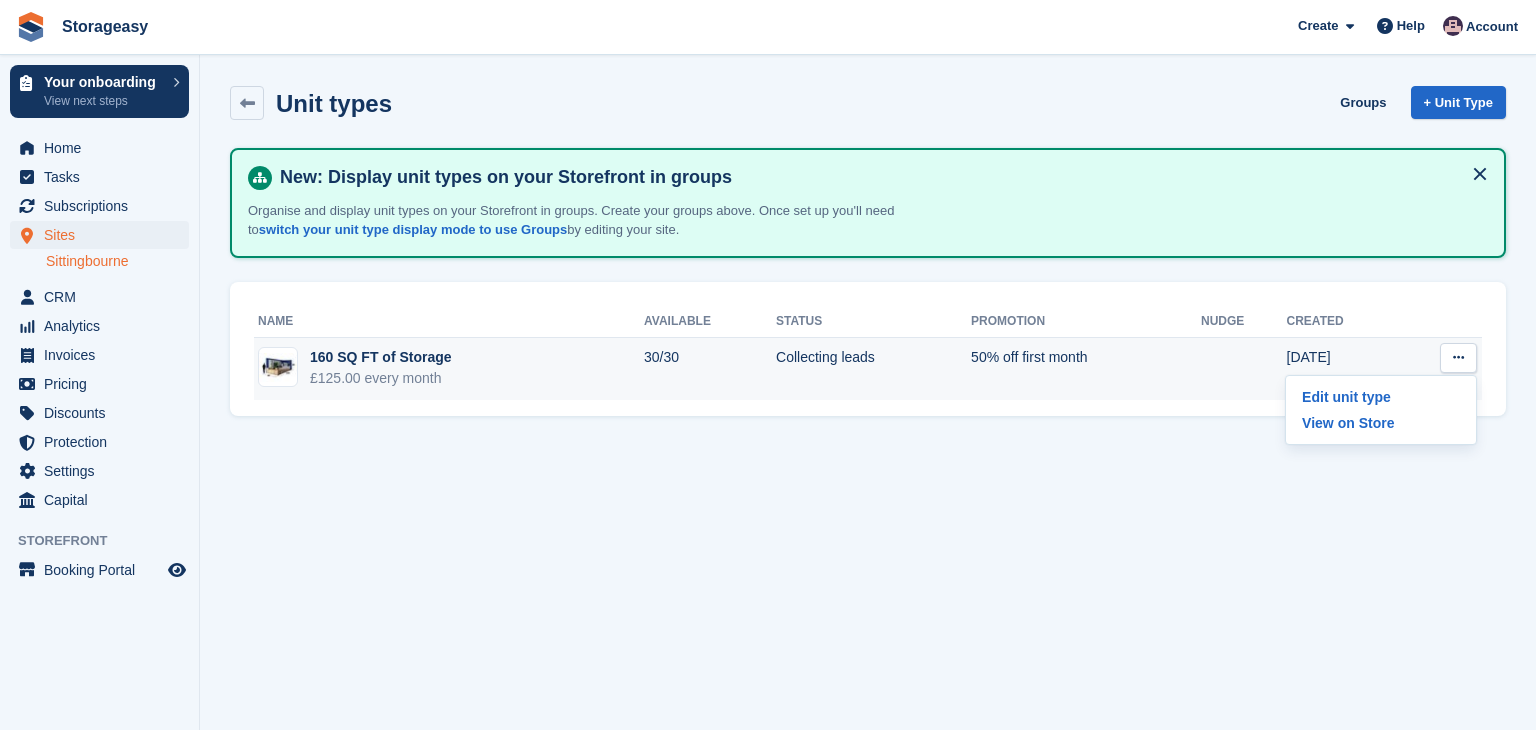 click at bounding box center [1458, 357] 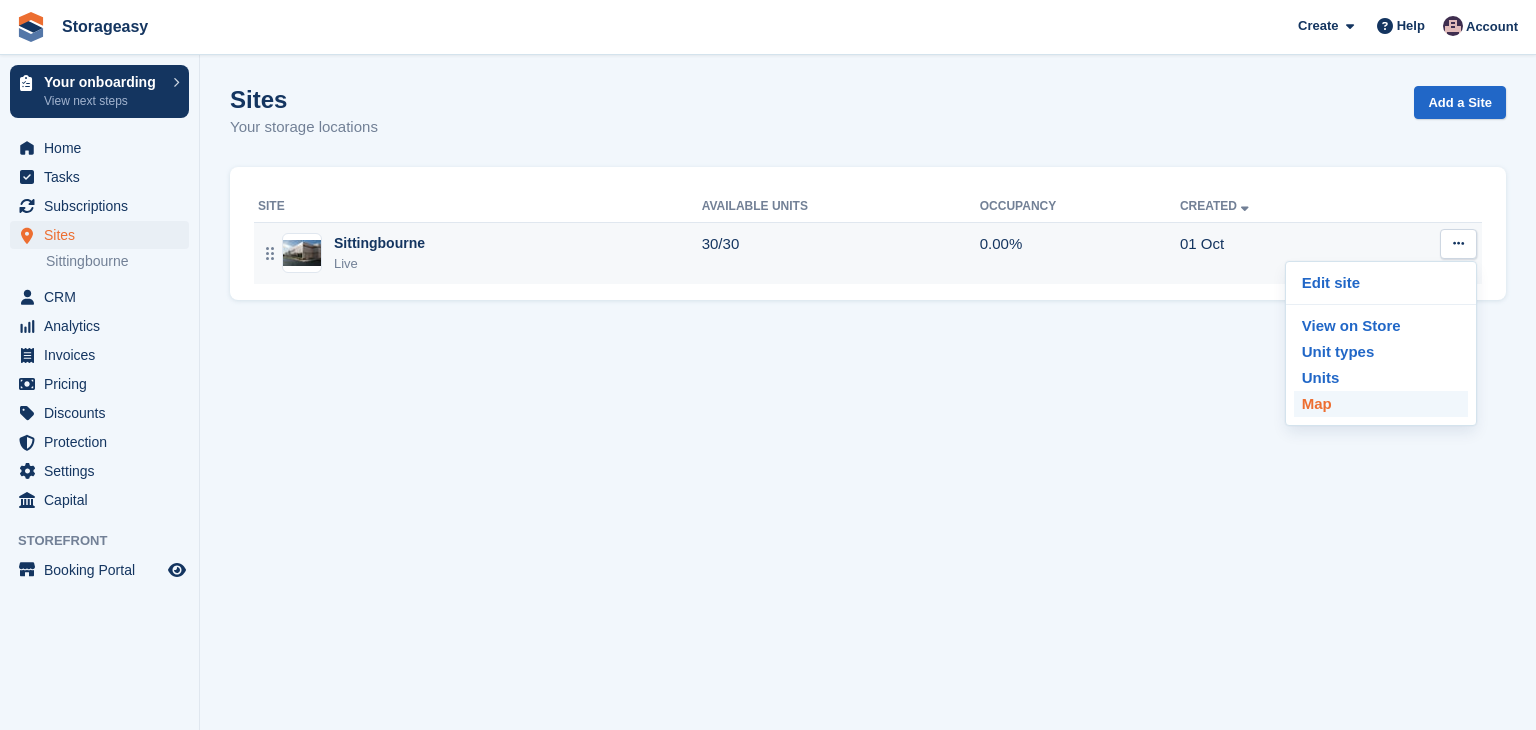 click on "Map" at bounding box center (1381, 404) 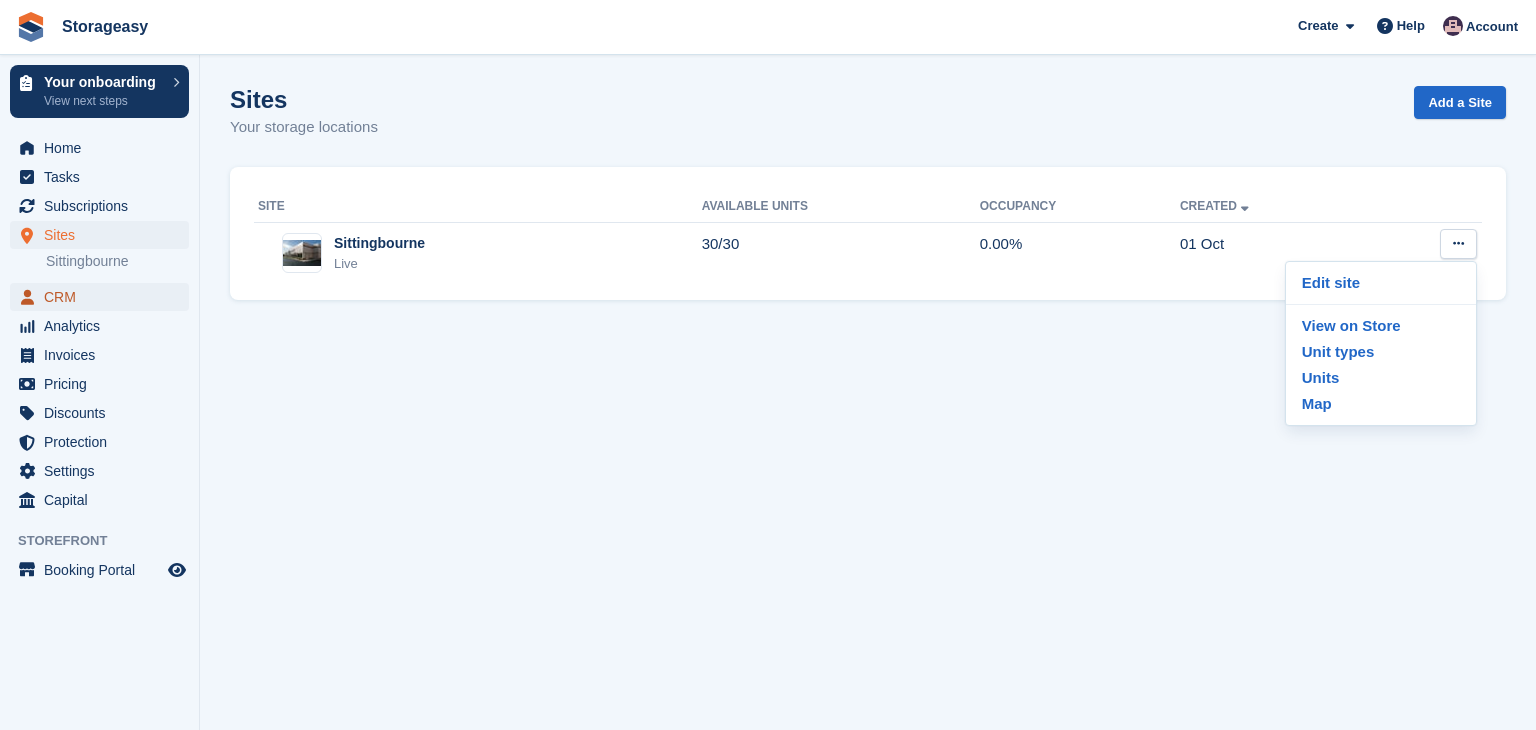 click on "CRM" at bounding box center [104, 297] 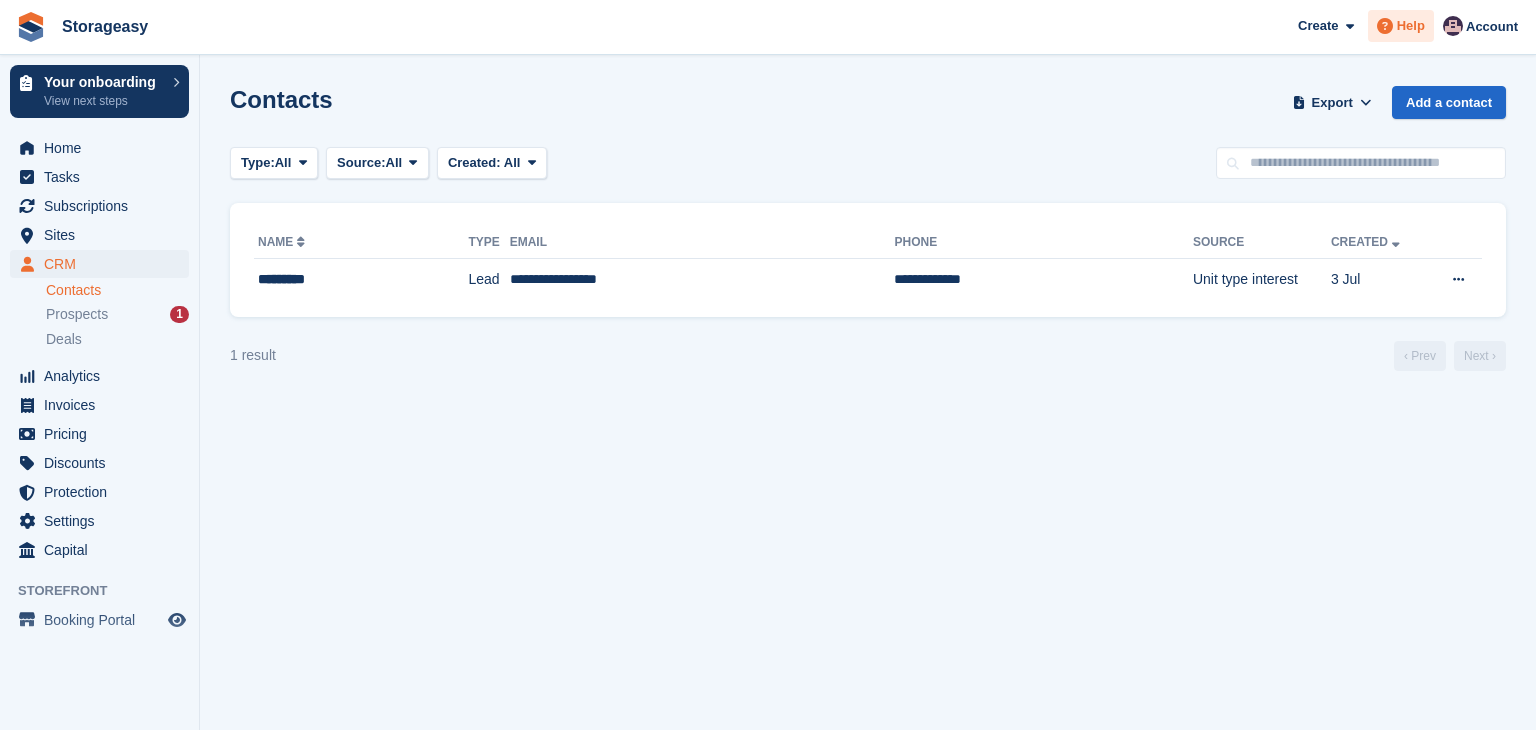 click on "Help" at bounding box center [1411, 26] 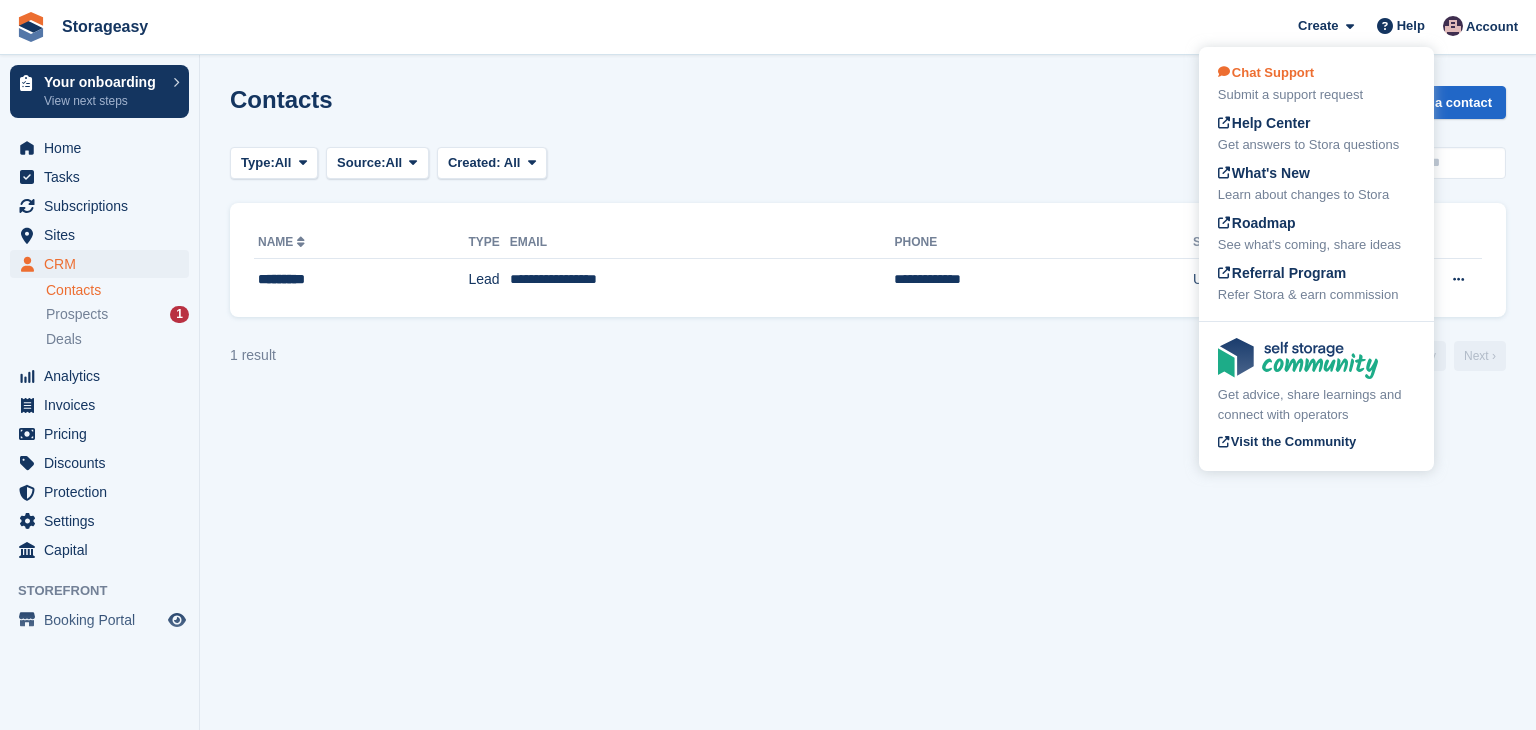 click on "Chat Support
Submit a support request" at bounding box center [1316, 84] 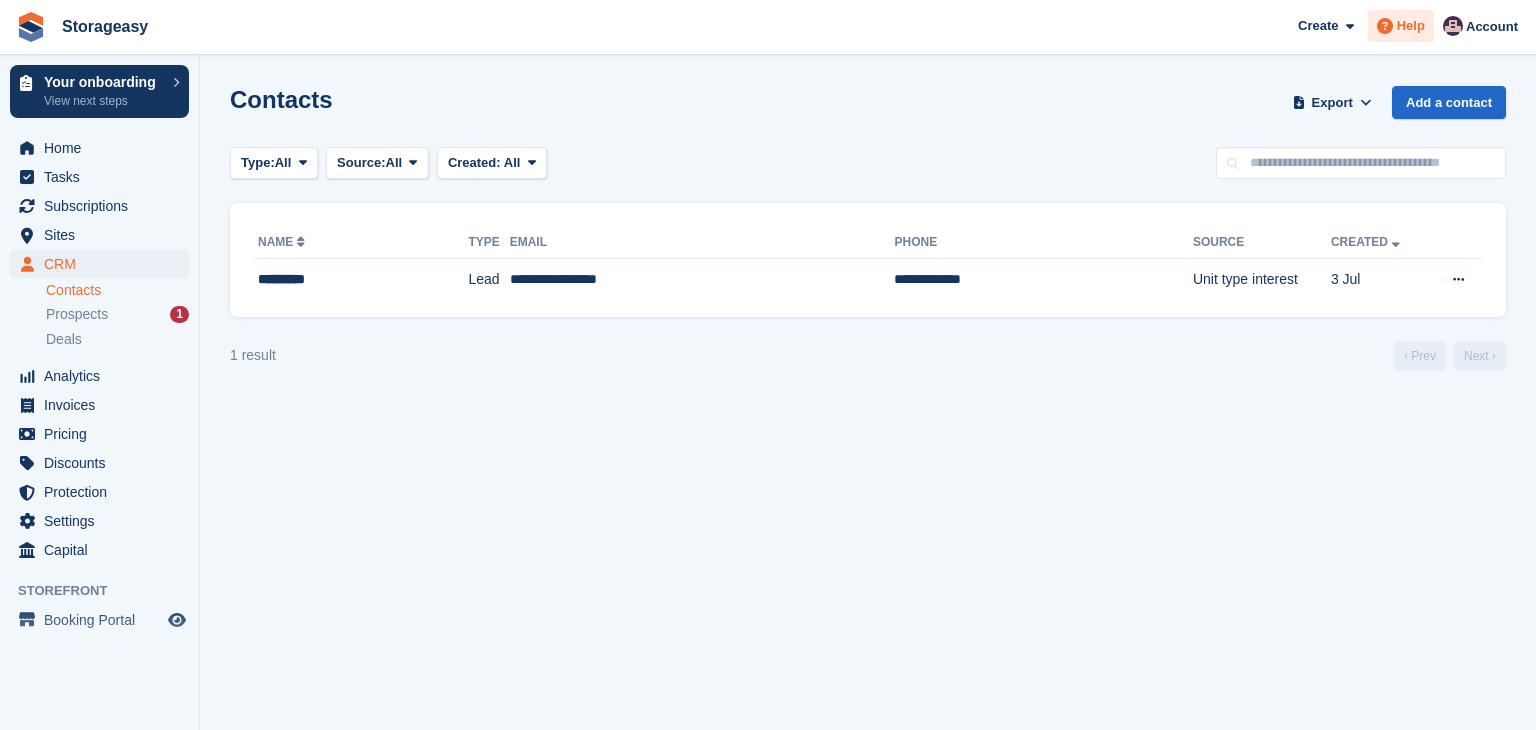 click at bounding box center (1385, 26) 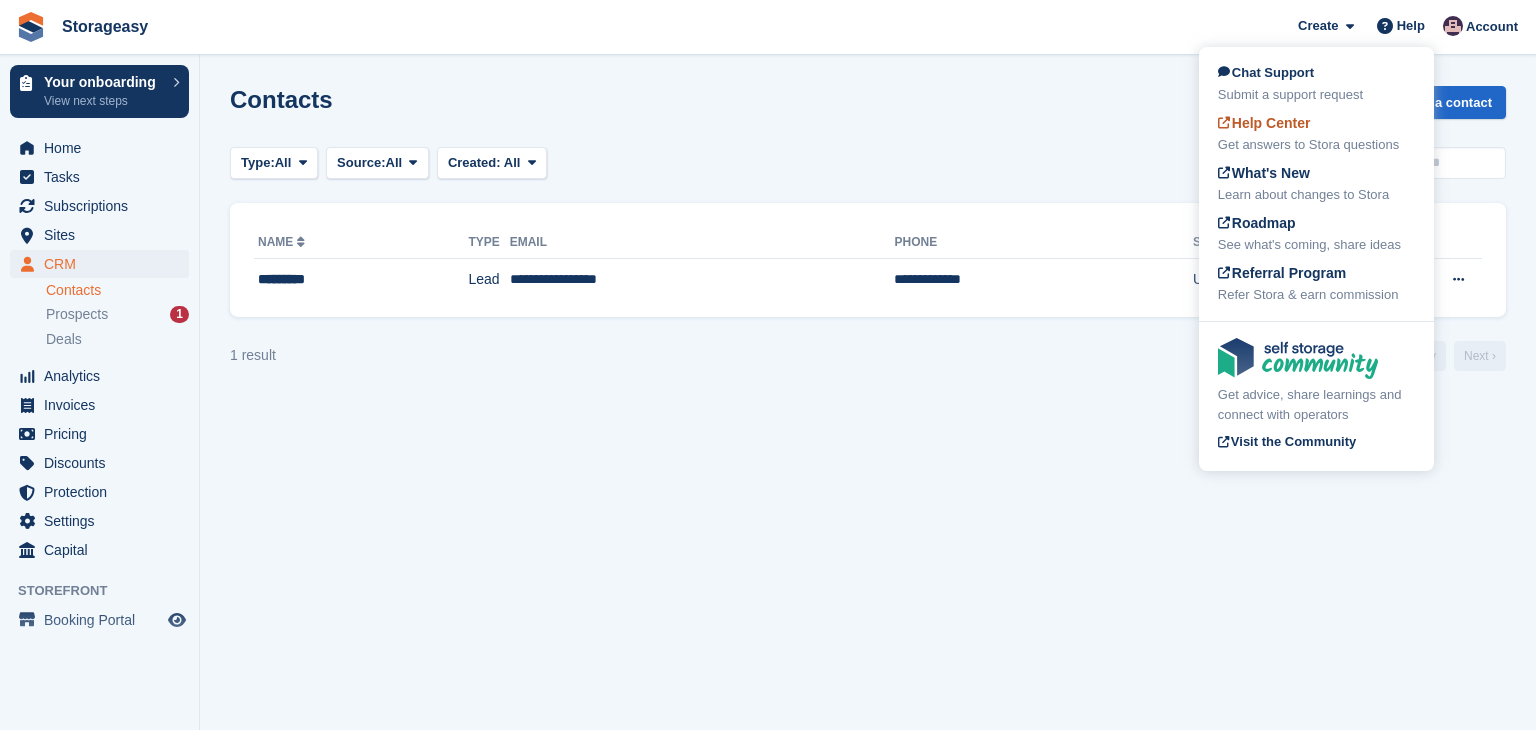 click on "Help Center
Get answers to Stora questions" at bounding box center (1316, 134) 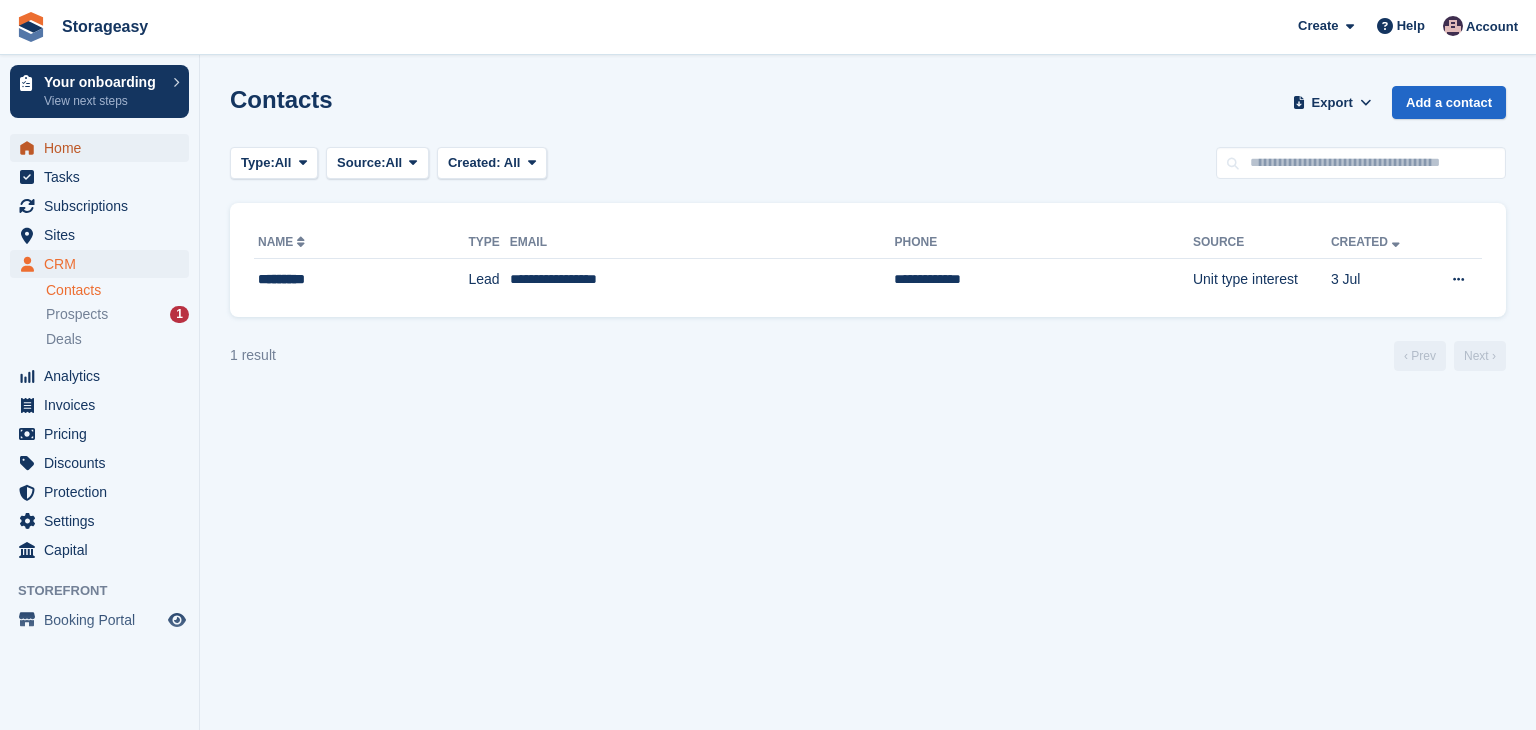 click on "Home" at bounding box center [104, 148] 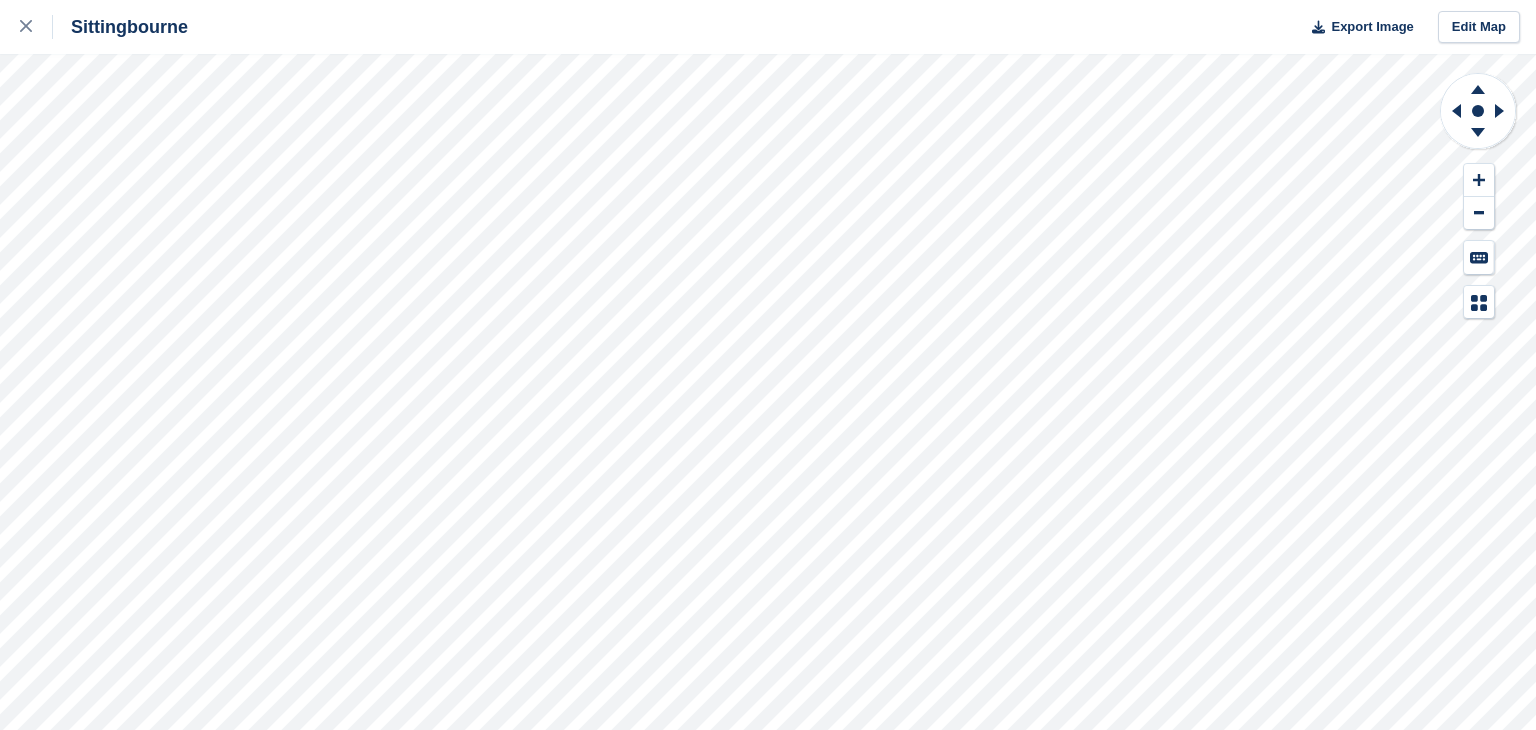 scroll, scrollTop: 0, scrollLeft: 0, axis: both 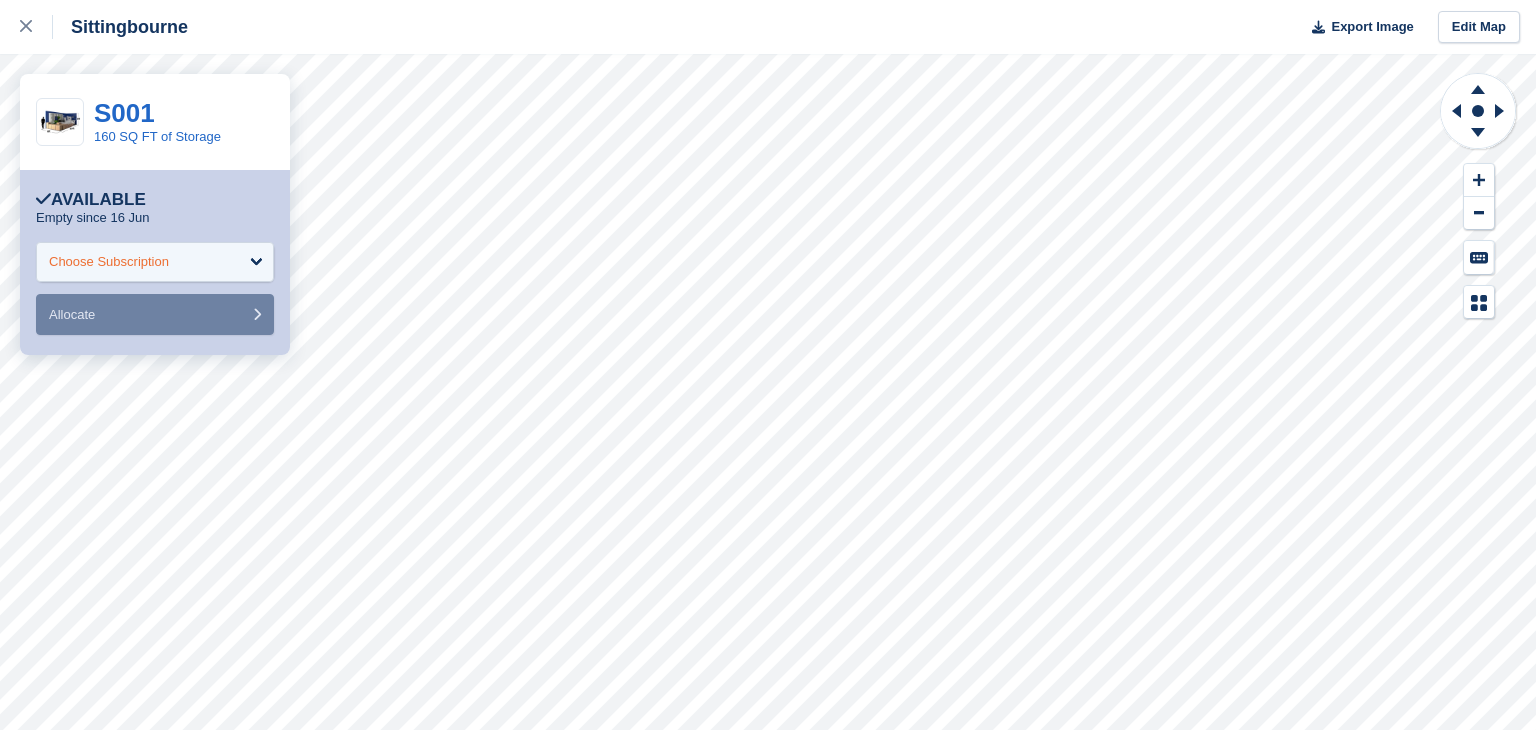 click on "Choose Subscription" at bounding box center (155, 262) 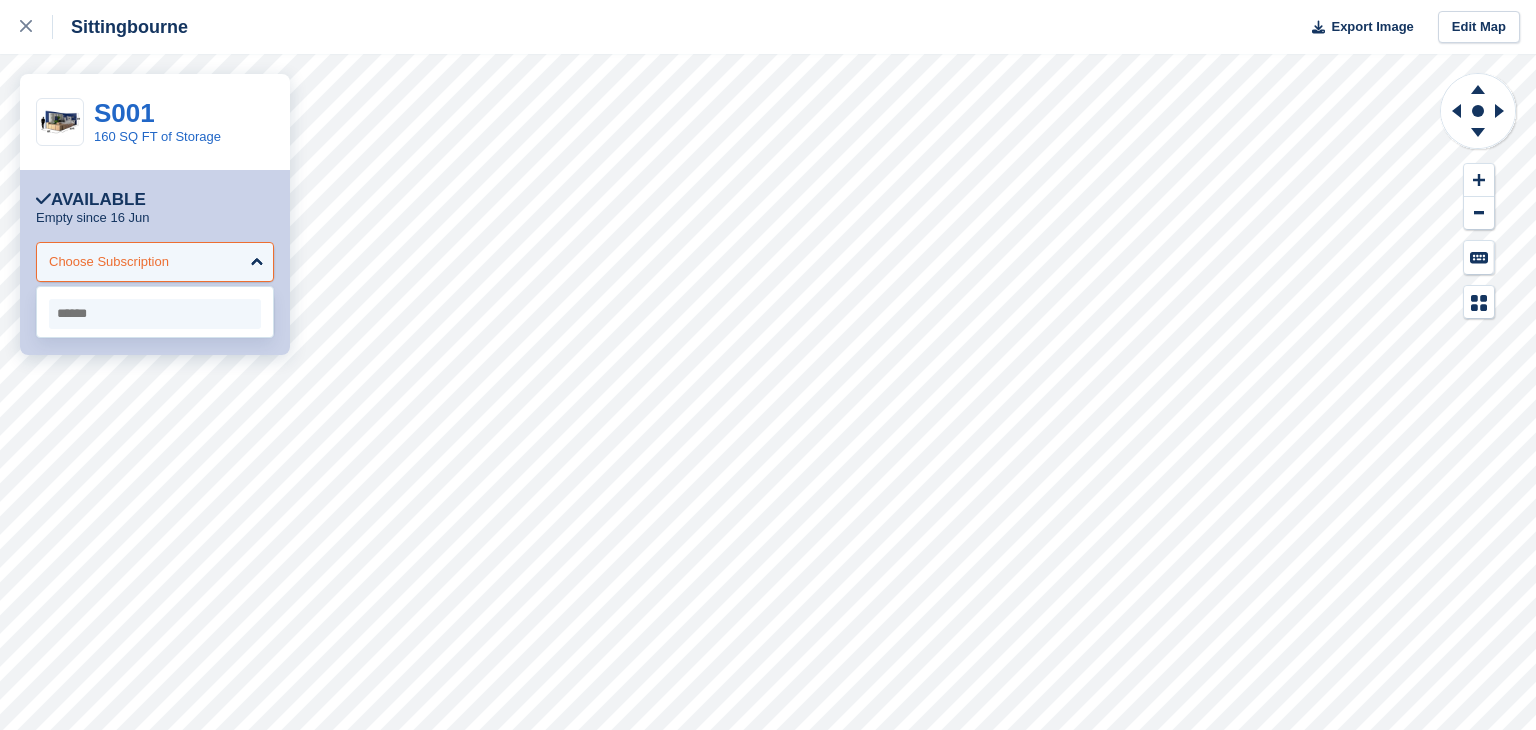 click on "Choose Subscription" at bounding box center [155, 262] 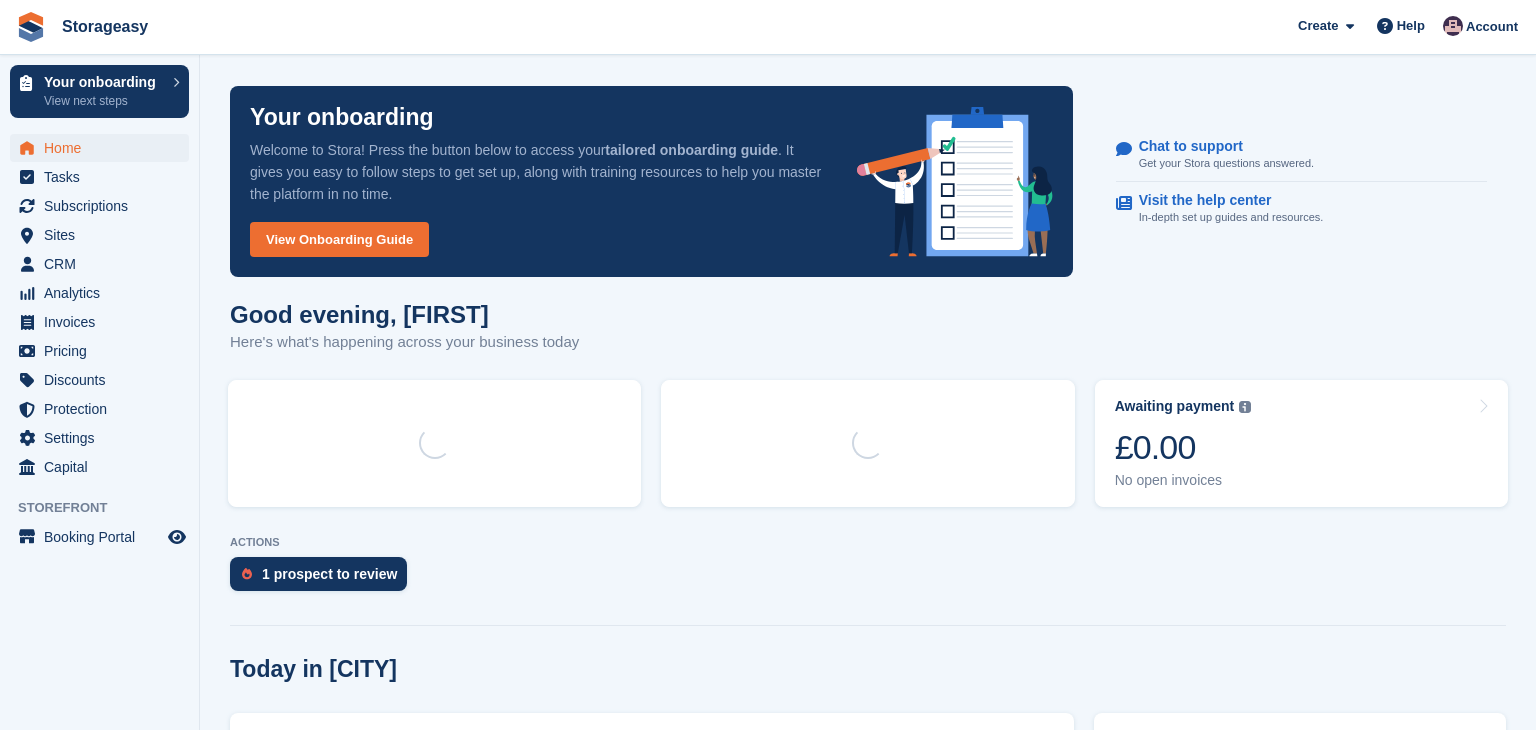 scroll, scrollTop: 0, scrollLeft: 0, axis: both 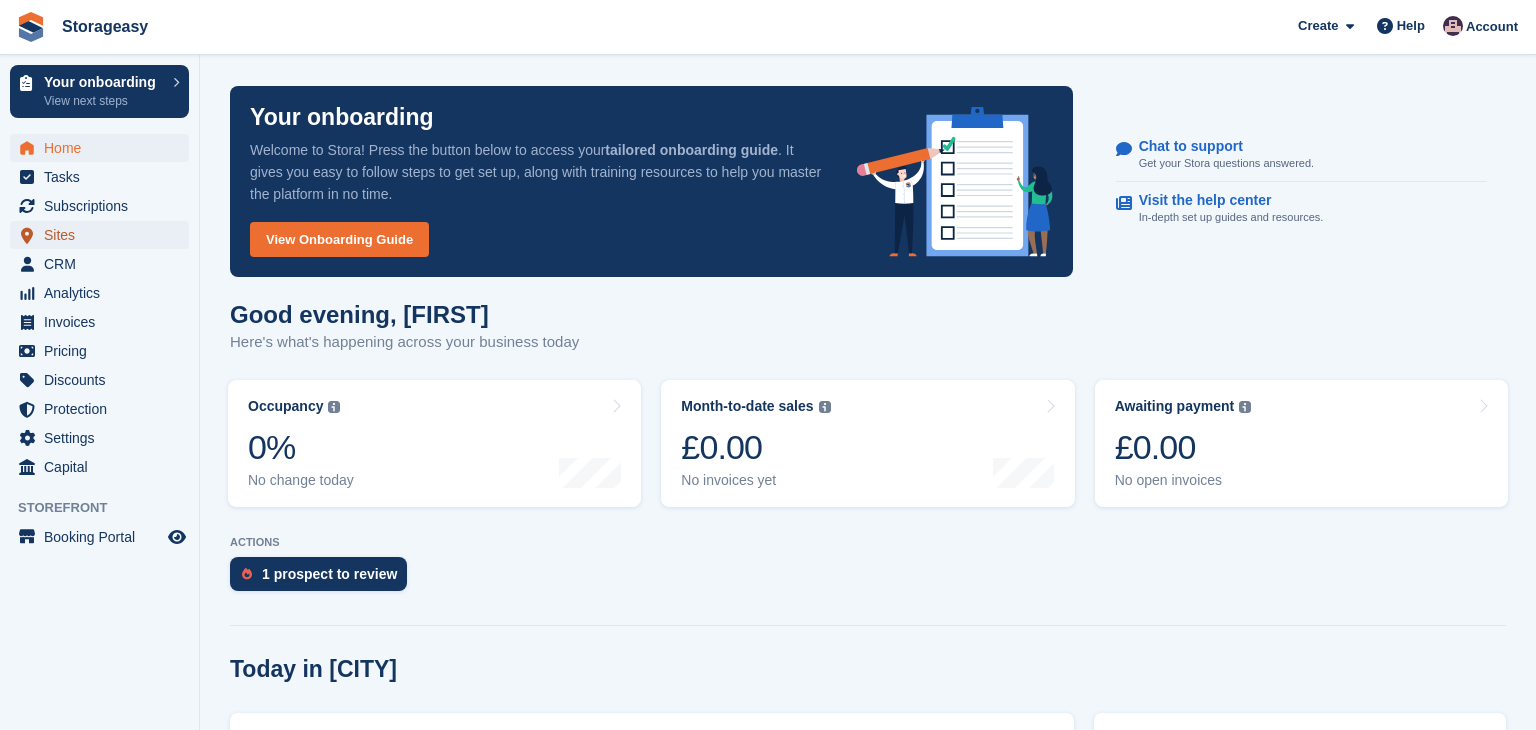 click on "Sites" at bounding box center [104, 235] 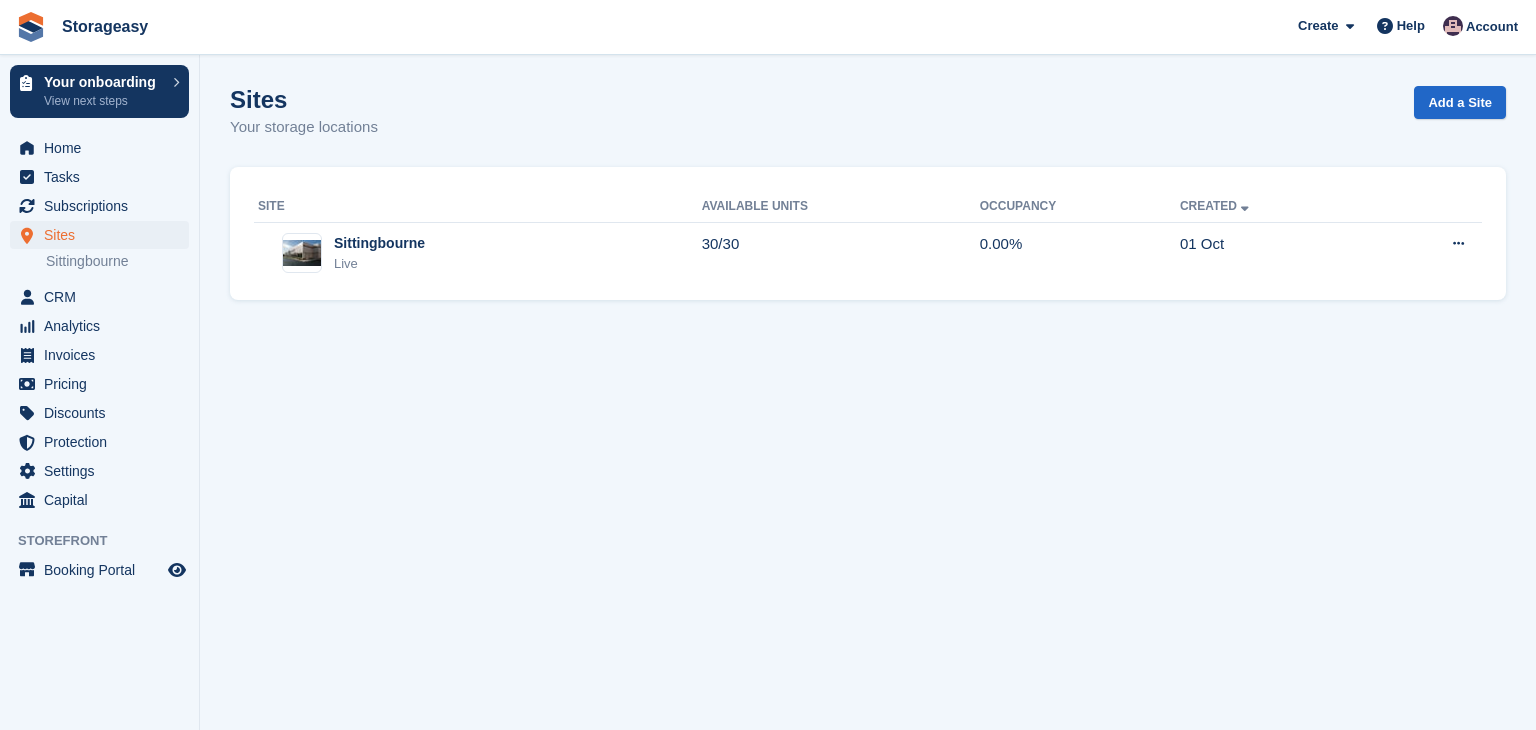 scroll, scrollTop: 0, scrollLeft: 0, axis: both 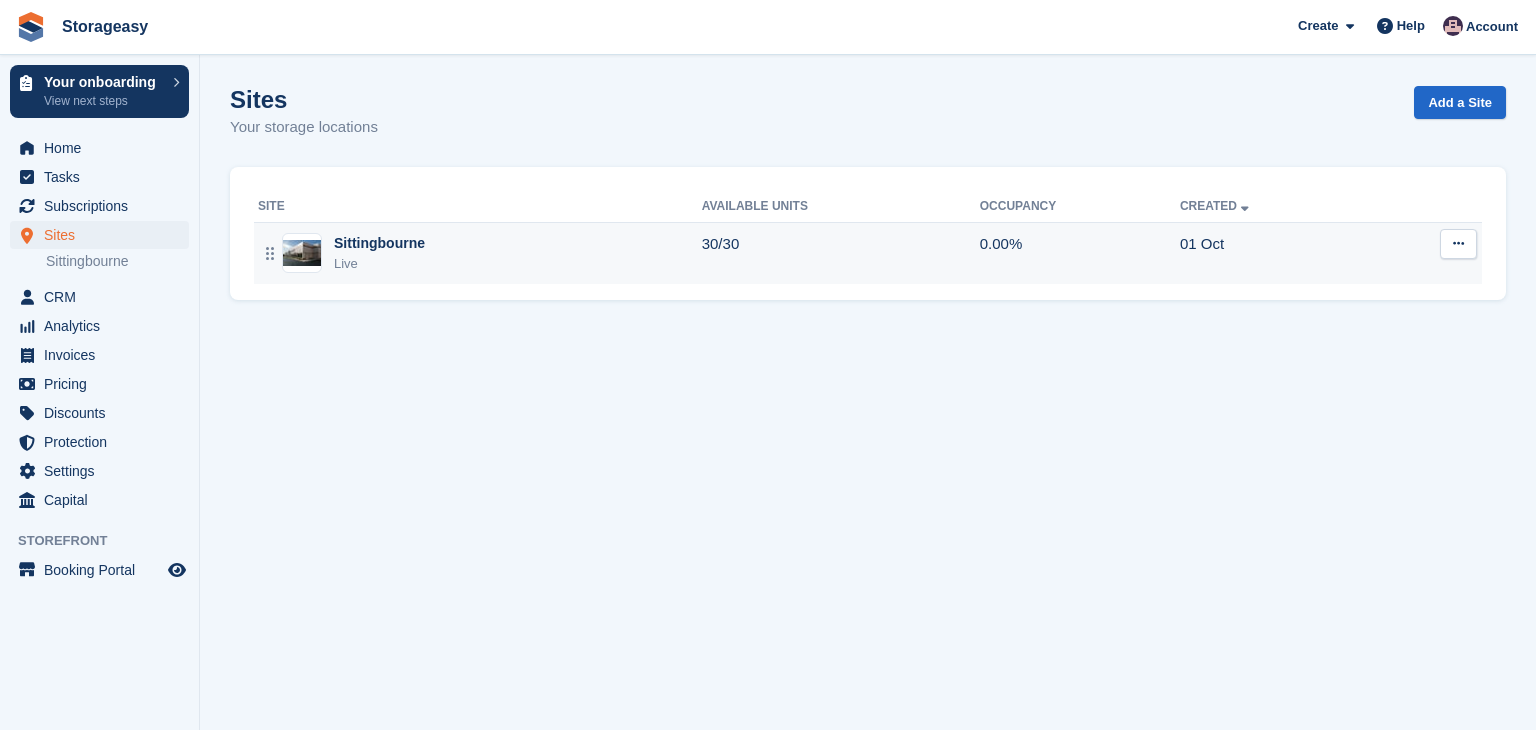 click at bounding box center (1458, 244) 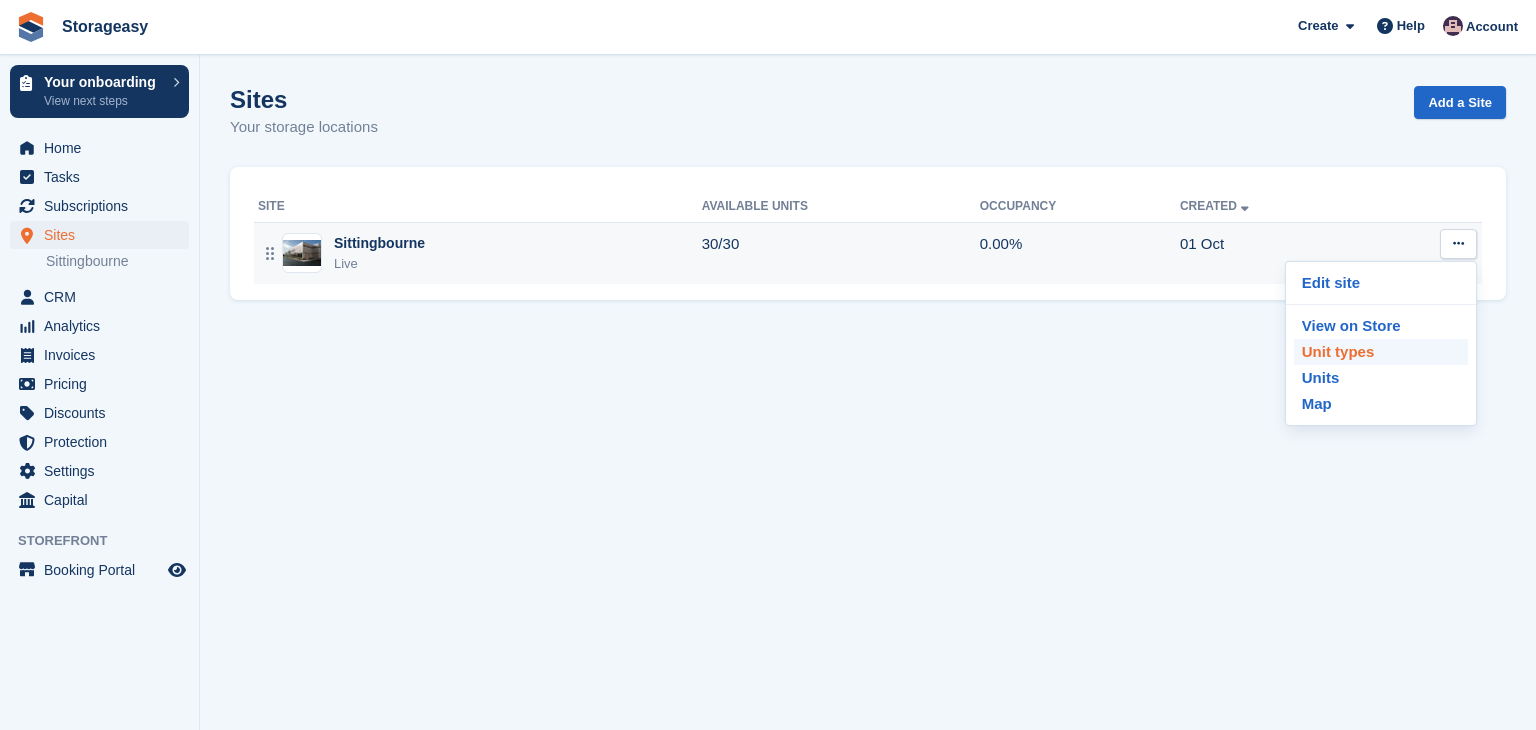 click on "Unit types" at bounding box center (1381, 352) 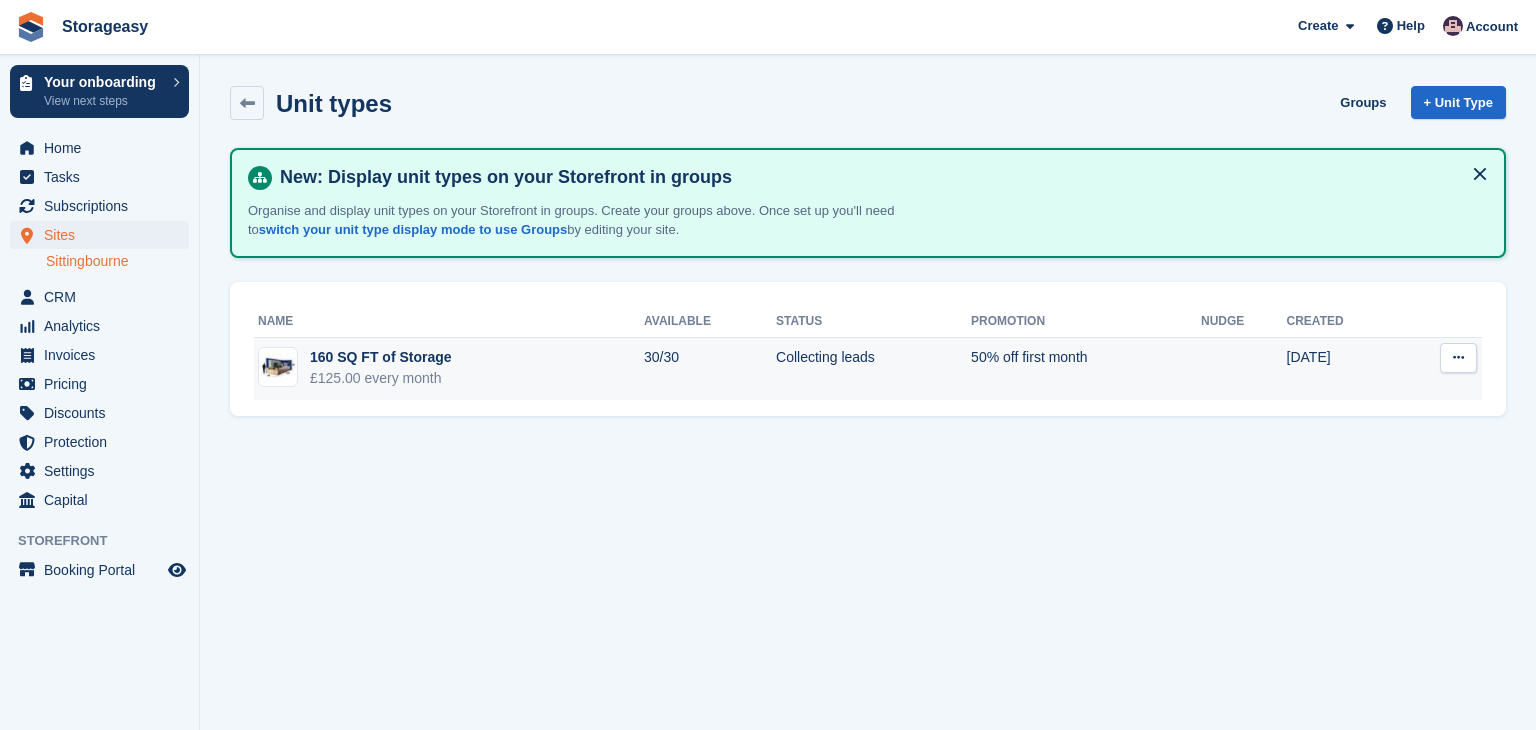 click at bounding box center [1458, 357] 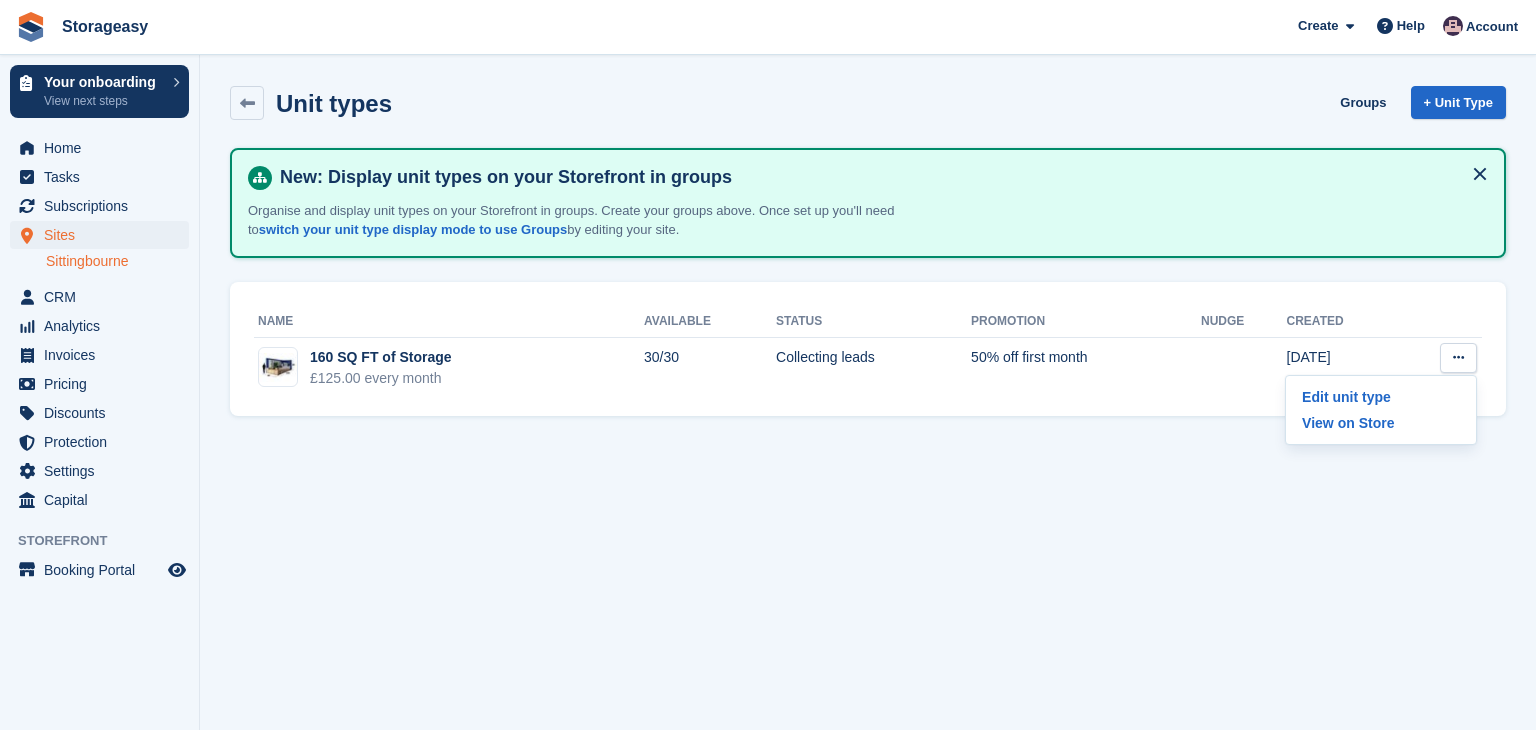 click on "Unit types
Groups
+ Unit Type
New: Display unit types on your Storefront in groups
Organise and display unit types on your Storefront in groups. Create your groups above. Once set up you'll need to  switch your unit type display mode to use Groups  by editing your site.
Name
Available
Status
Promotion
Nudge
Created
160 SQ FT of Storage
£125.00 every month
30/30" at bounding box center (868, 365) 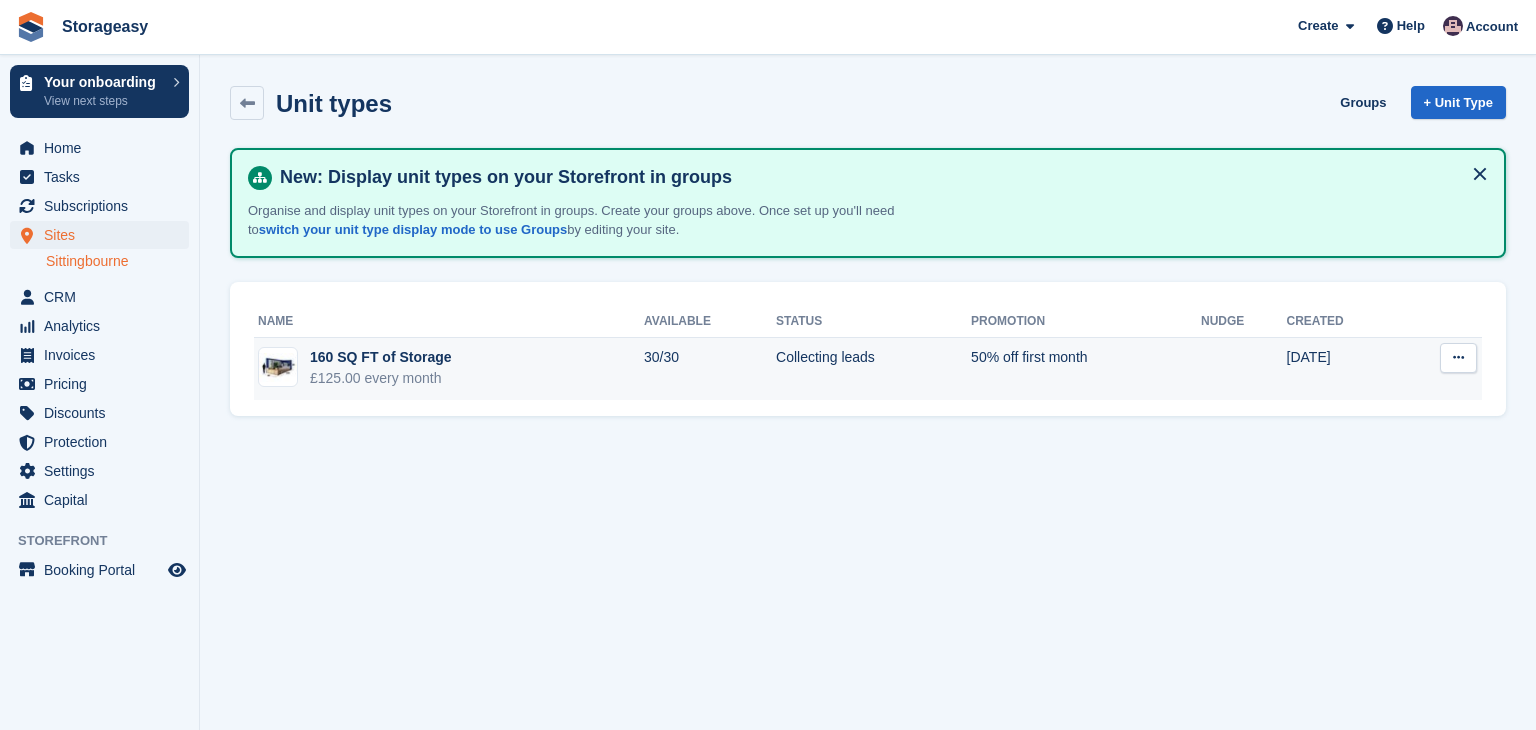 click at bounding box center (1458, 358) 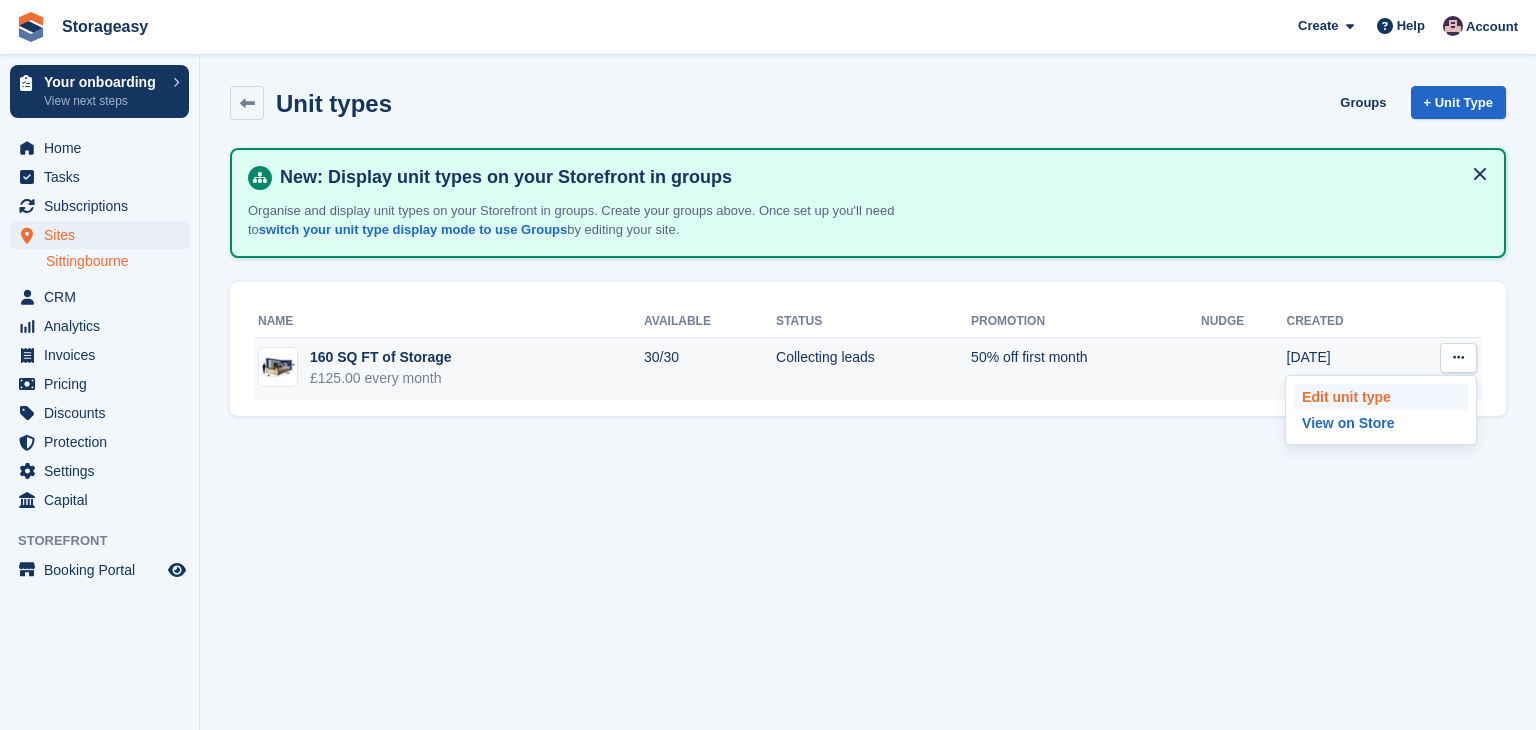 click on "Edit unit type" at bounding box center (1381, 397) 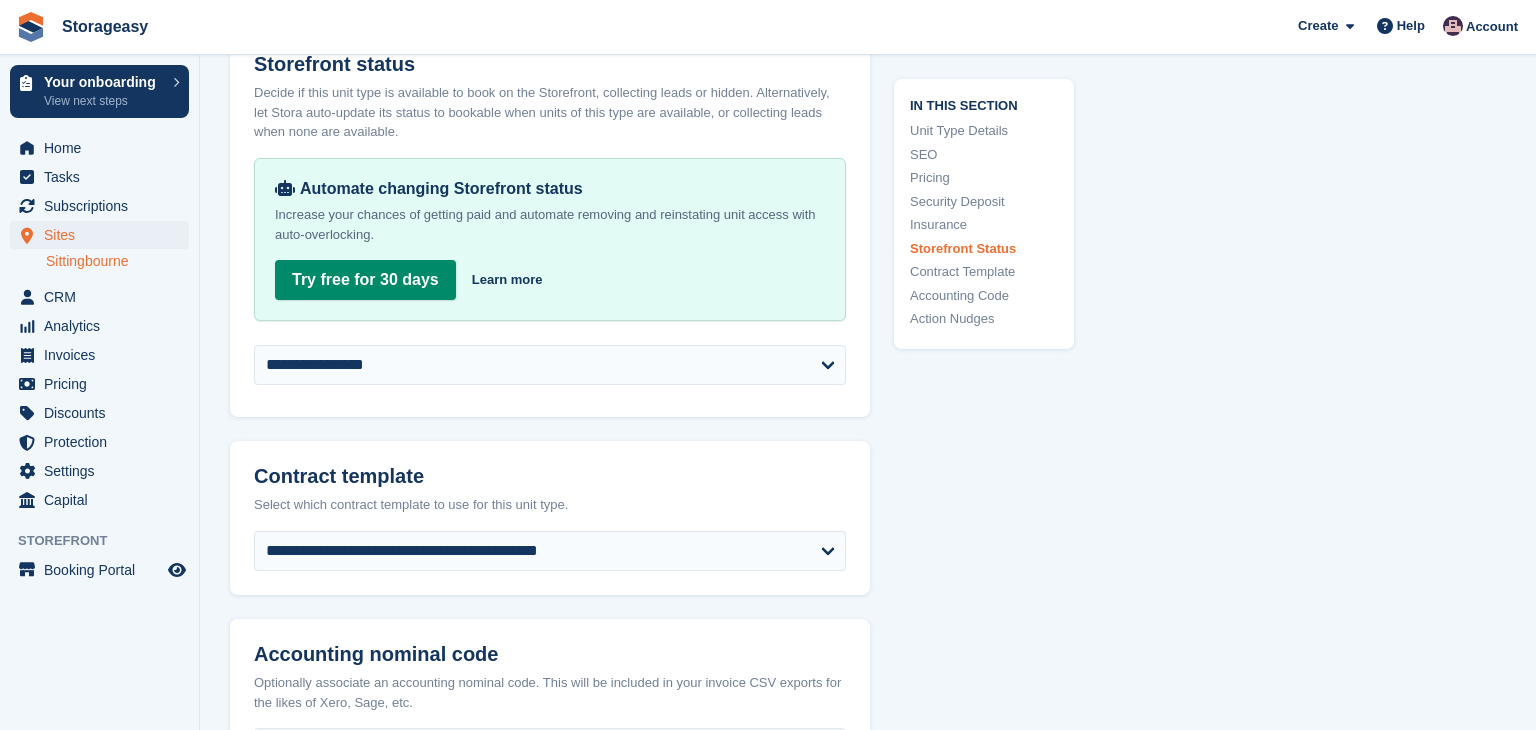 scroll, scrollTop: 3147, scrollLeft: 0, axis: vertical 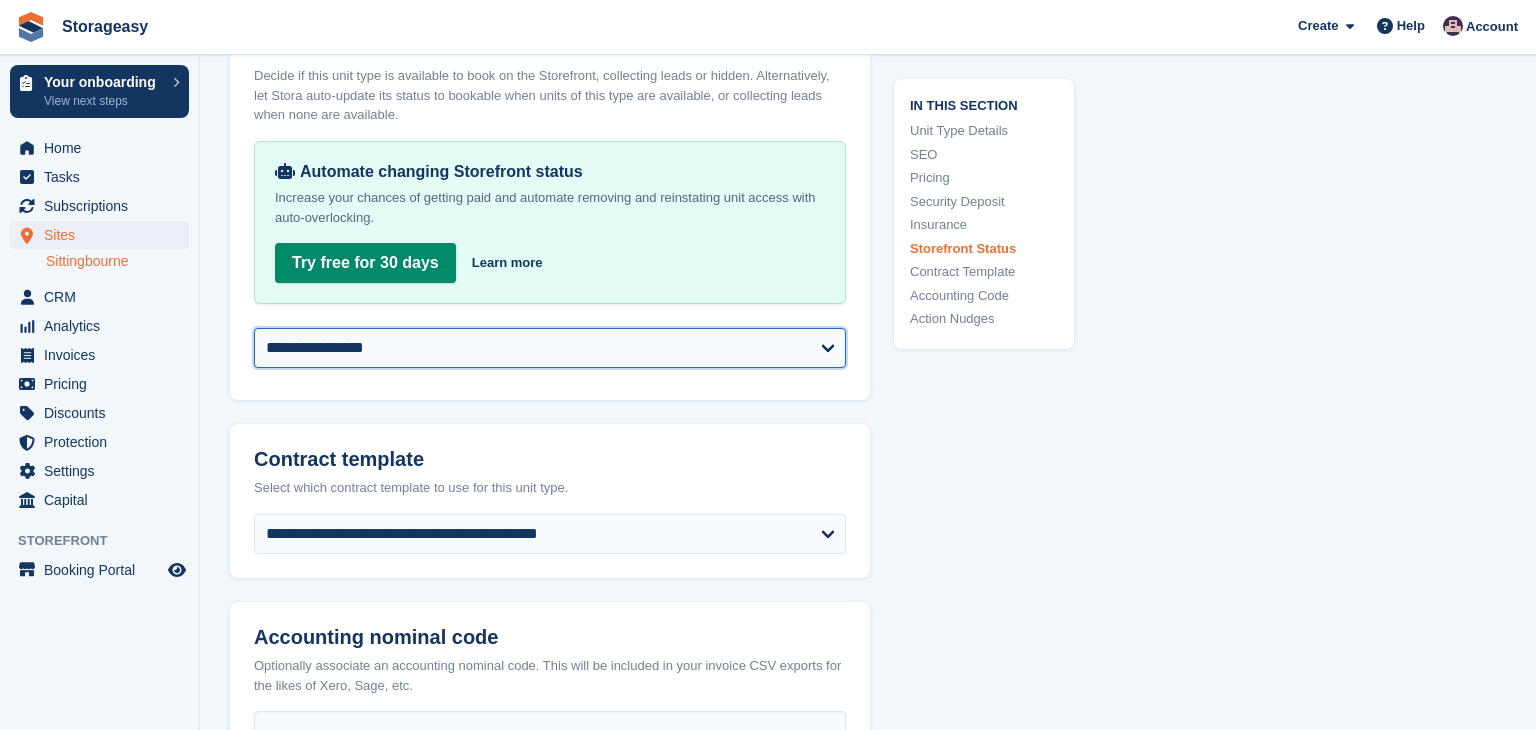 click on "**********" at bounding box center (550, 348) 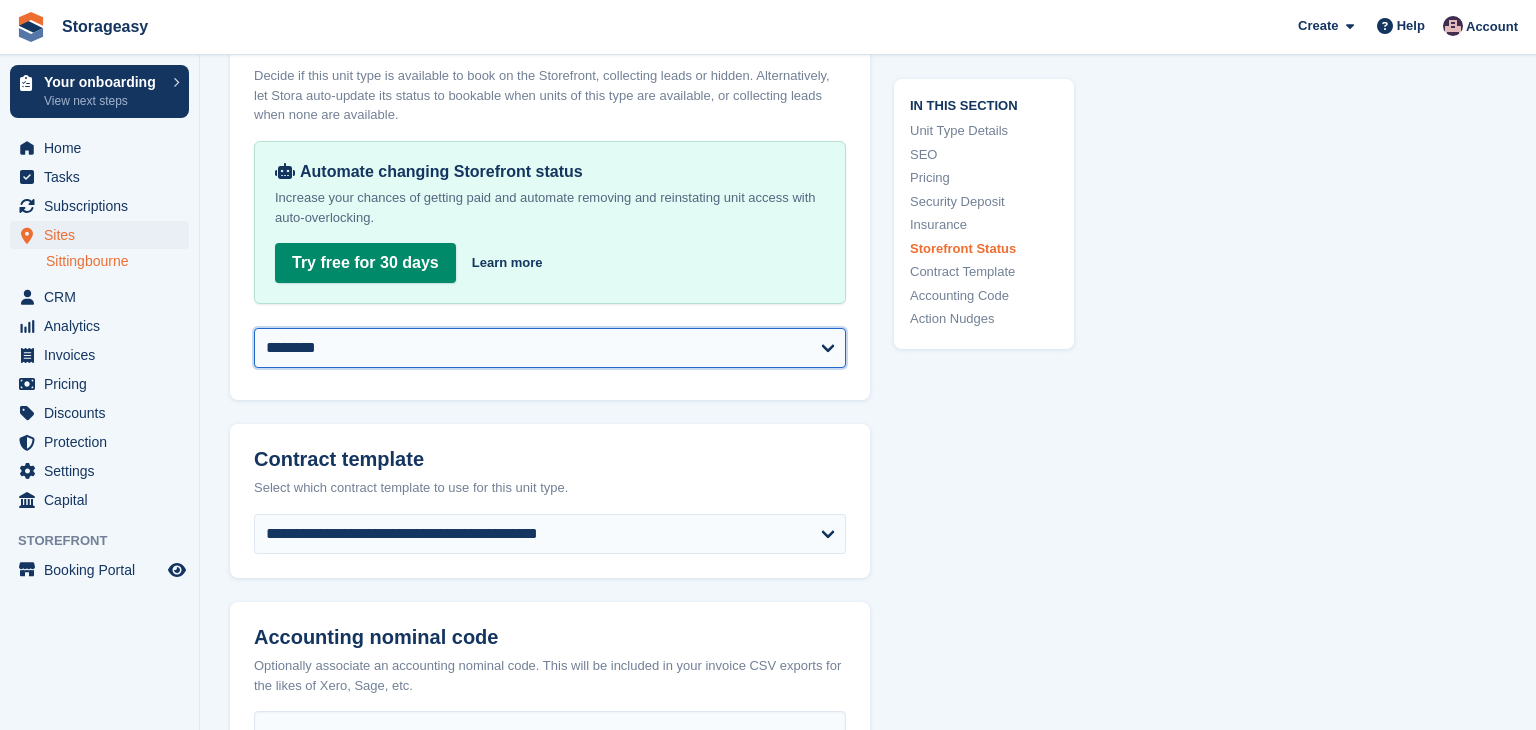 click on "**********" at bounding box center [550, 348] 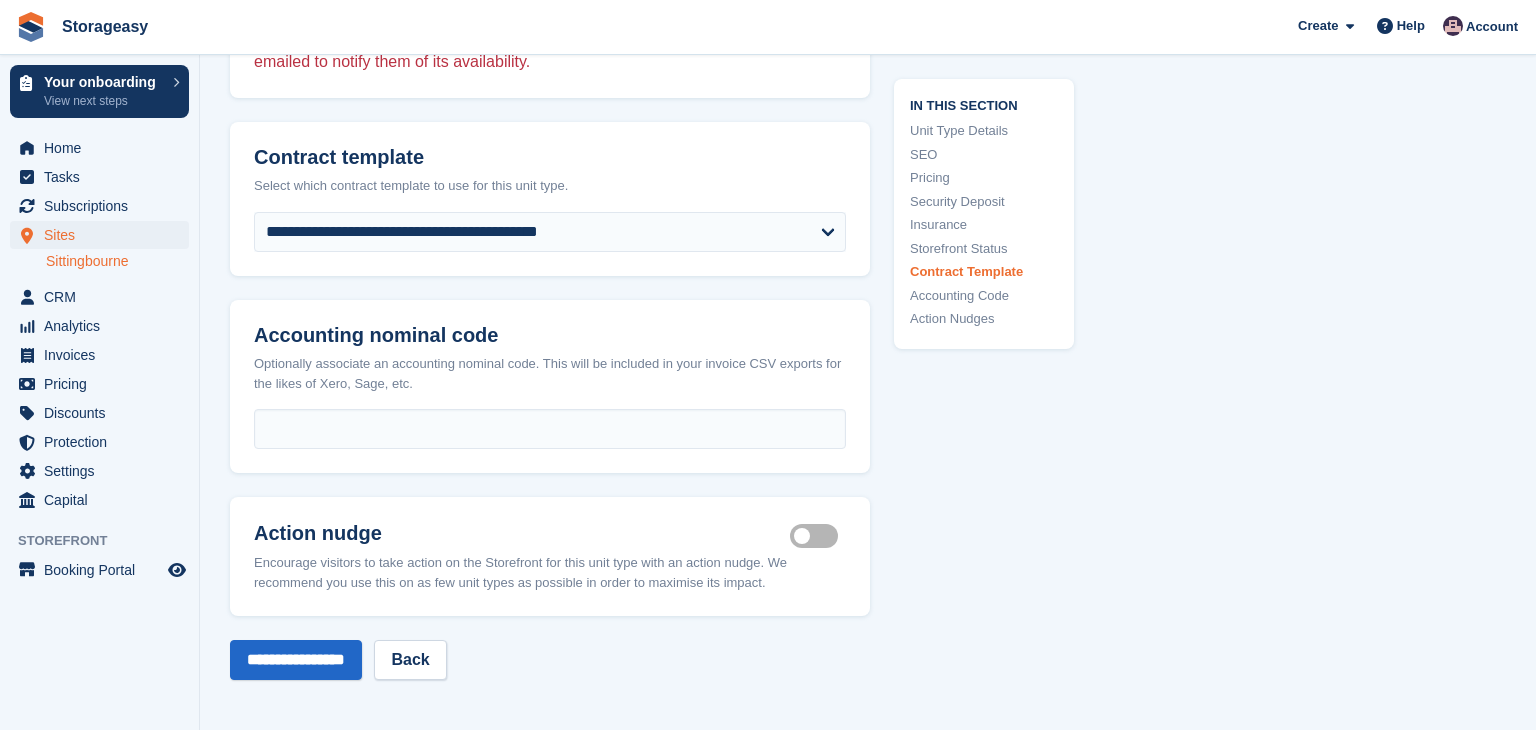scroll, scrollTop: 3766, scrollLeft: 0, axis: vertical 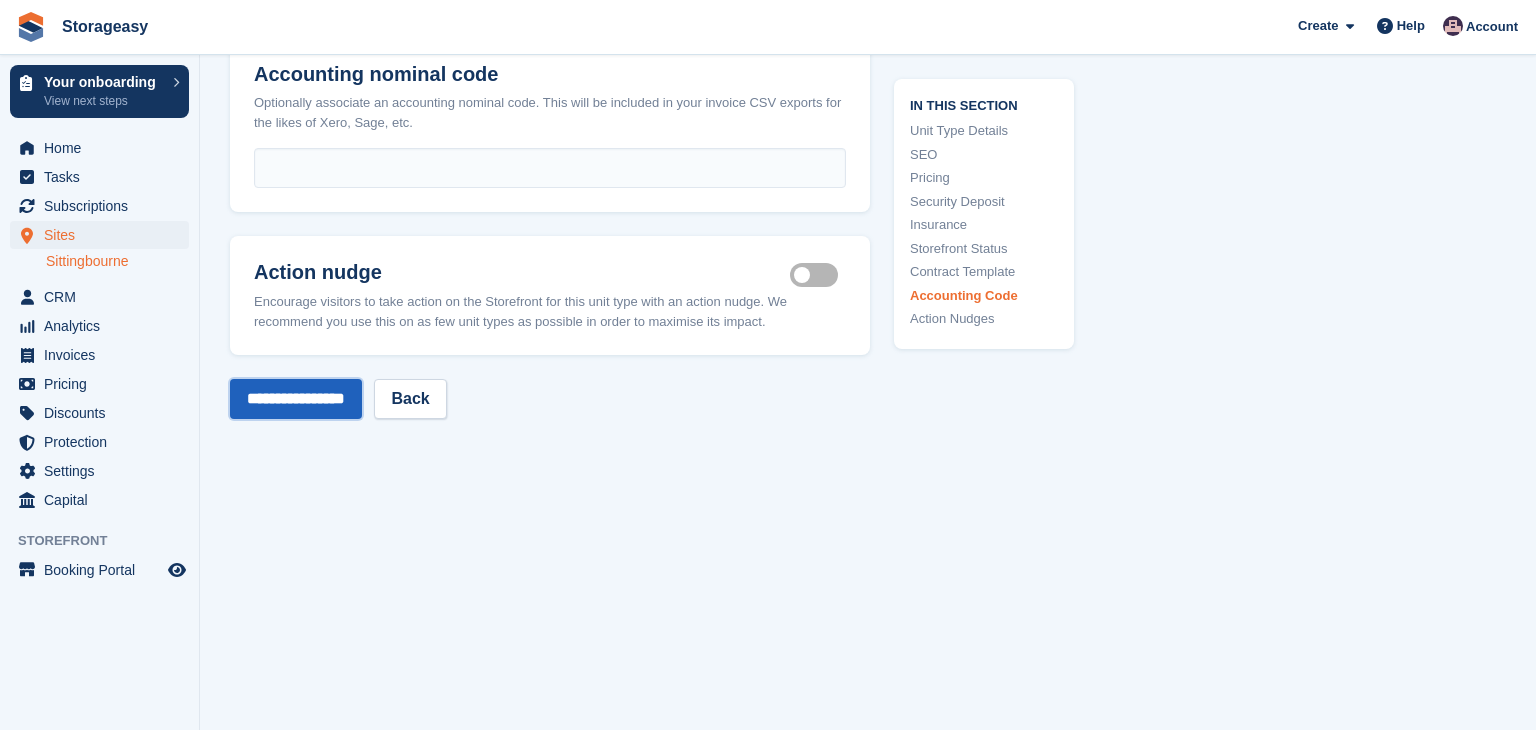 click on "**********" at bounding box center (296, 399) 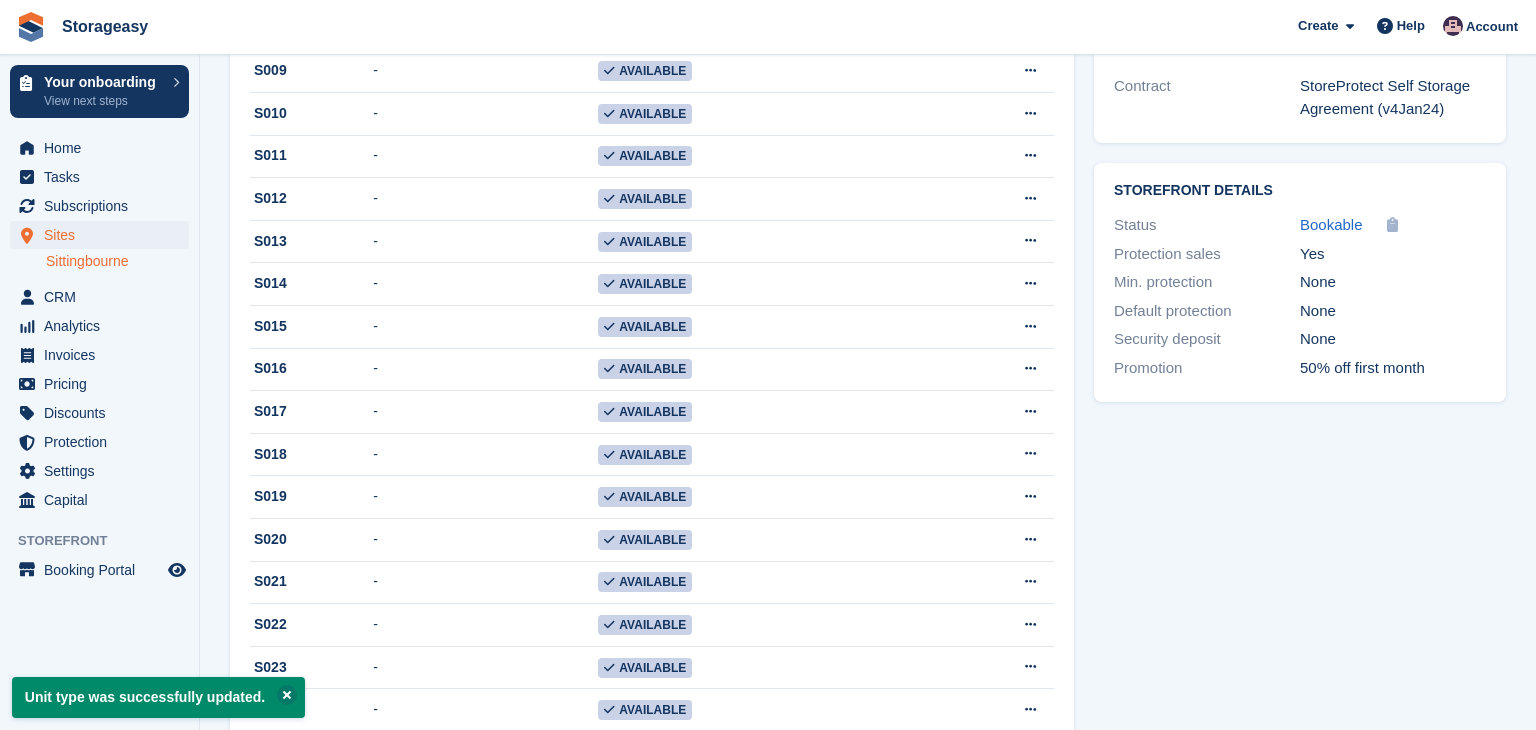 scroll, scrollTop: 0, scrollLeft: 0, axis: both 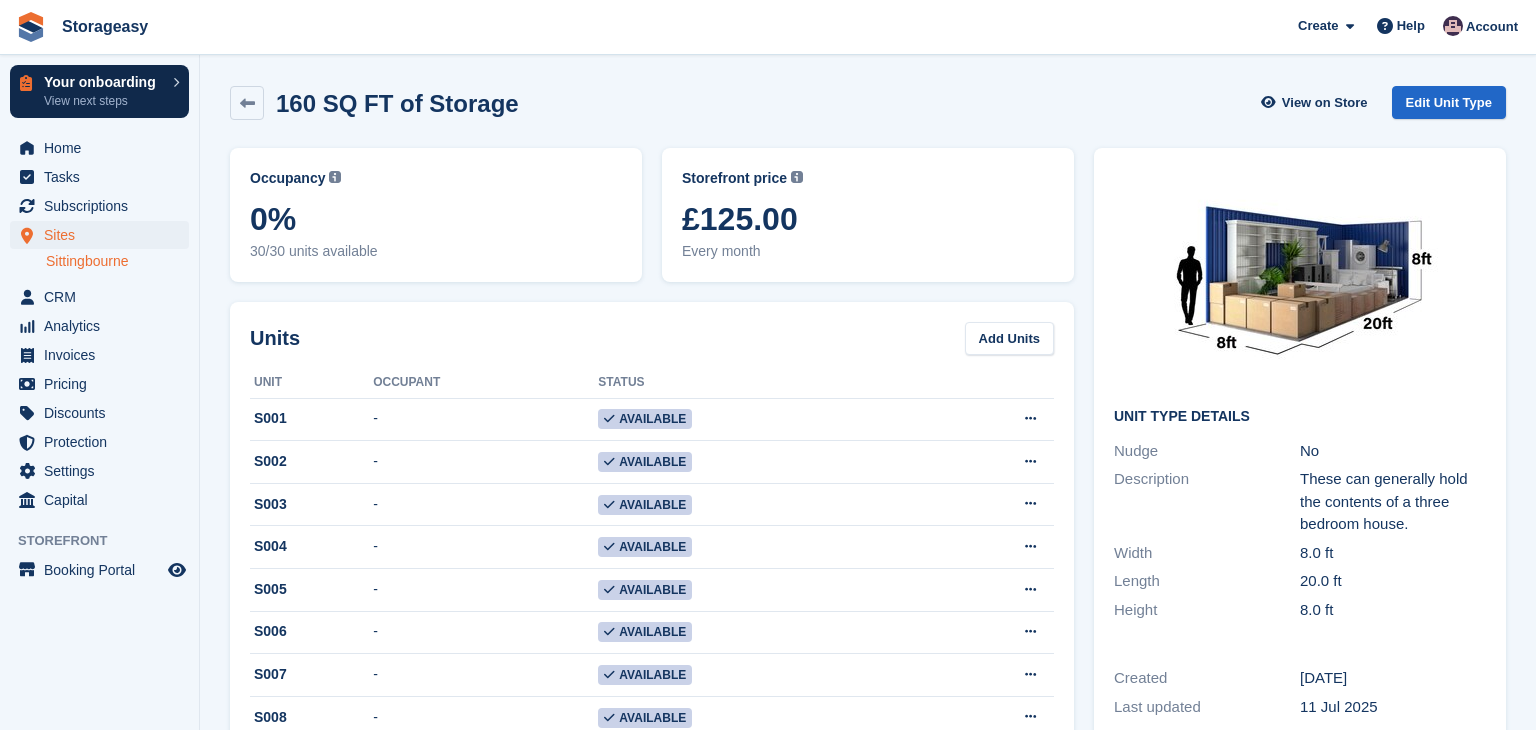 click on "Your onboarding" at bounding box center (103, 82) 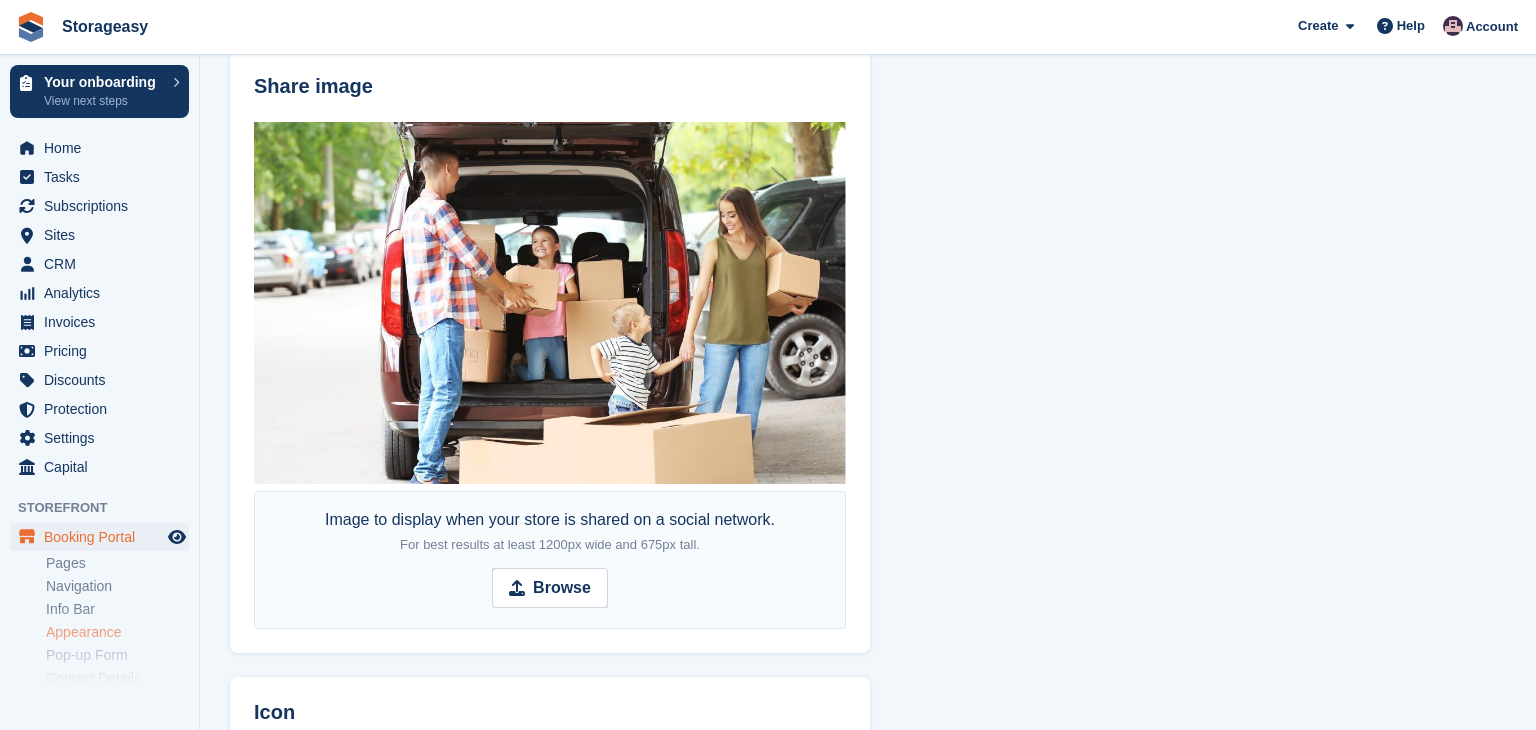 scroll, scrollTop: 1060, scrollLeft: 0, axis: vertical 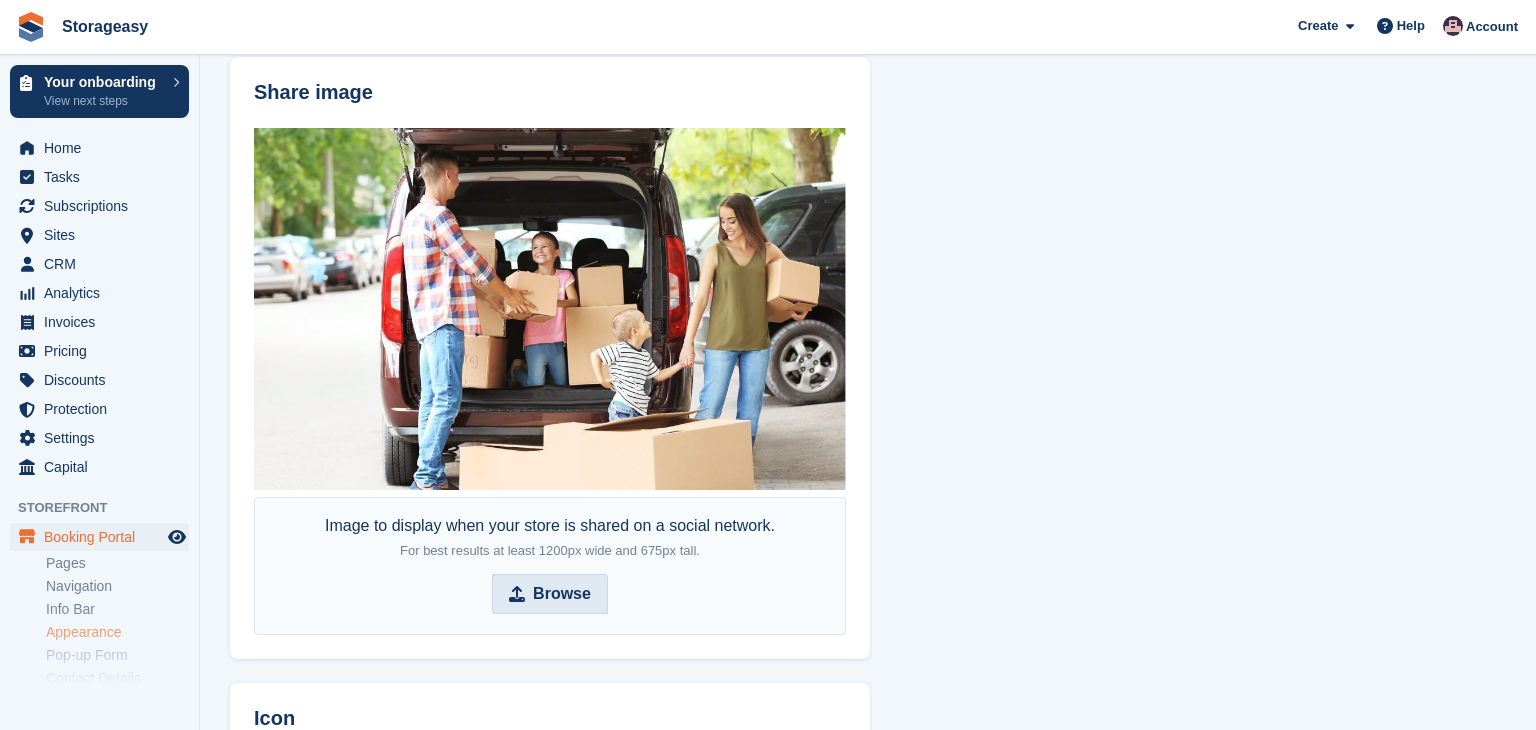 click on "Browse" at bounding box center [562, 594] 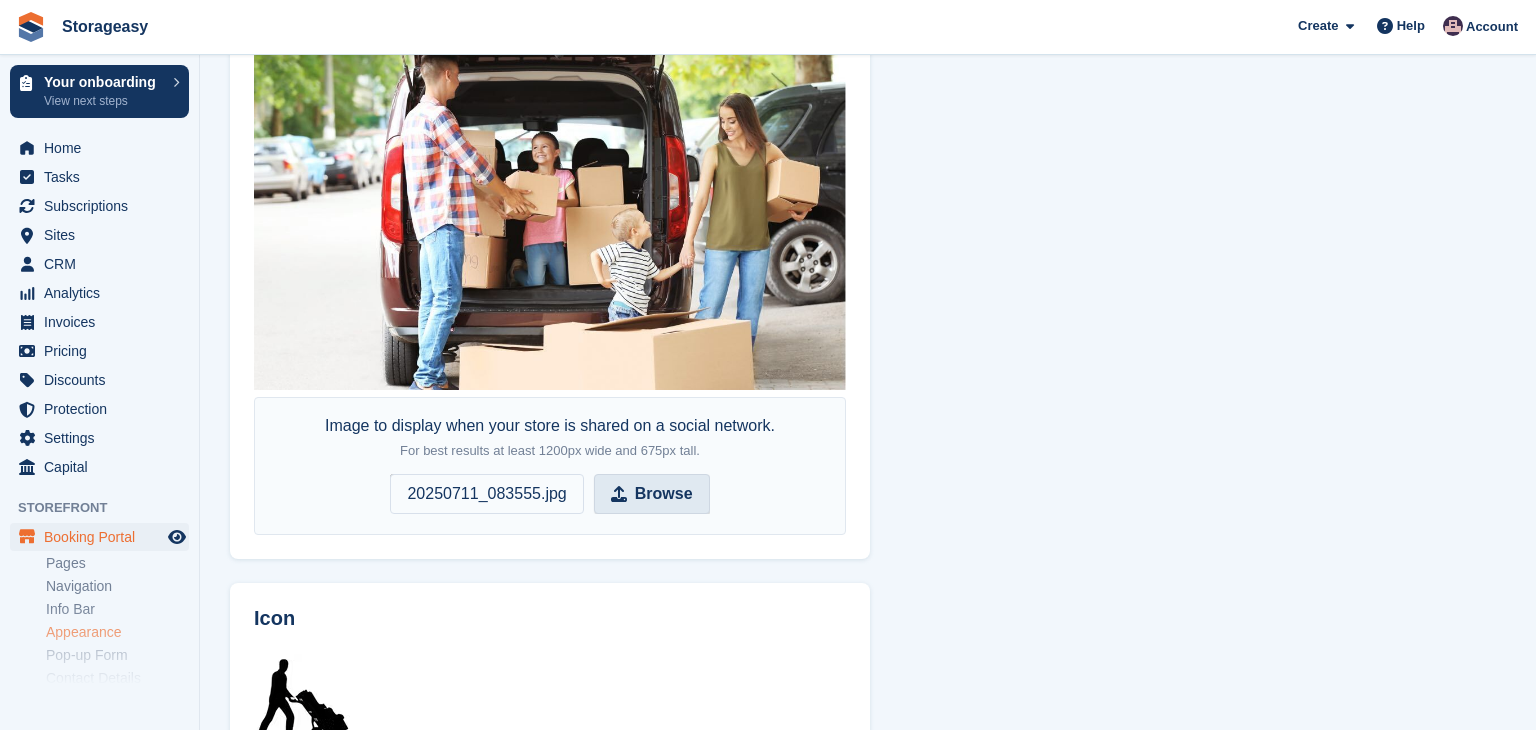 scroll, scrollTop: 1159, scrollLeft: 0, axis: vertical 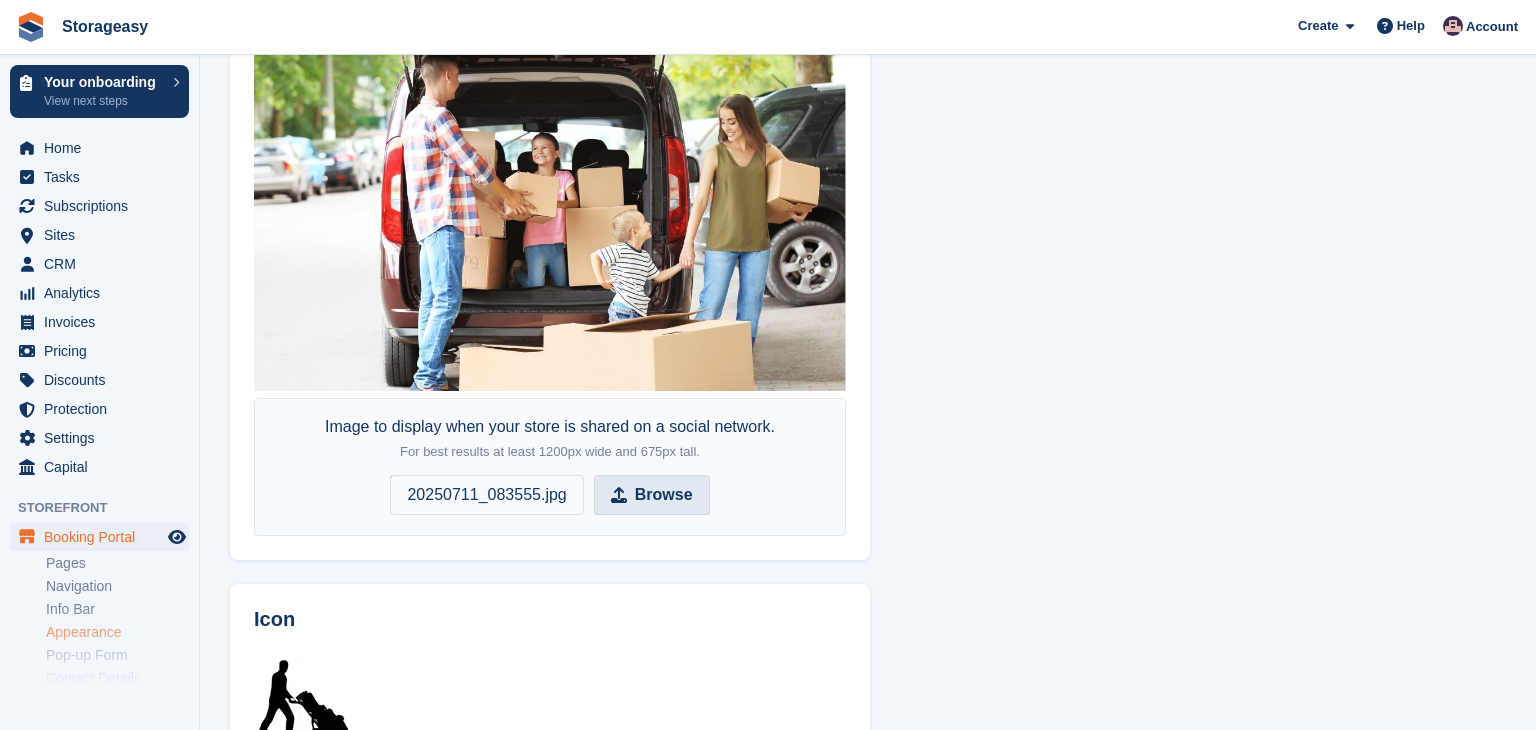 click on "Browse" at bounding box center [652, 495] 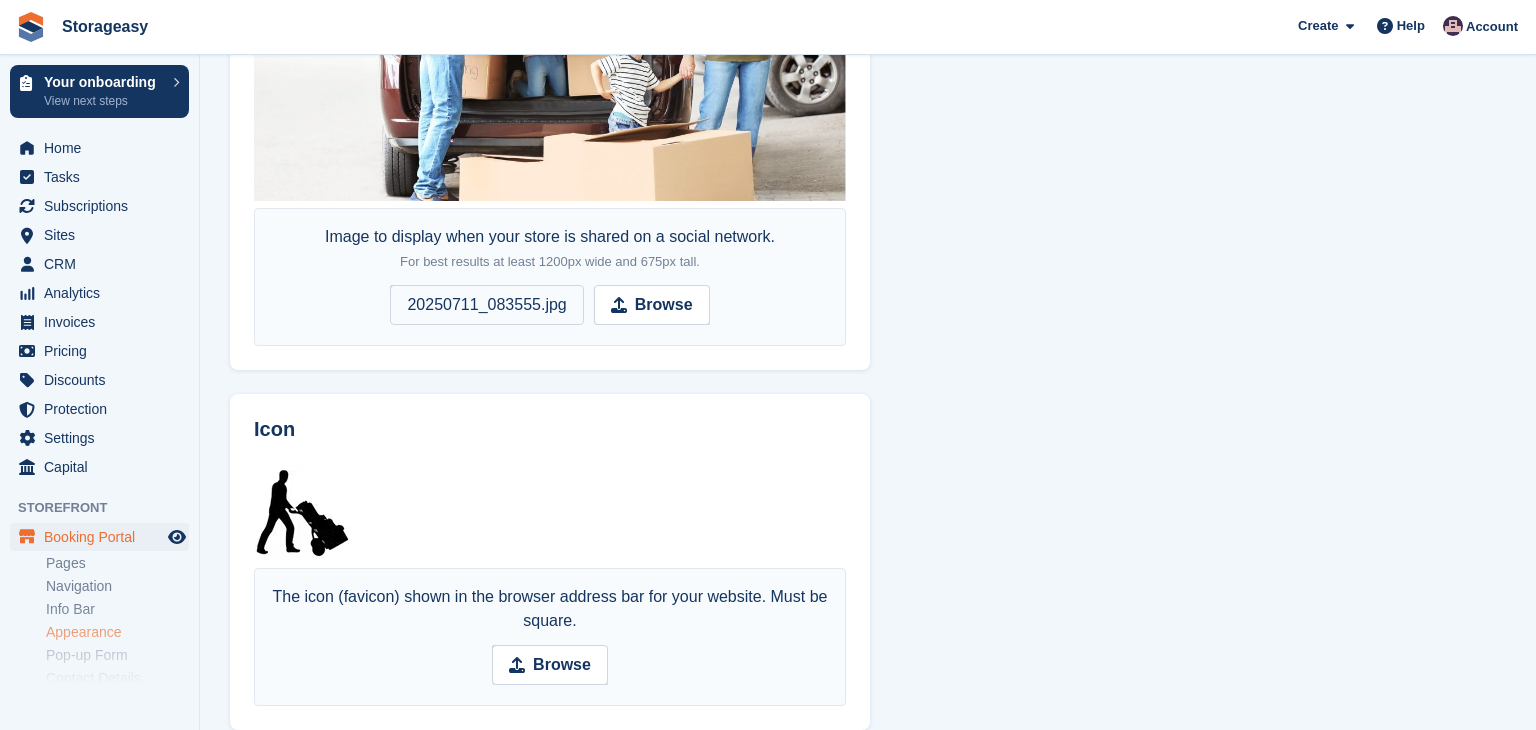 scroll, scrollTop: 1464, scrollLeft: 0, axis: vertical 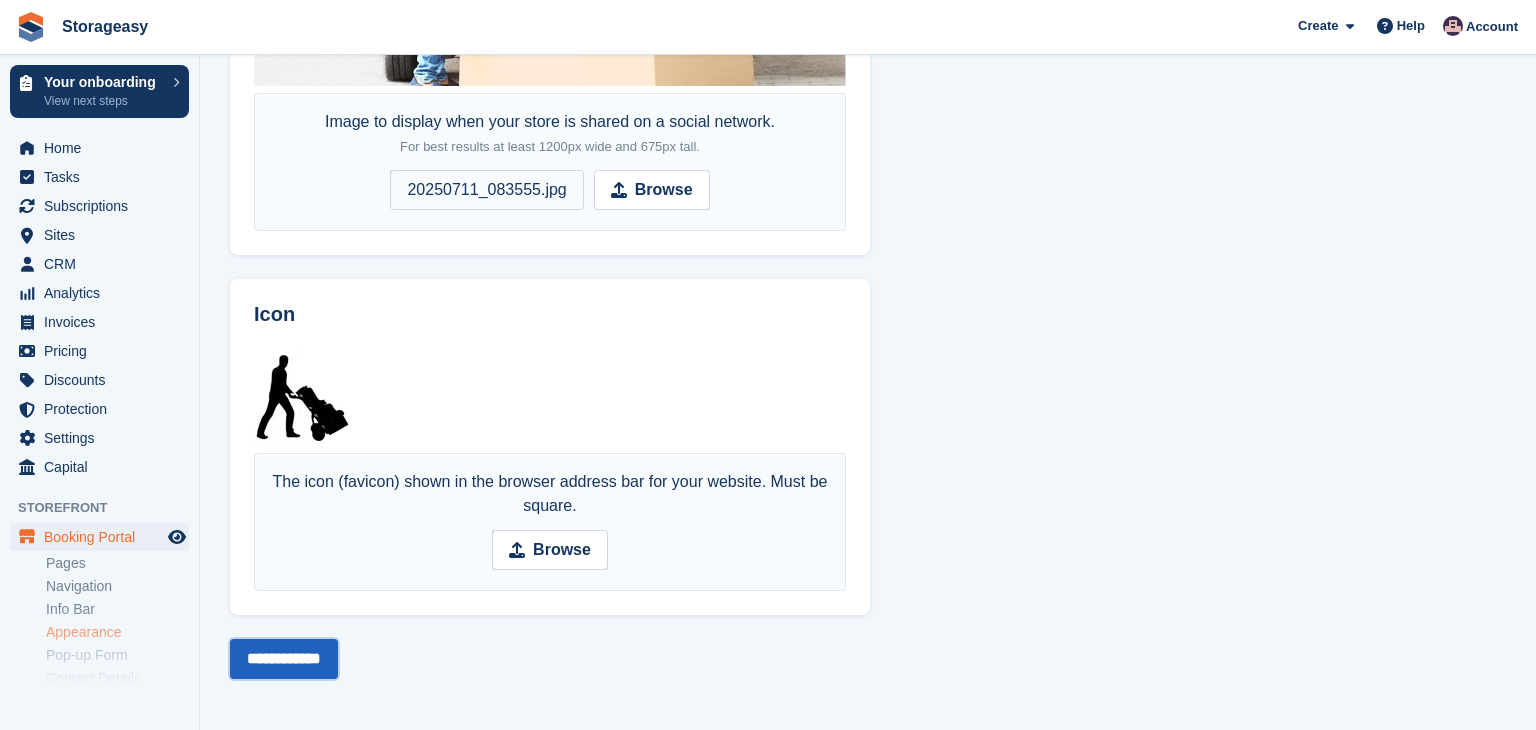 click on "**********" at bounding box center (284, 659) 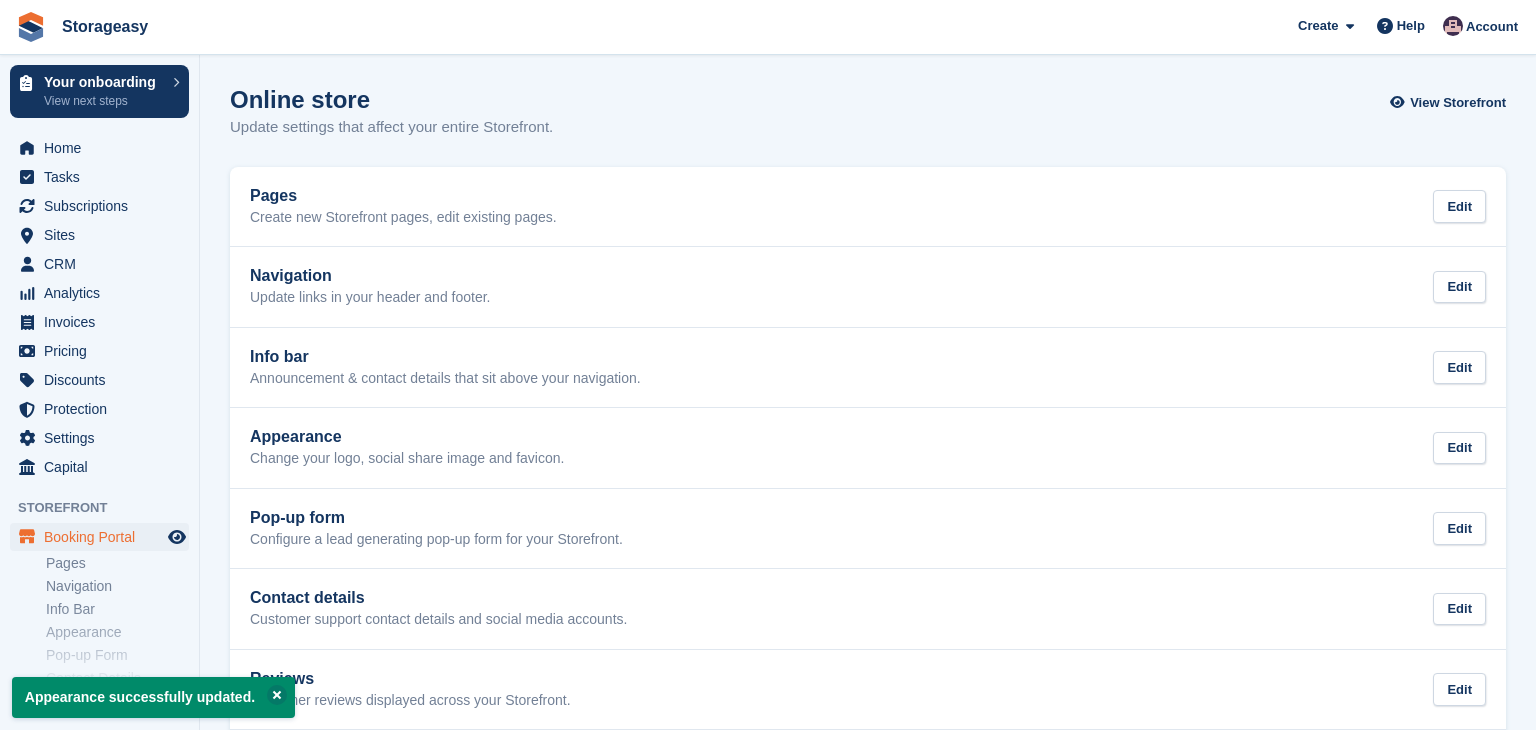 scroll, scrollTop: 0, scrollLeft: 0, axis: both 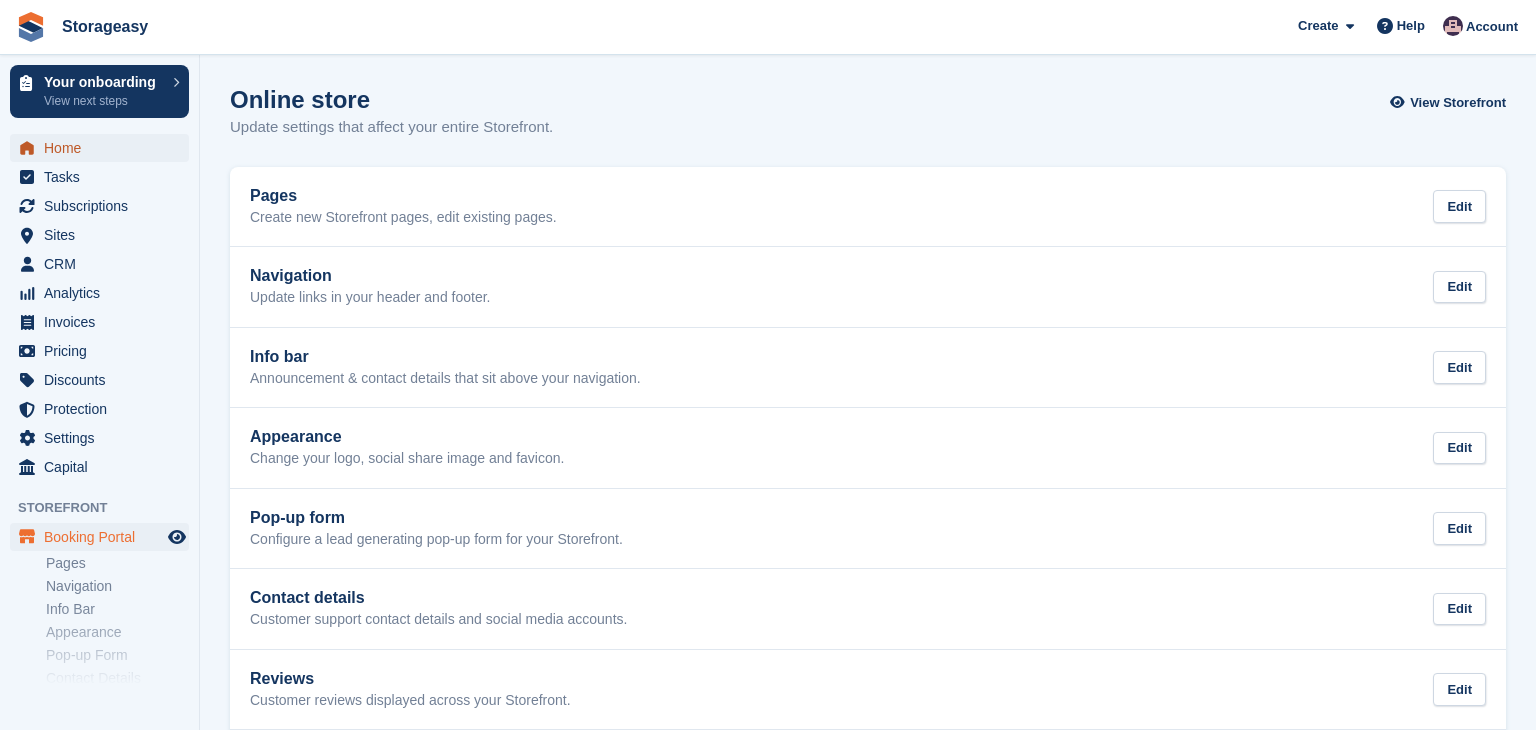 click on "Home" at bounding box center [104, 148] 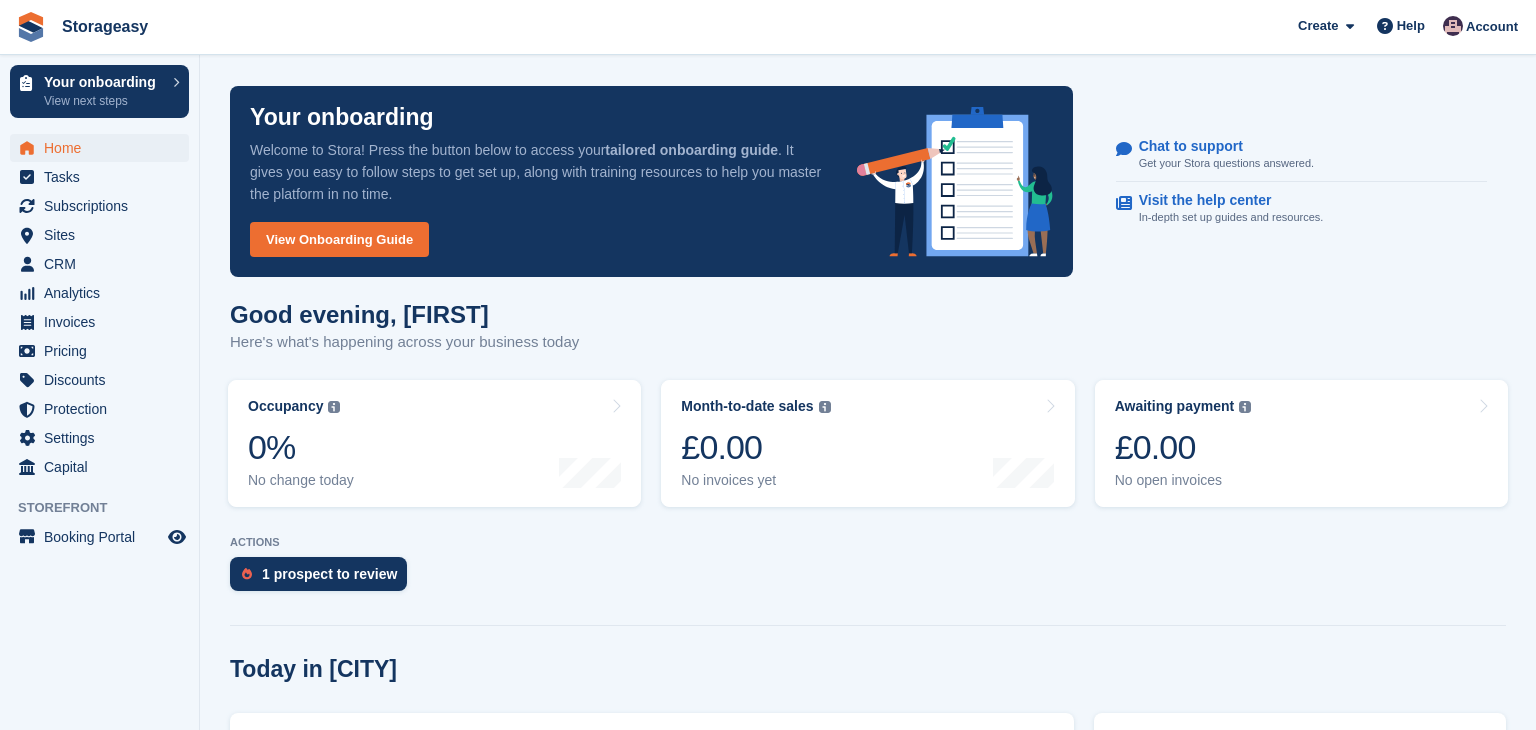 scroll, scrollTop: 0, scrollLeft: 0, axis: both 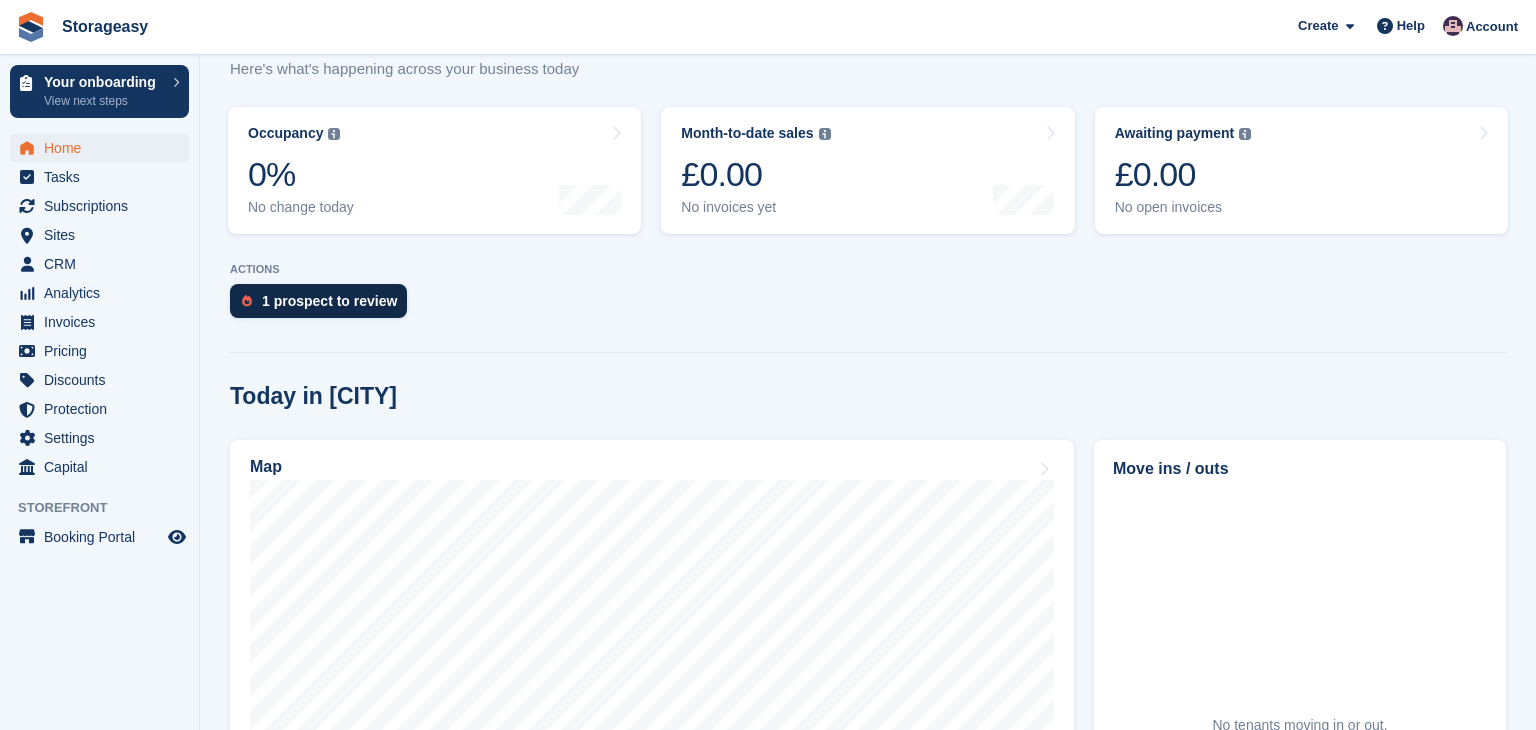 click on "1
prospect to review" at bounding box center [318, 301] 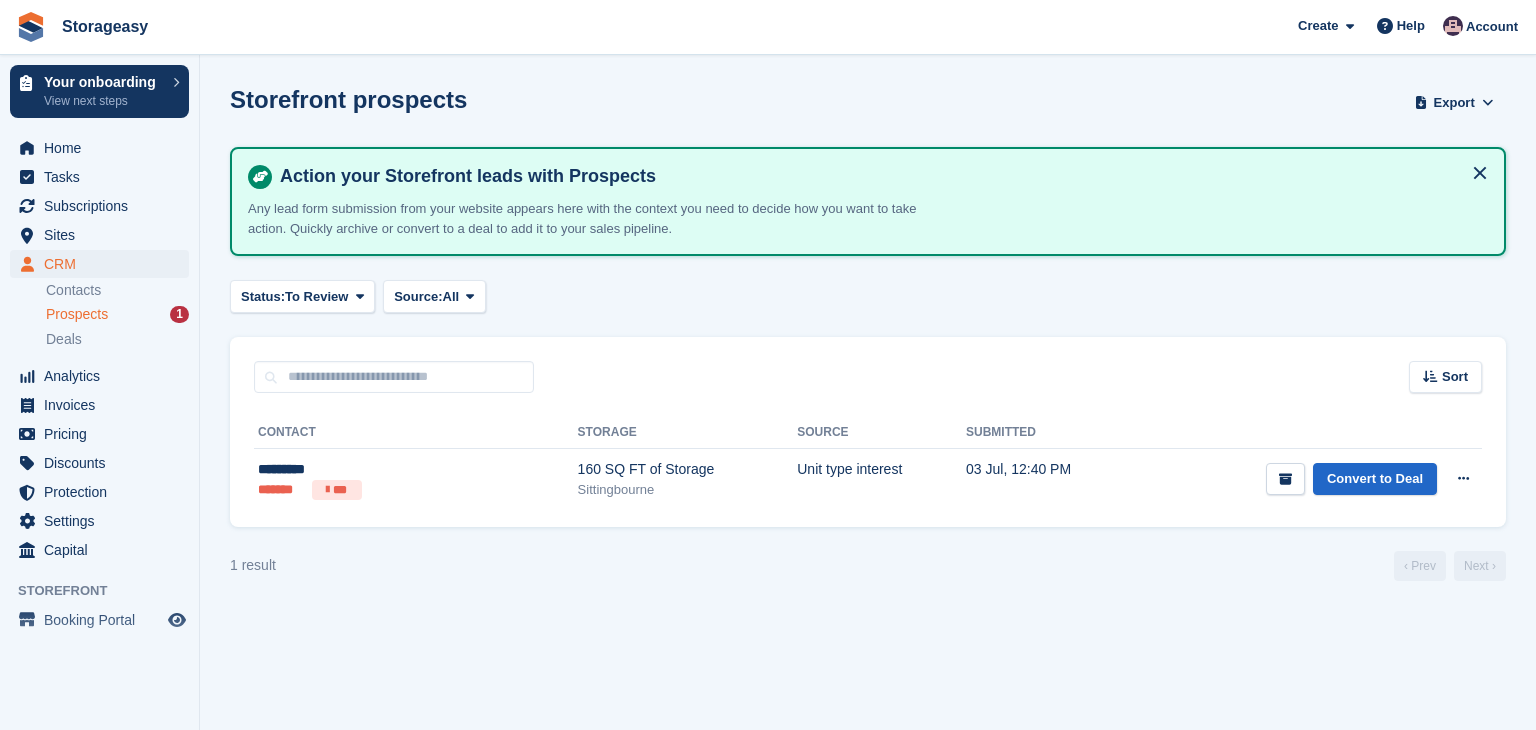 scroll, scrollTop: 0, scrollLeft: 0, axis: both 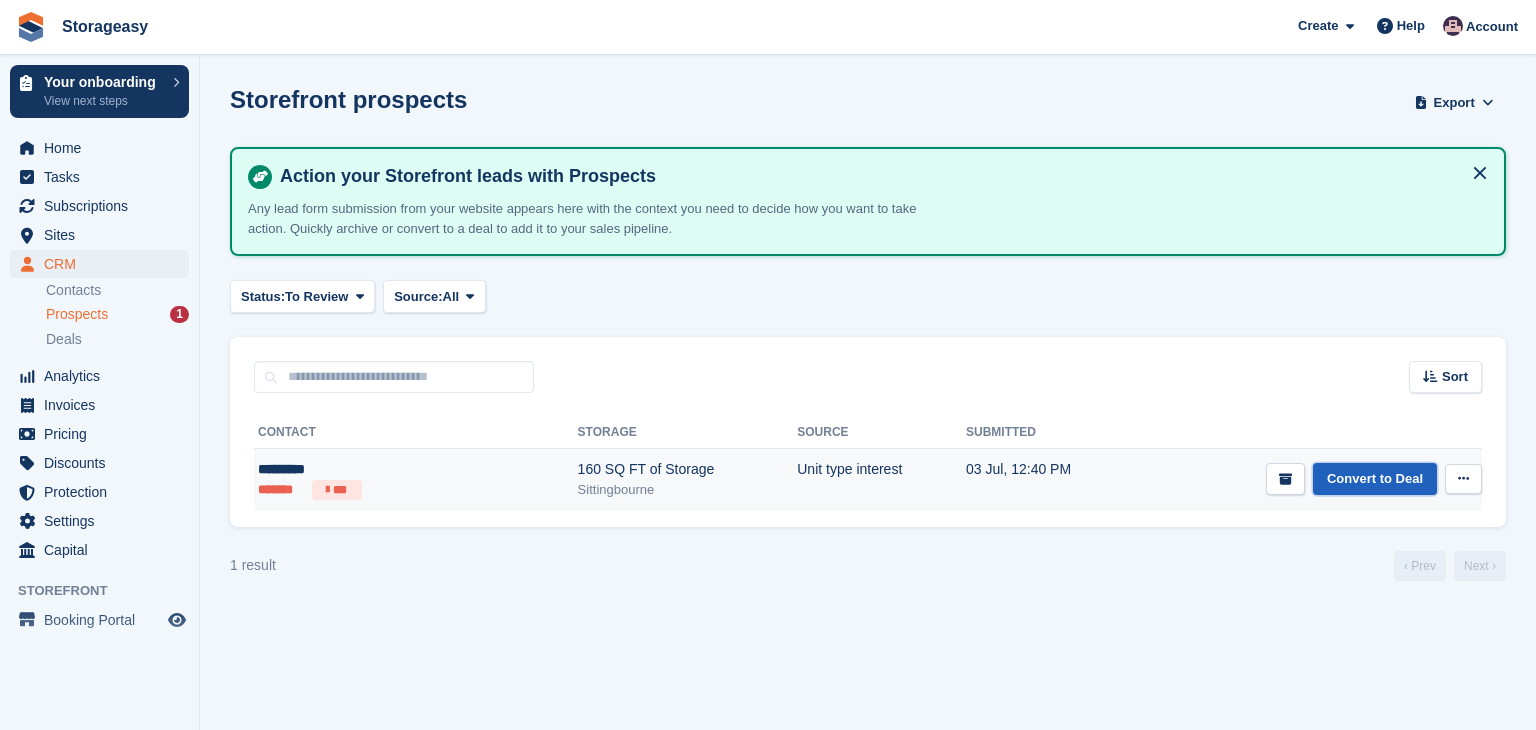 click on "Convert to Deal" at bounding box center (1375, 479) 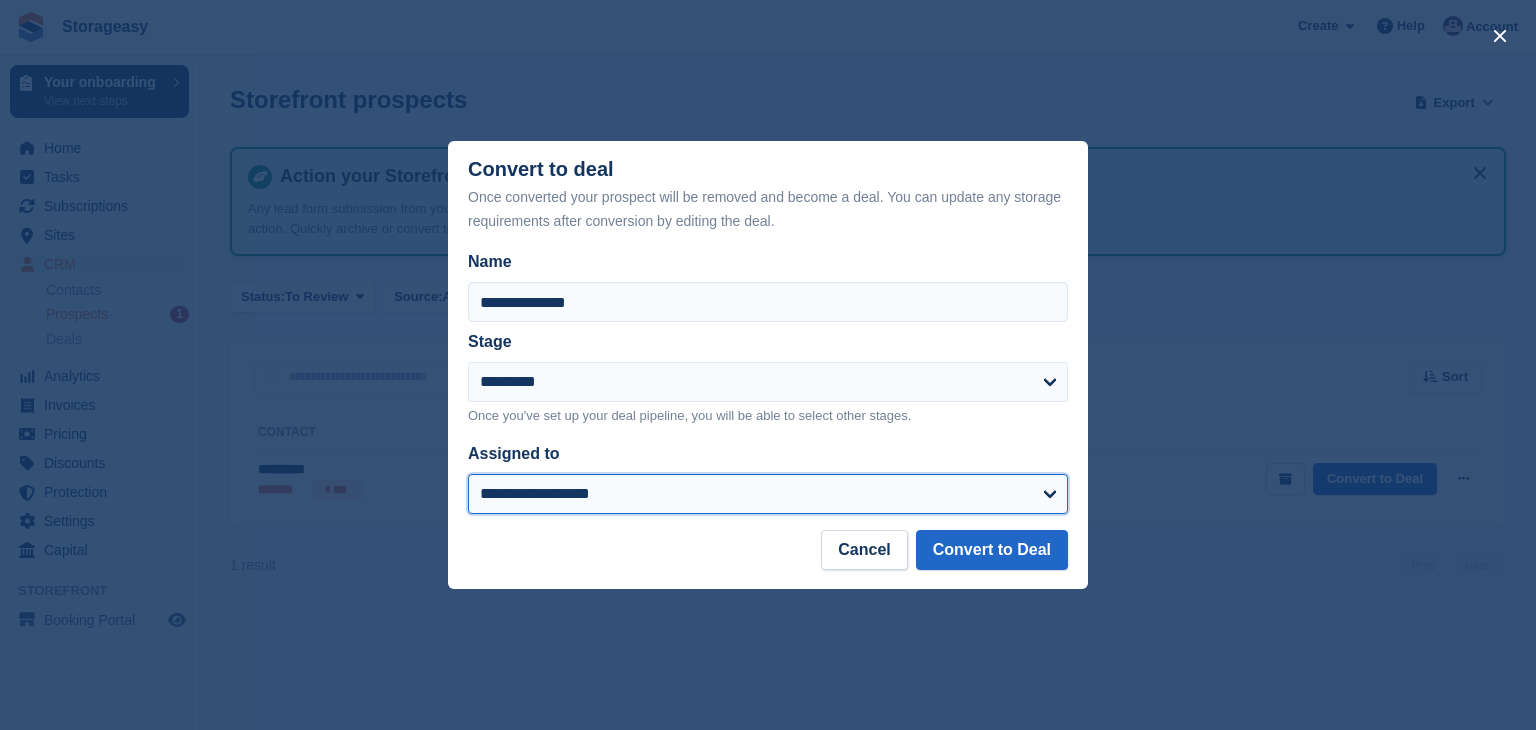 click on "**********" at bounding box center (768, 494) 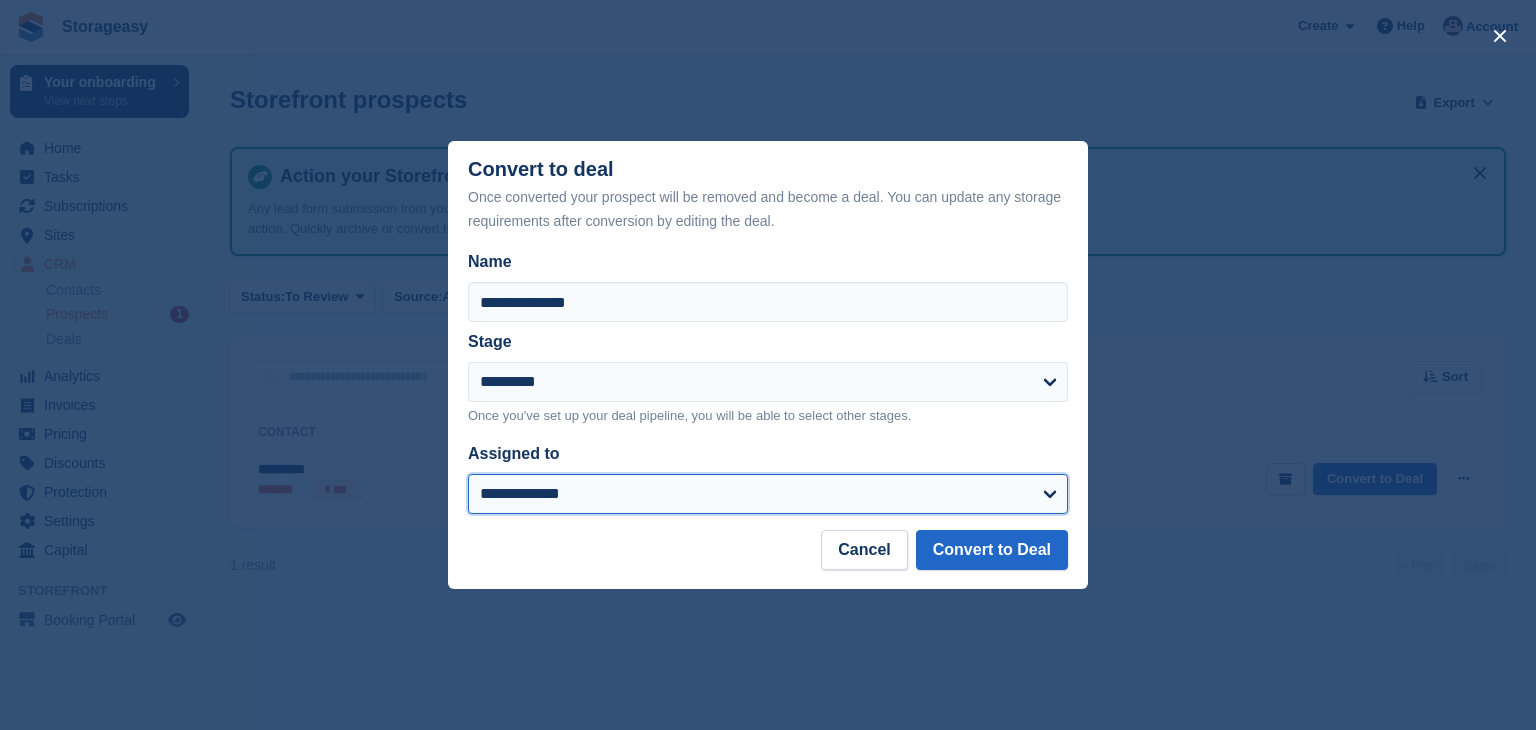 click on "**********" at bounding box center [768, 494] 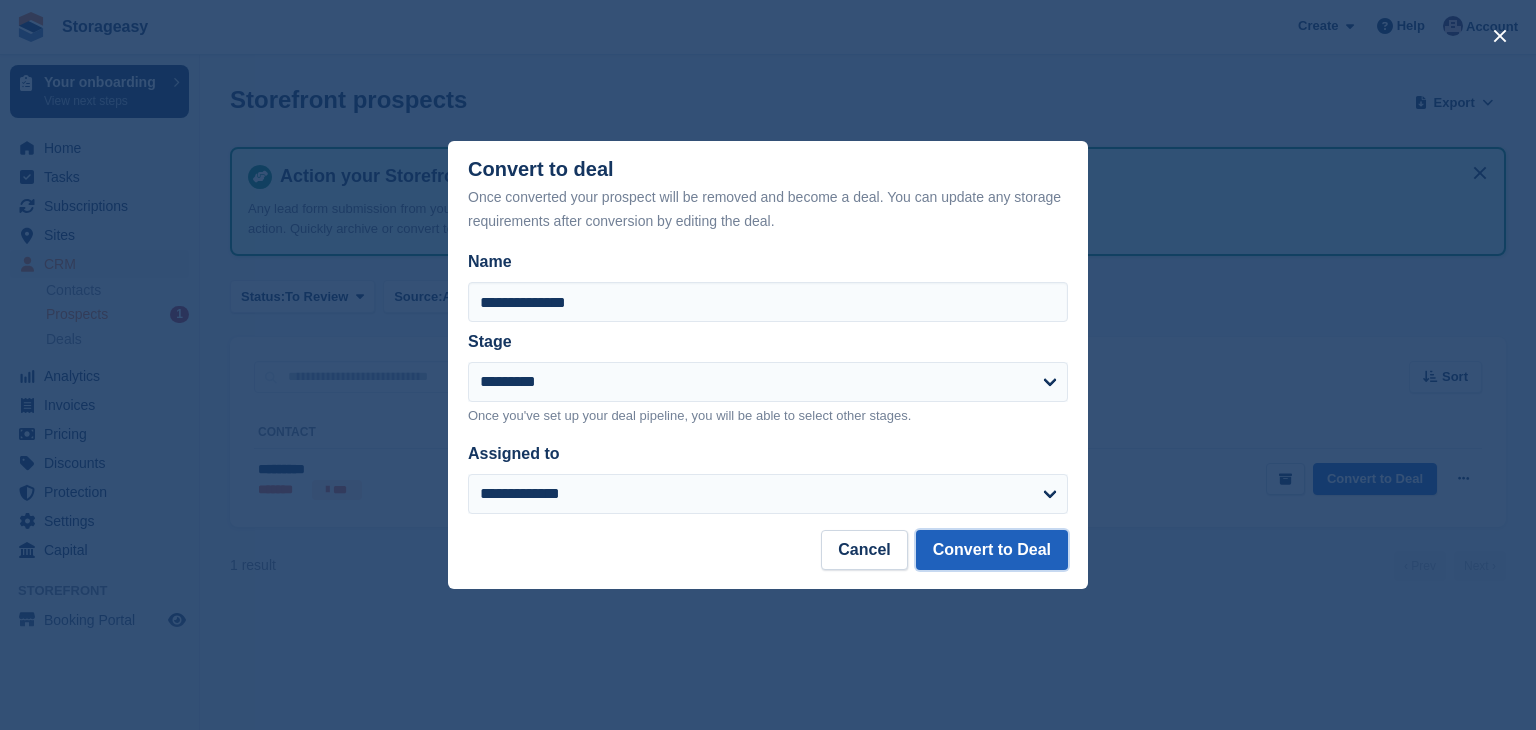 click on "Convert to Deal" at bounding box center [992, 550] 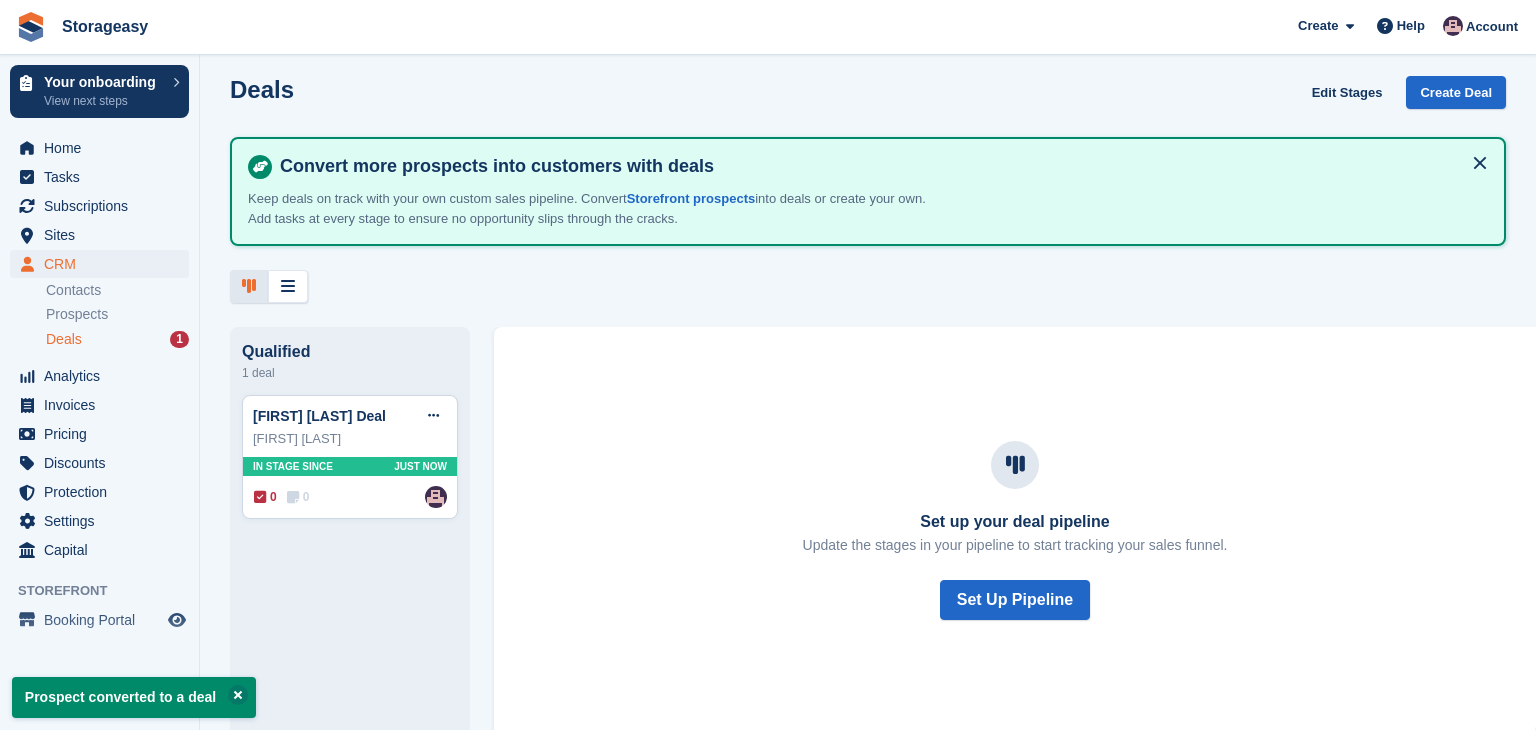 scroll, scrollTop: 12, scrollLeft: 0, axis: vertical 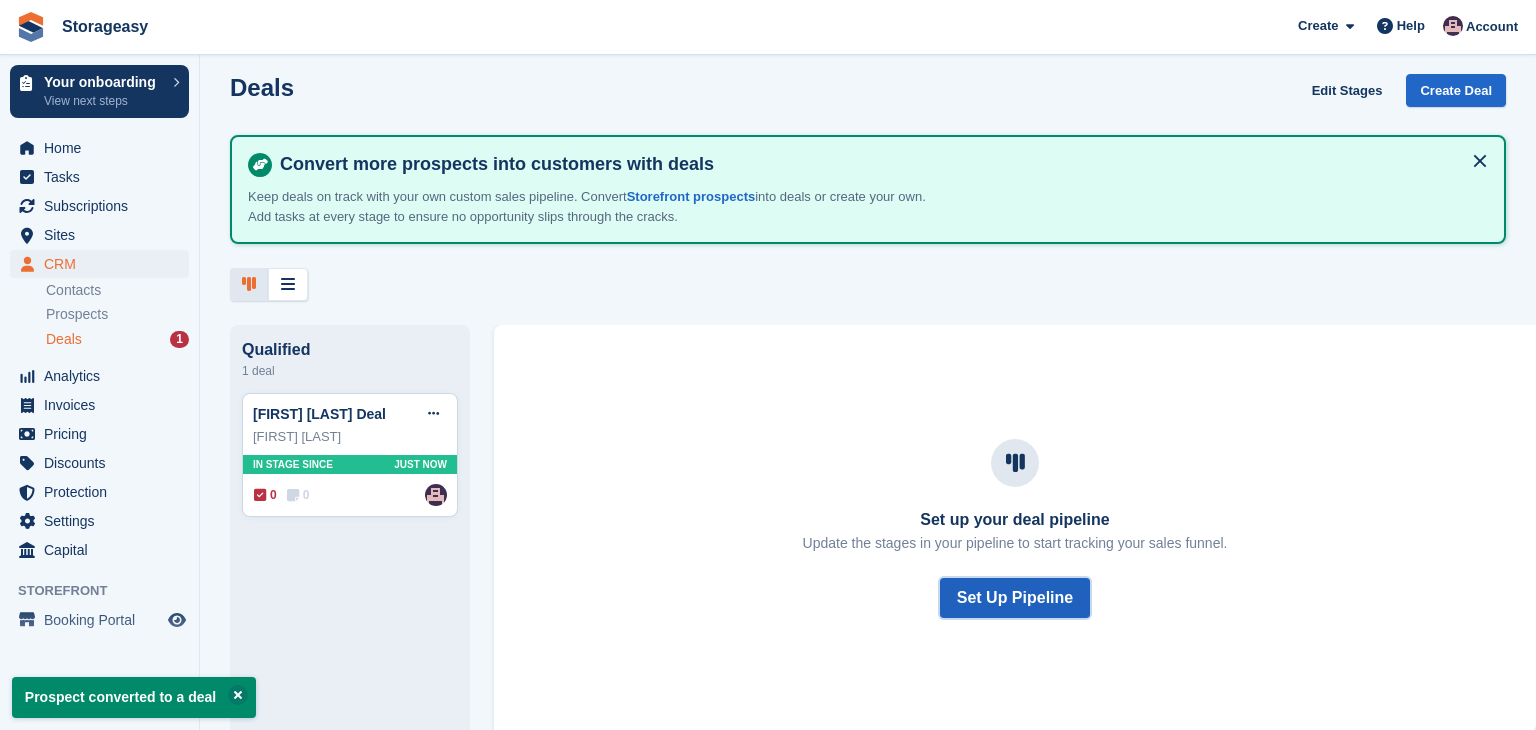 click on "Set Up Pipeline" at bounding box center [1015, 598] 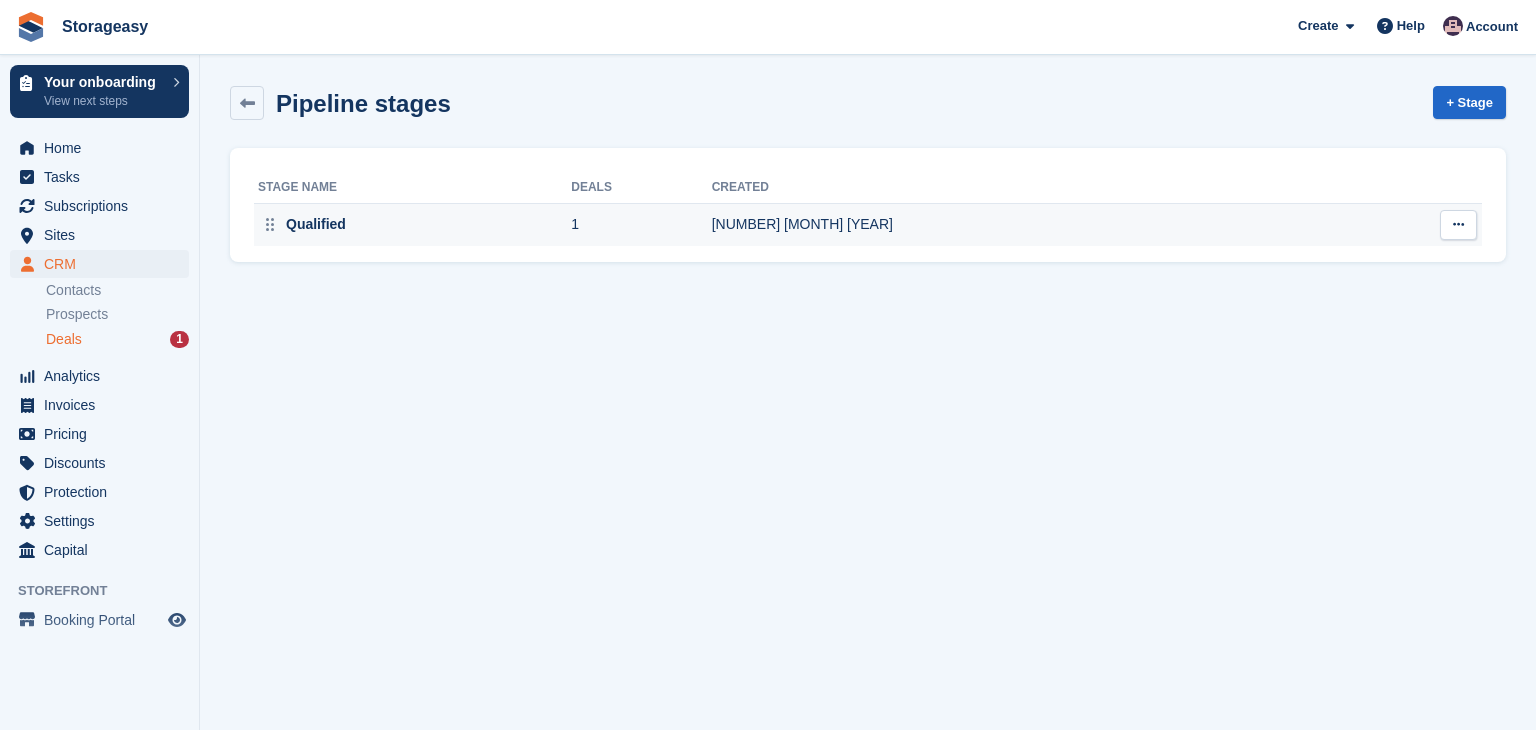 click on "Qualified" at bounding box center [414, 224] 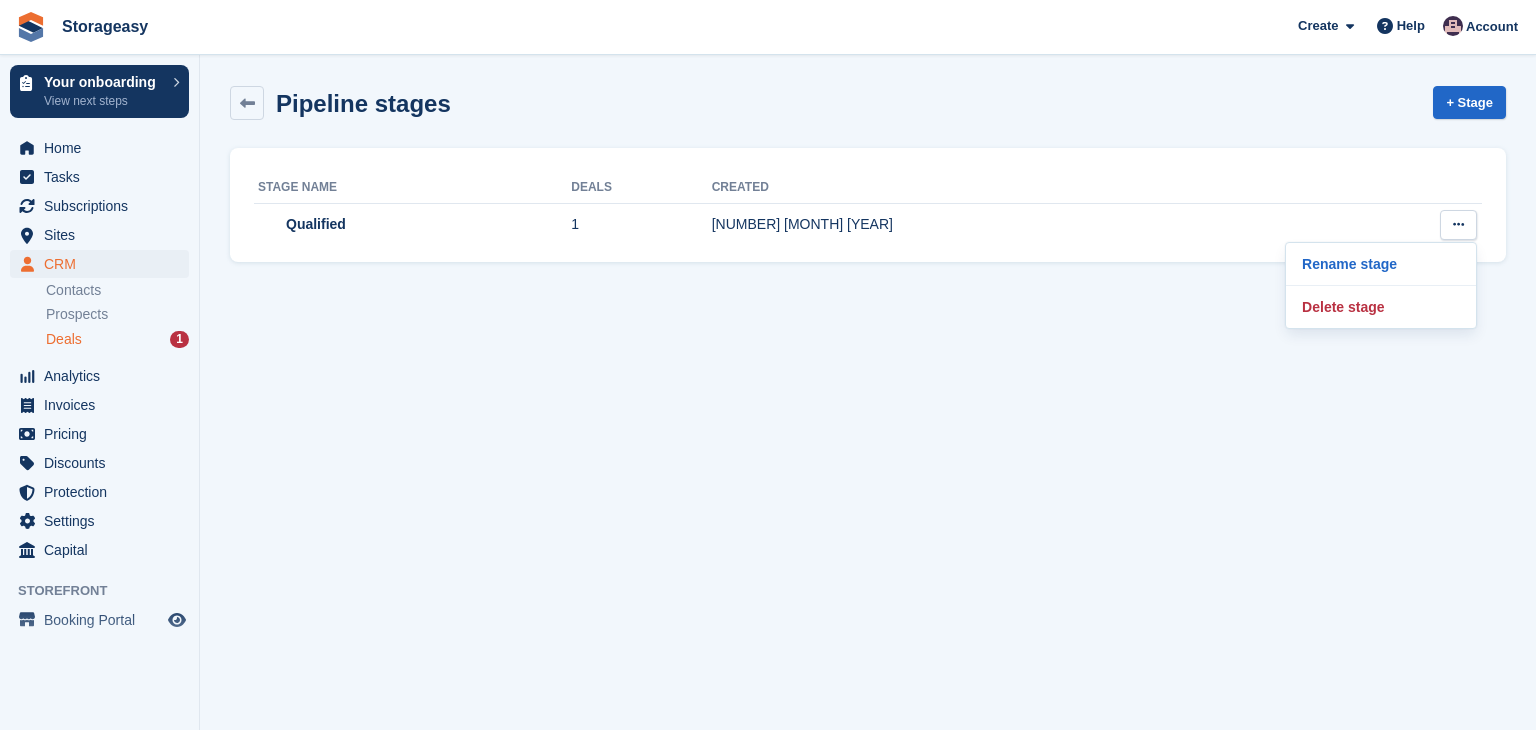 click on "Pipeline stages
+ Stage
Stage name
Deals
Created
Qualified
1
01 [MONTH] [YEAR]" at bounding box center [868, 365] 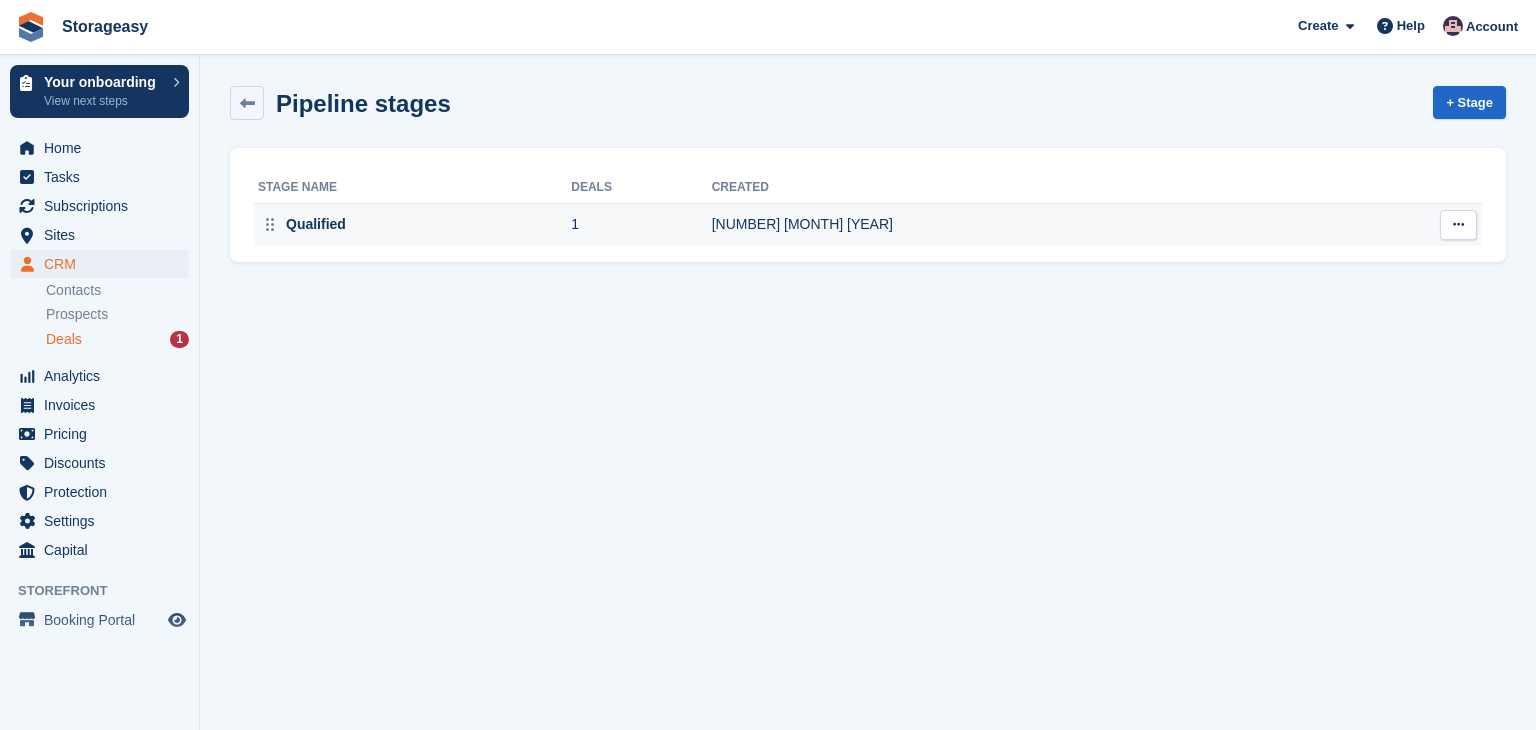 click at bounding box center [1458, 225] 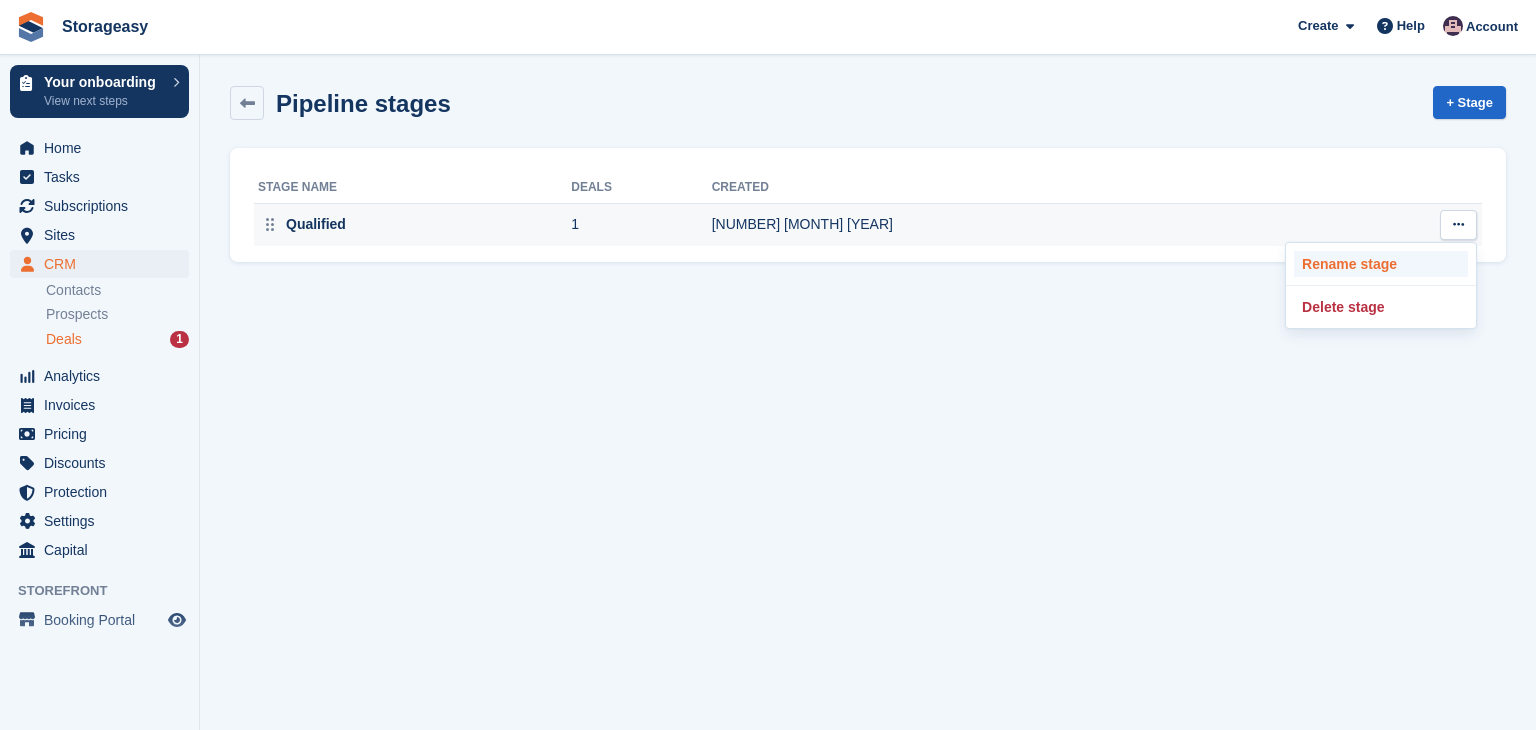 click on "Rename stage" at bounding box center [1381, 264] 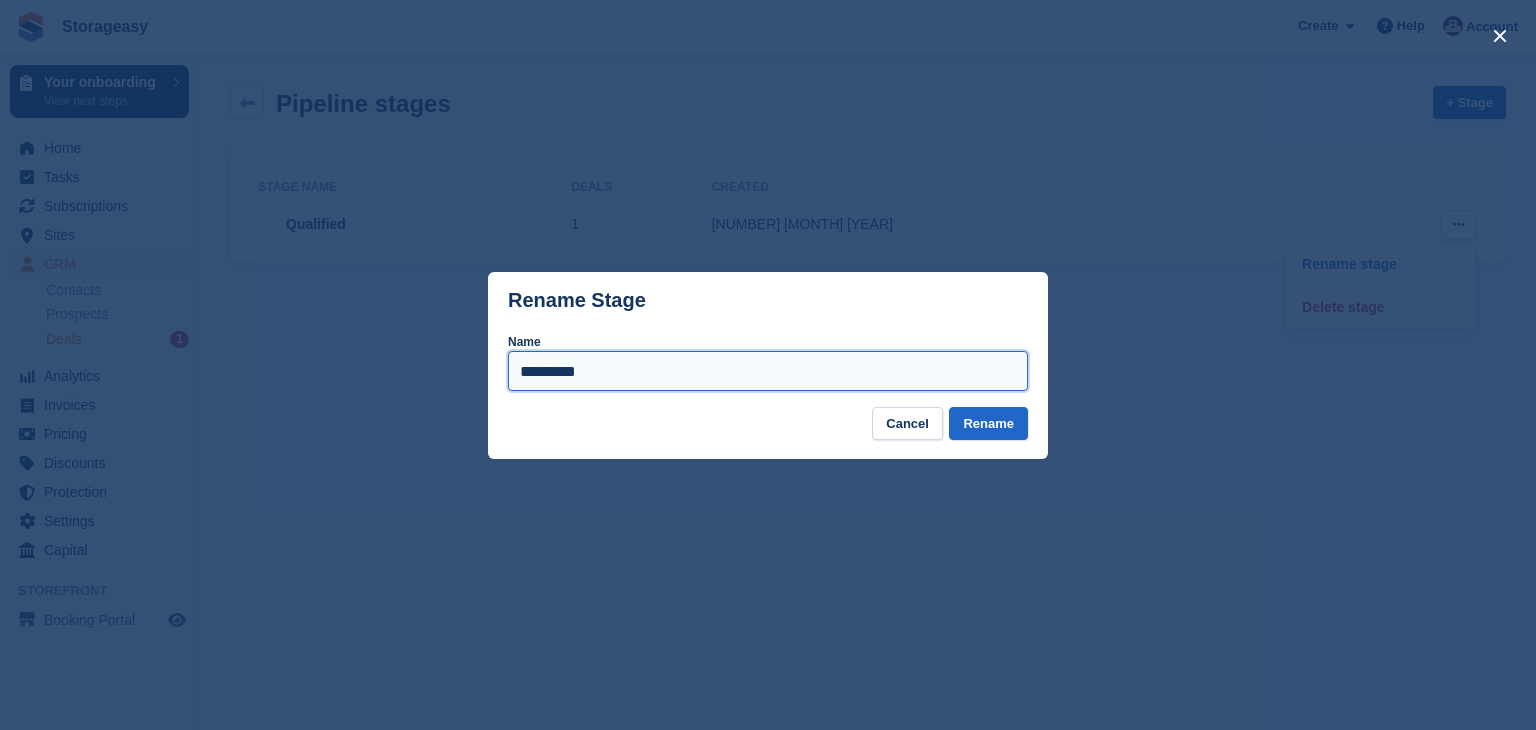 drag, startPoint x: 595, startPoint y: 379, endPoint x: 495, endPoint y: 366, distance: 100.84146 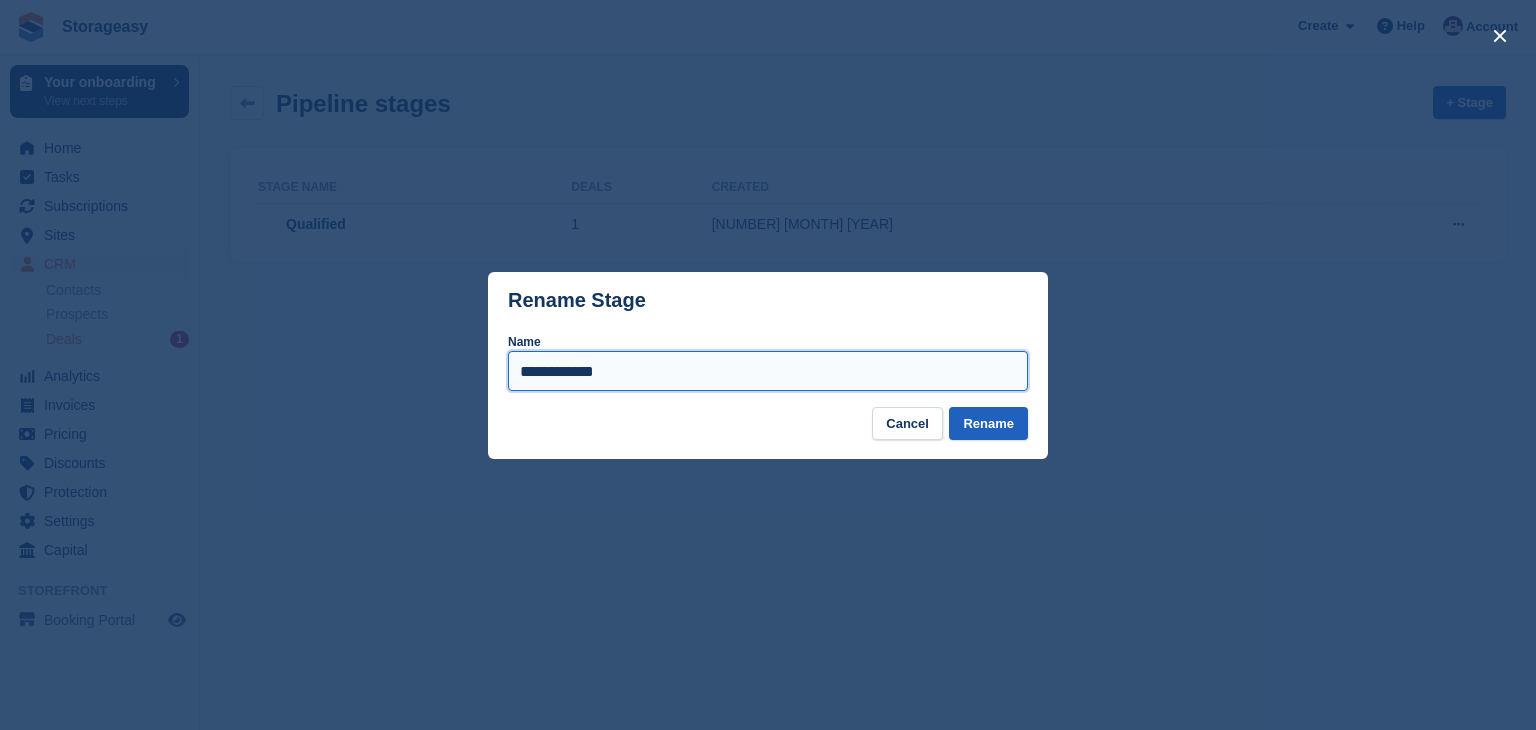 type on "**********" 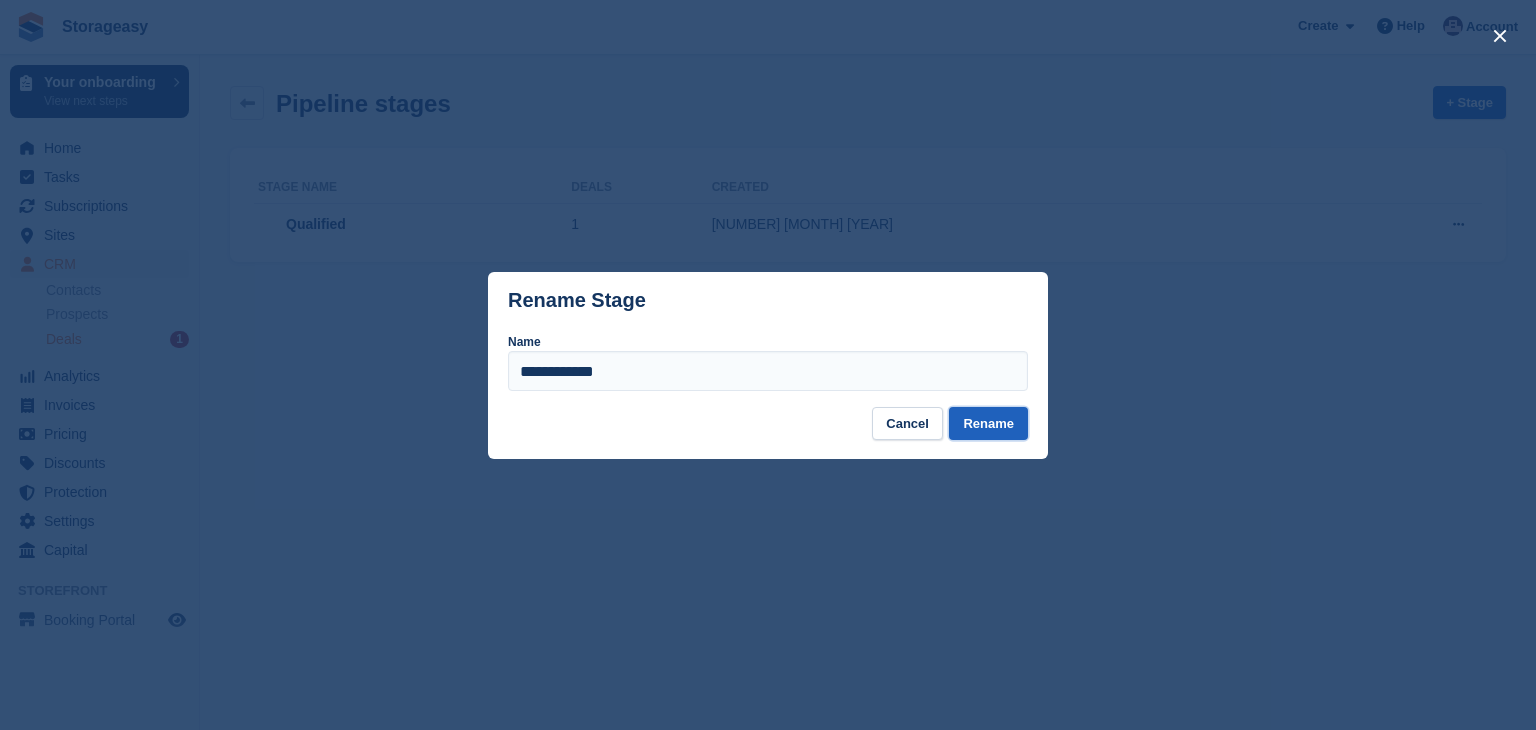 click on "Rename" at bounding box center [988, 423] 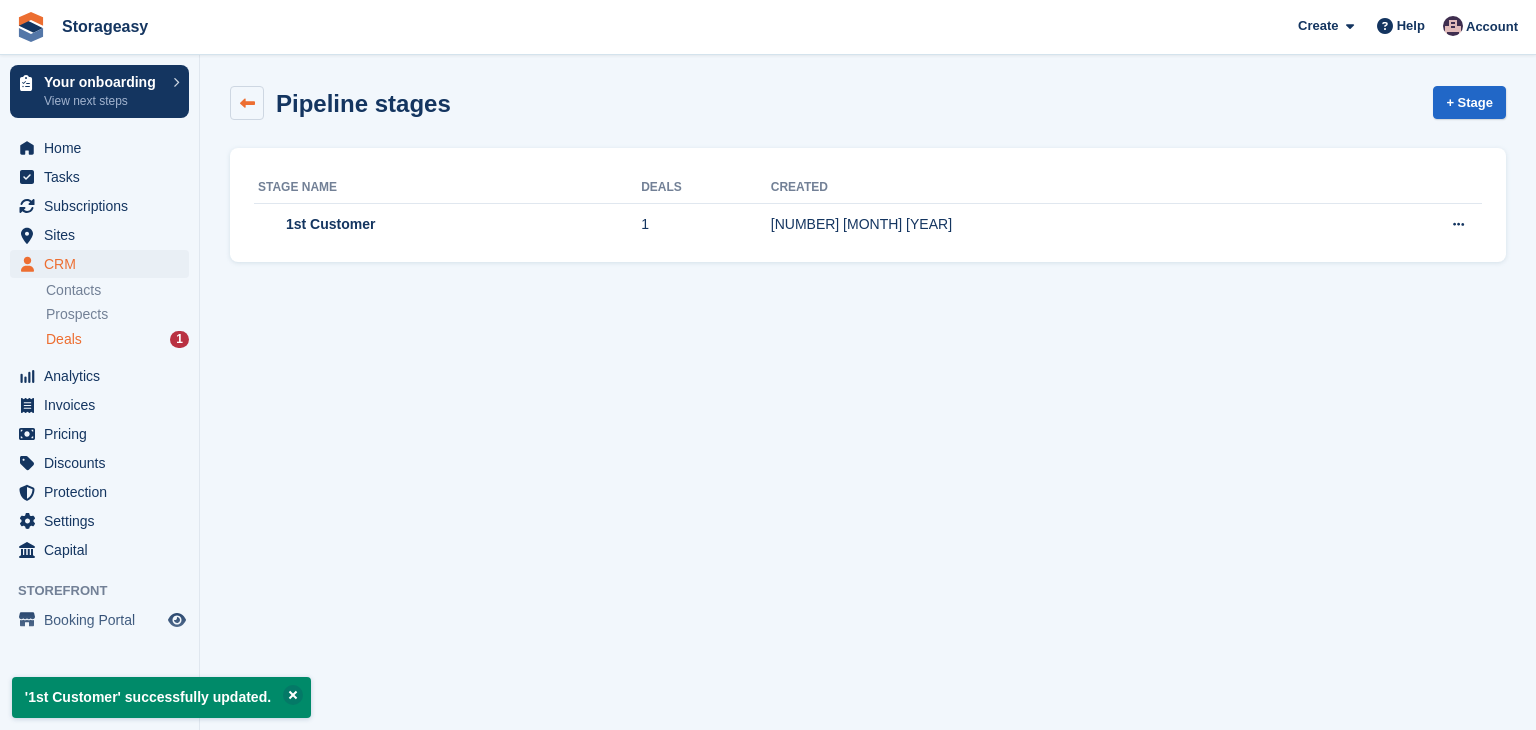 click at bounding box center [247, 103] 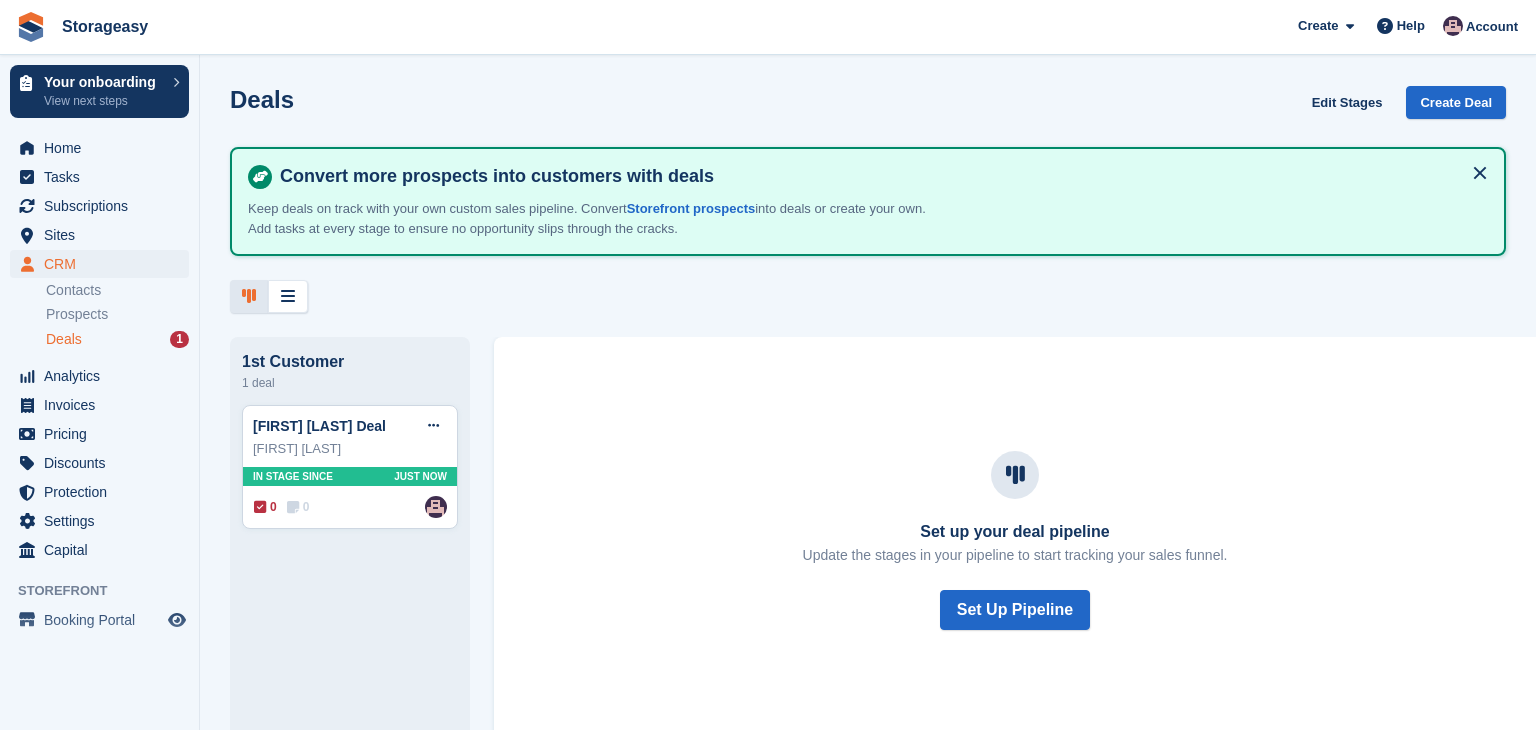 scroll, scrollTop: 12, scrollLeft: 0, axis: vertical 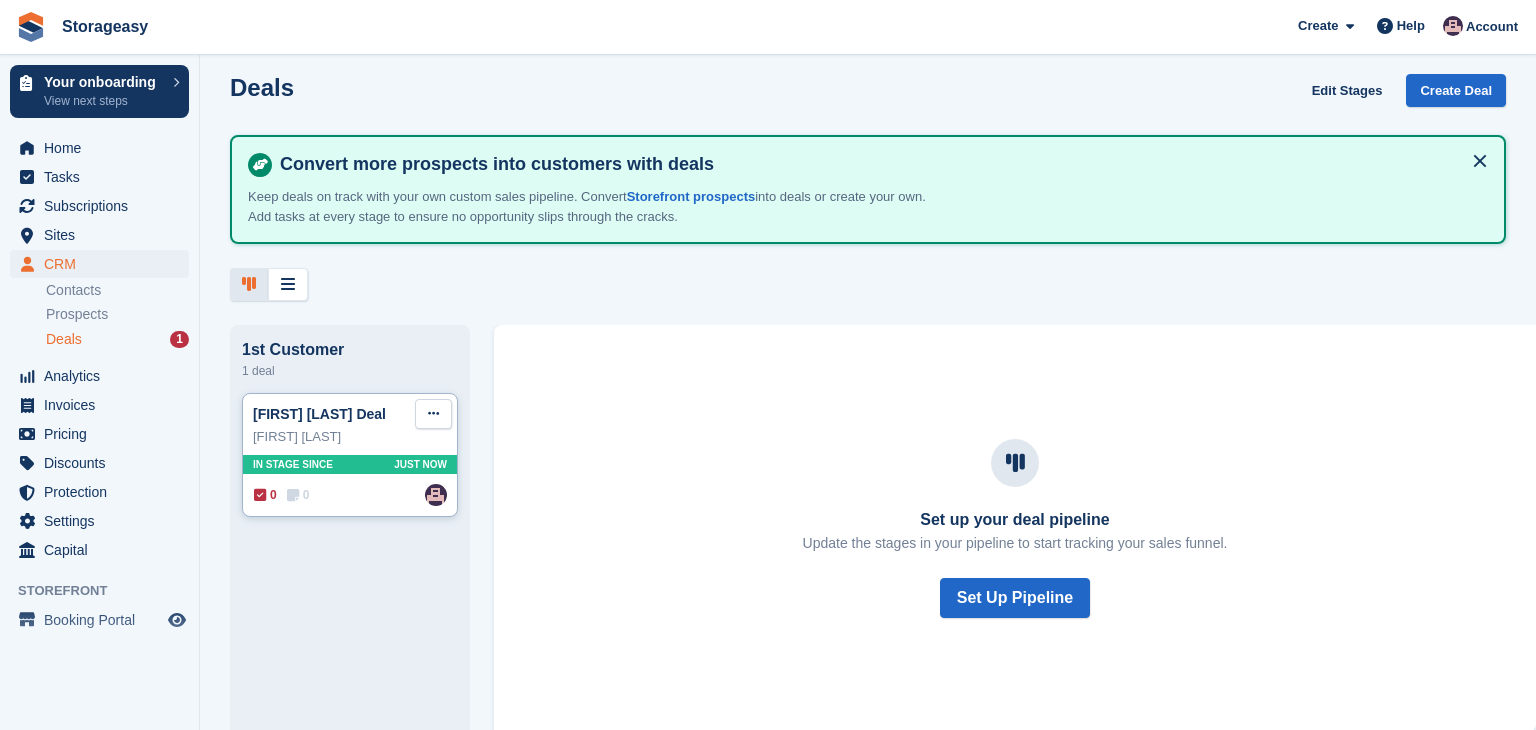 click at bounding box center (433, 414) 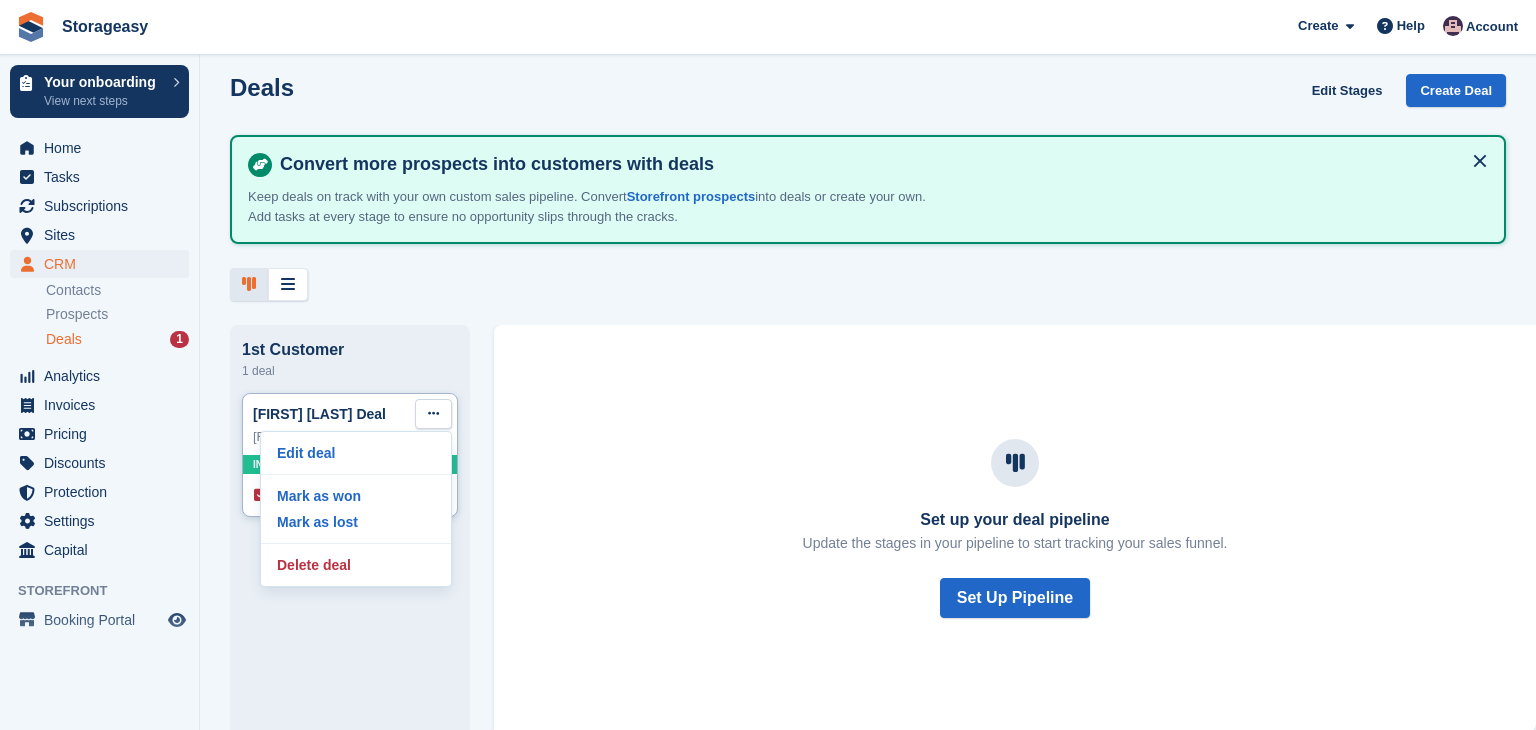 click at bounding box center [433, 414] 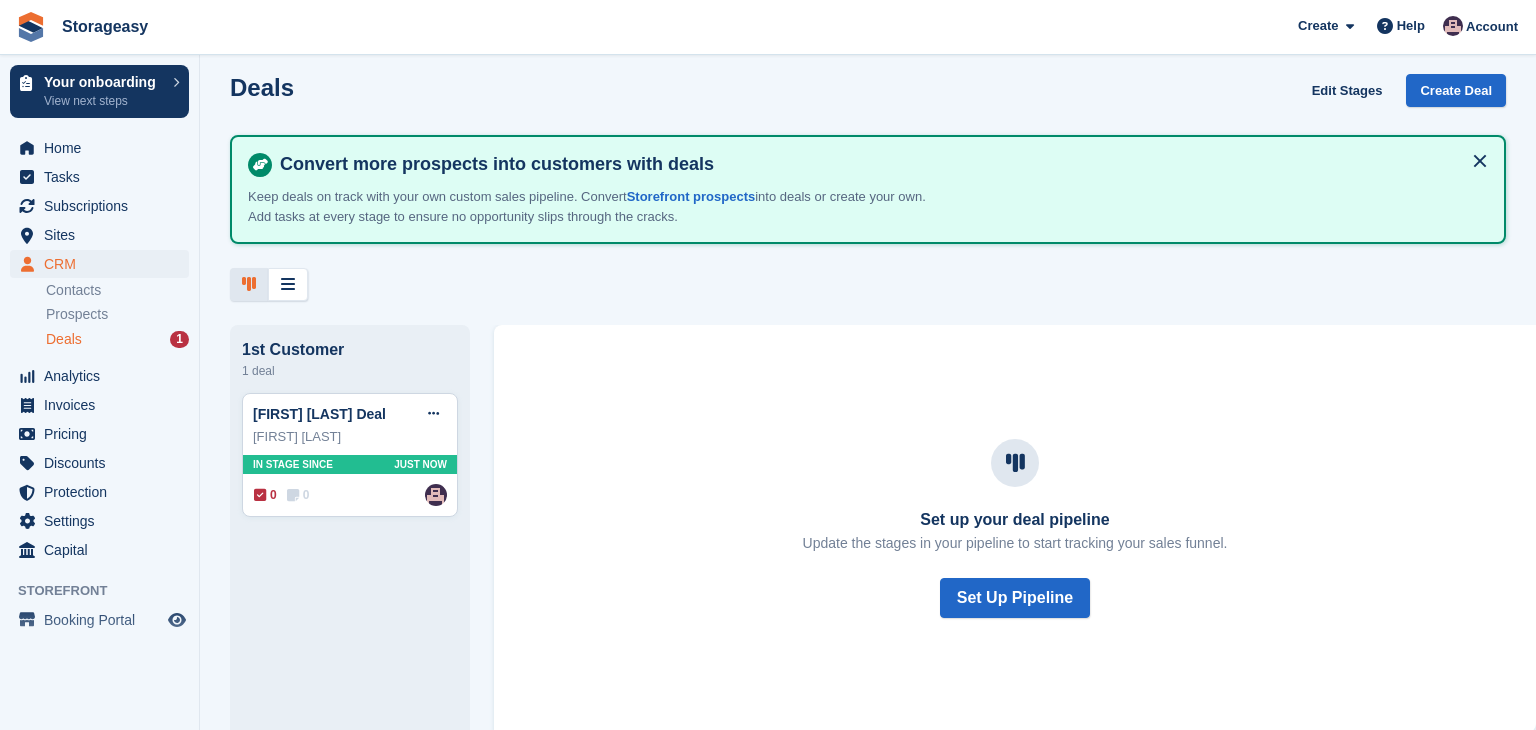 click on "Deals
1" at bounding box center [117, 339] 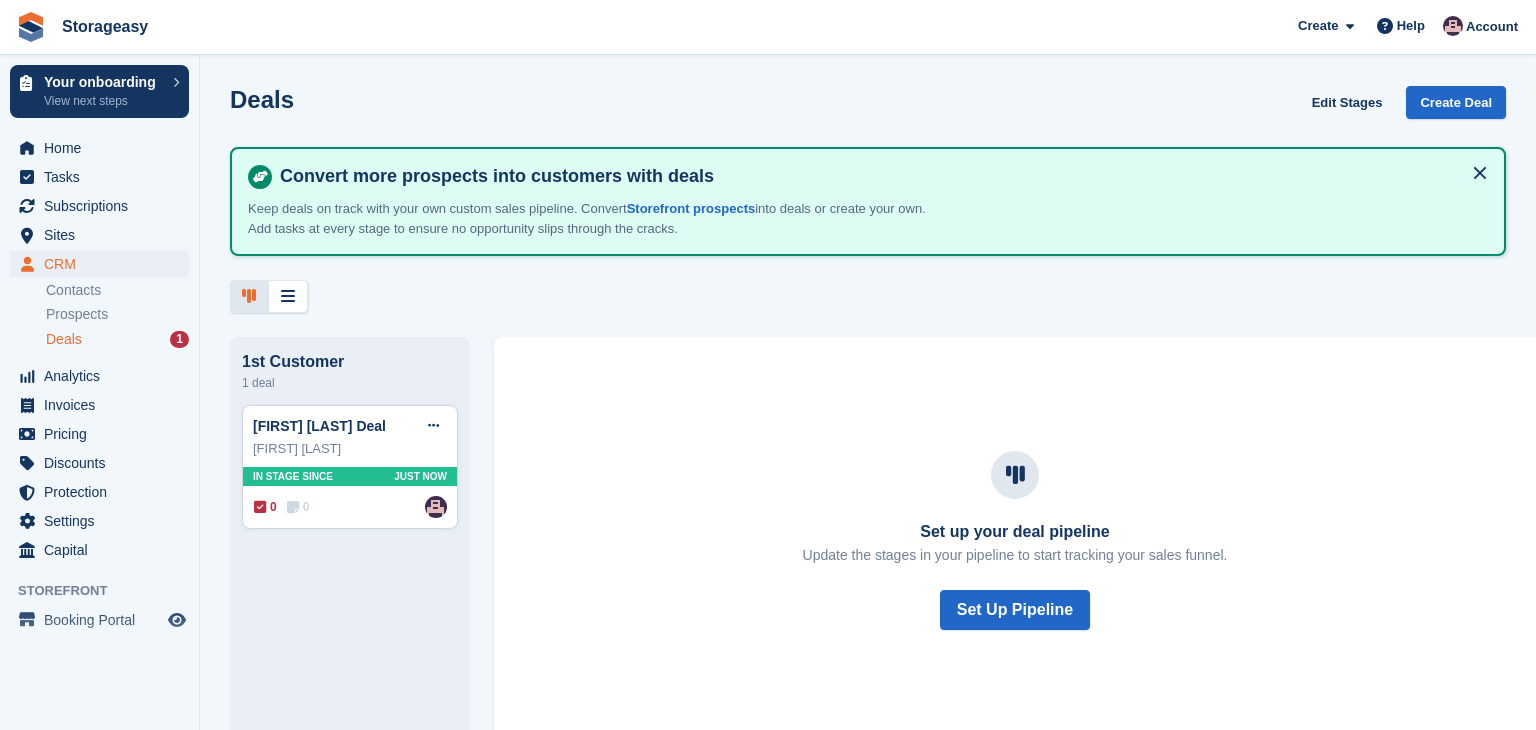 click on "Deals
1" at bounding box center [117, 339] 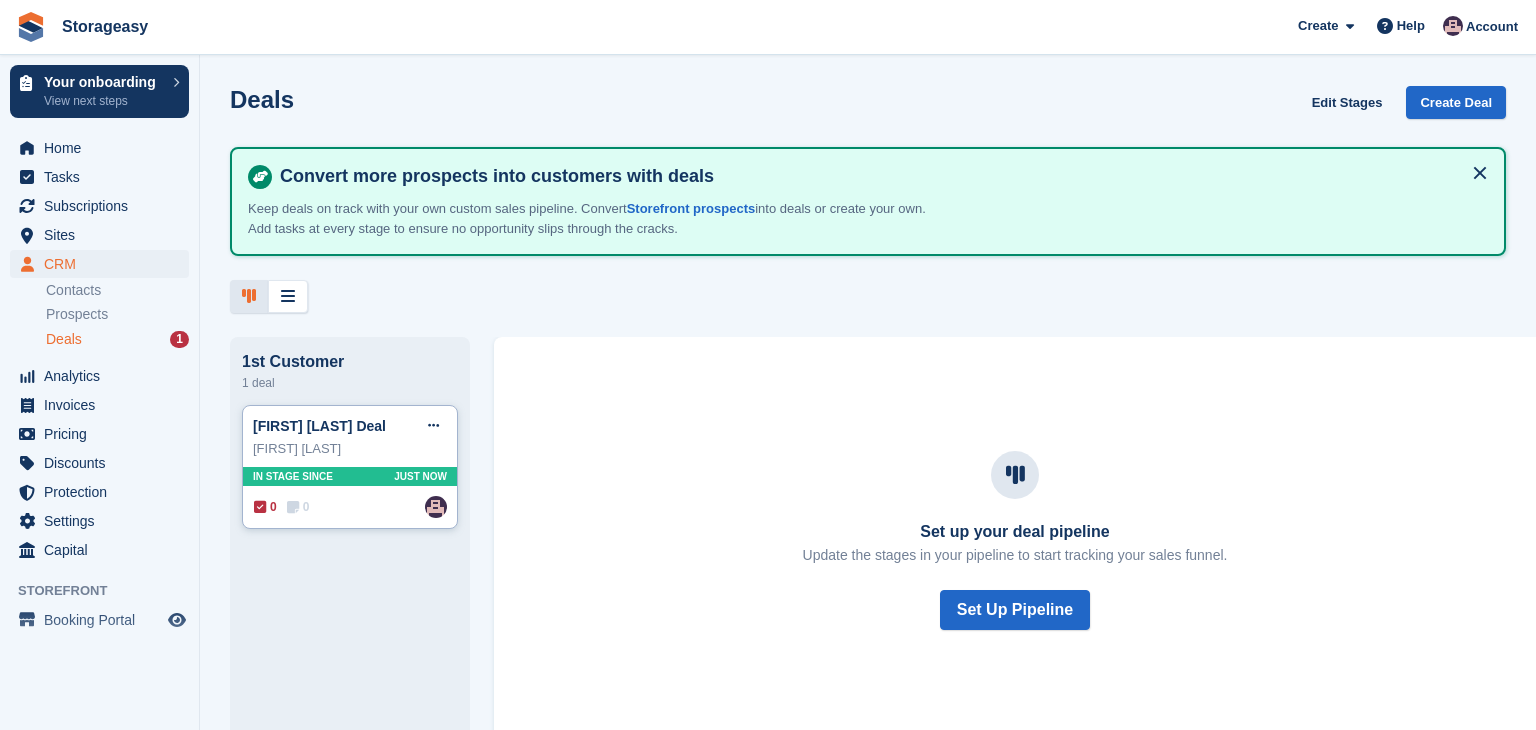 click on "In stage since Just now" at bounding box center [350, 476] 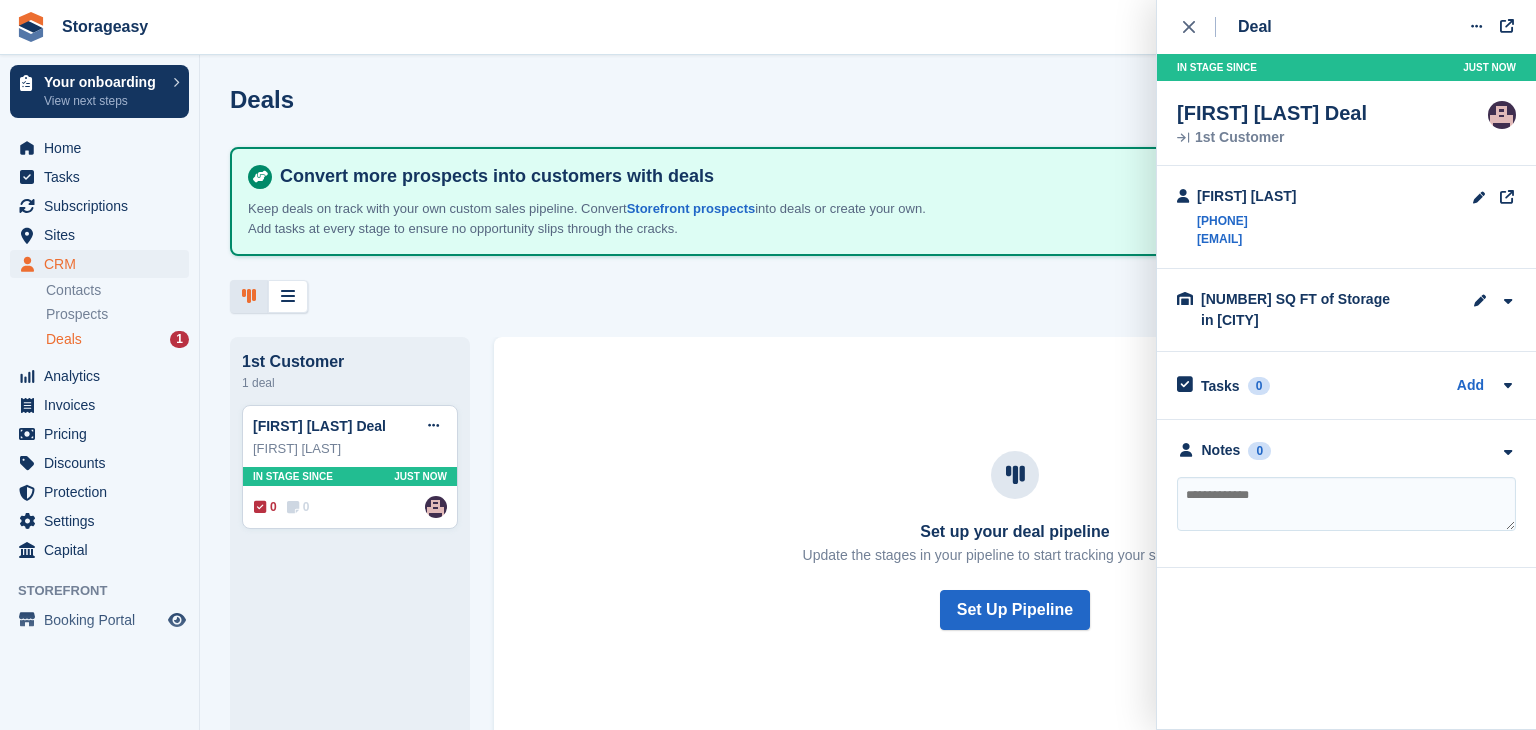 click at bounding box center (1346, 504) 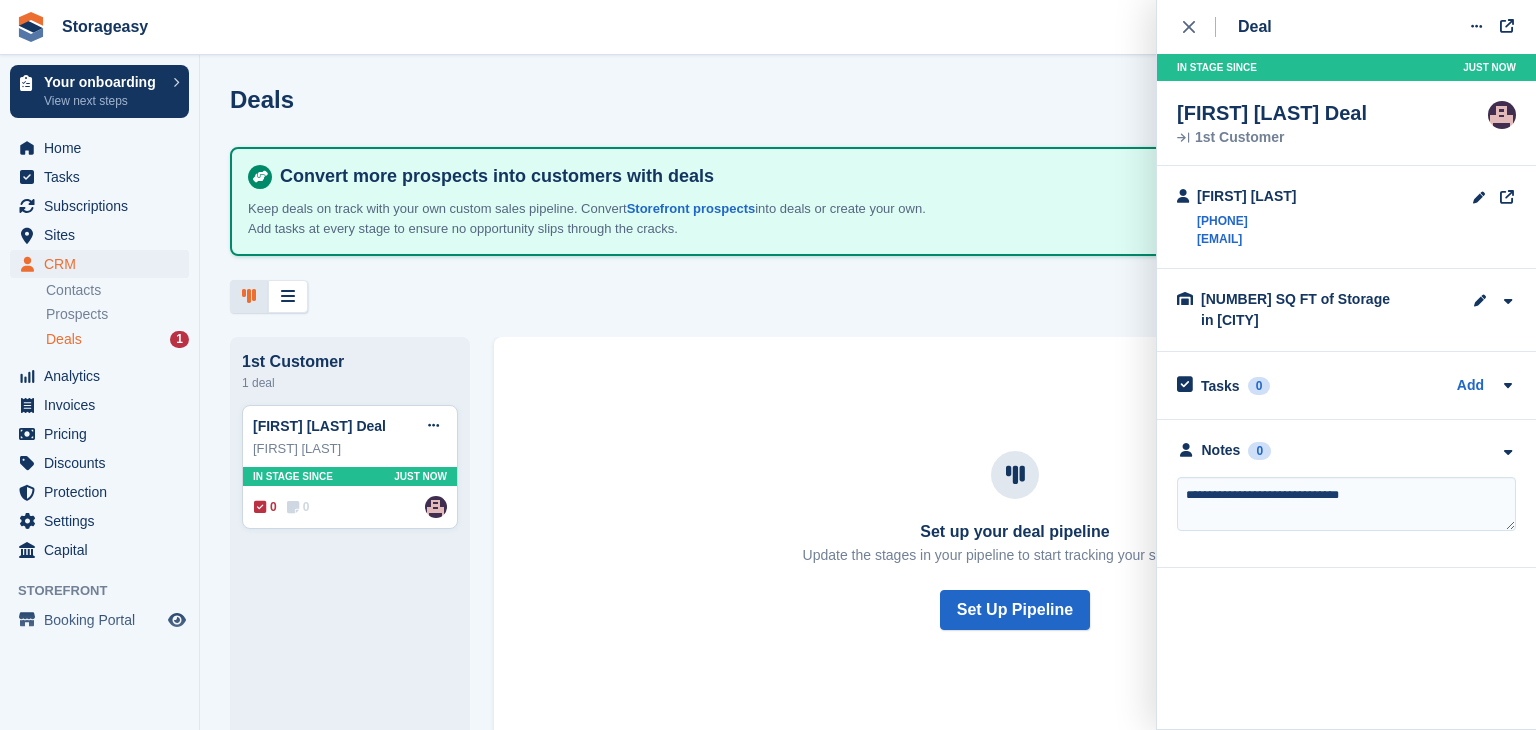 type on "**********" 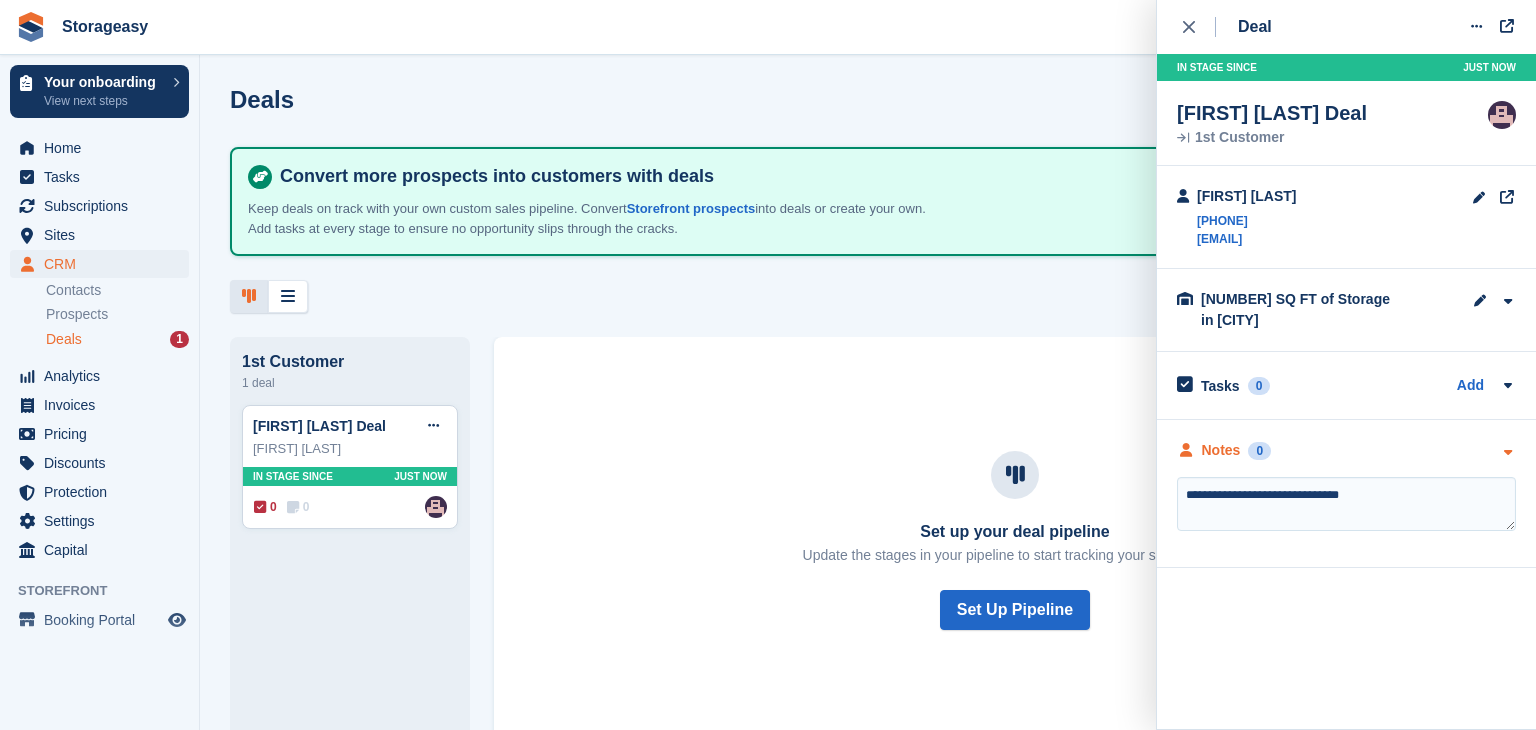 click at bounding box center (1507, 452) 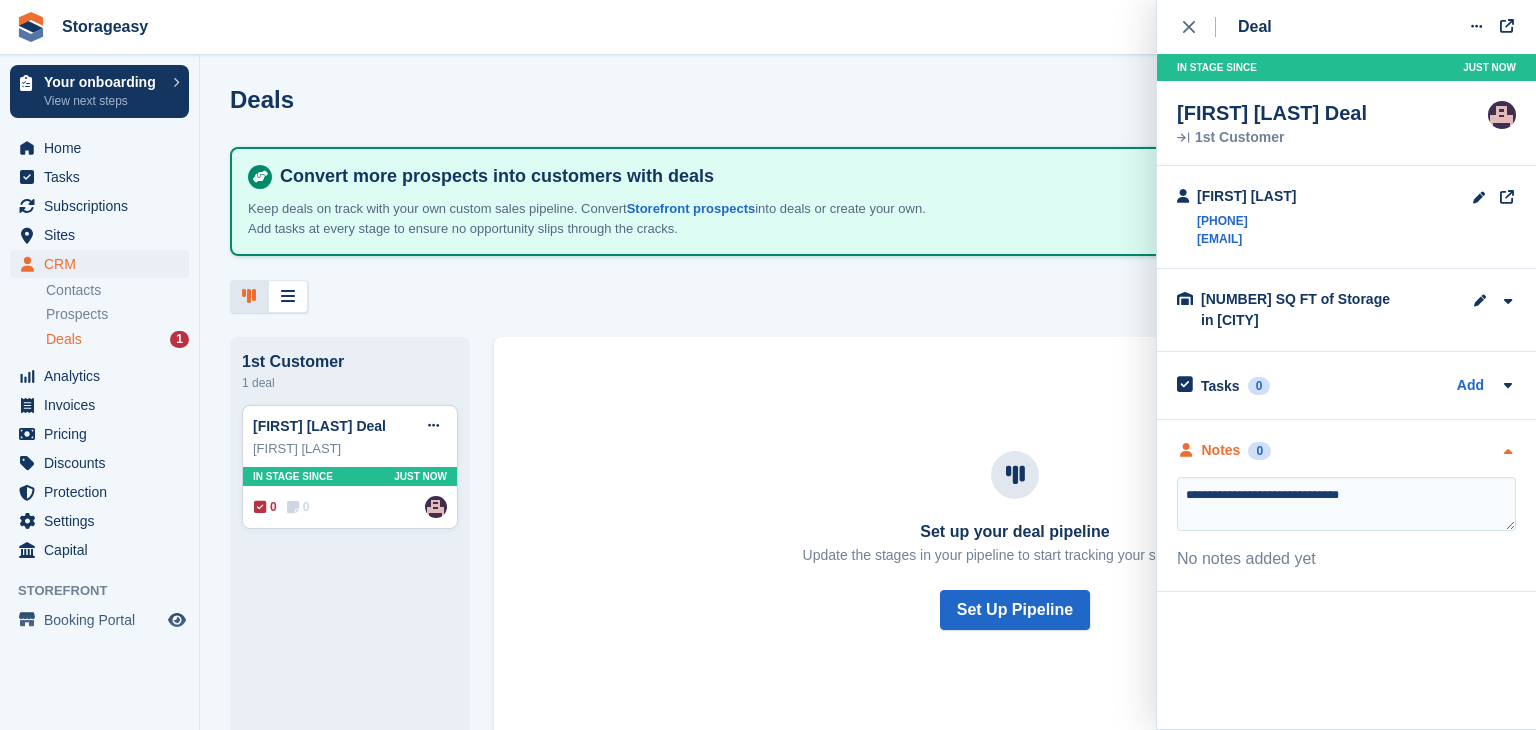 click at bounding box center [1507, 452] 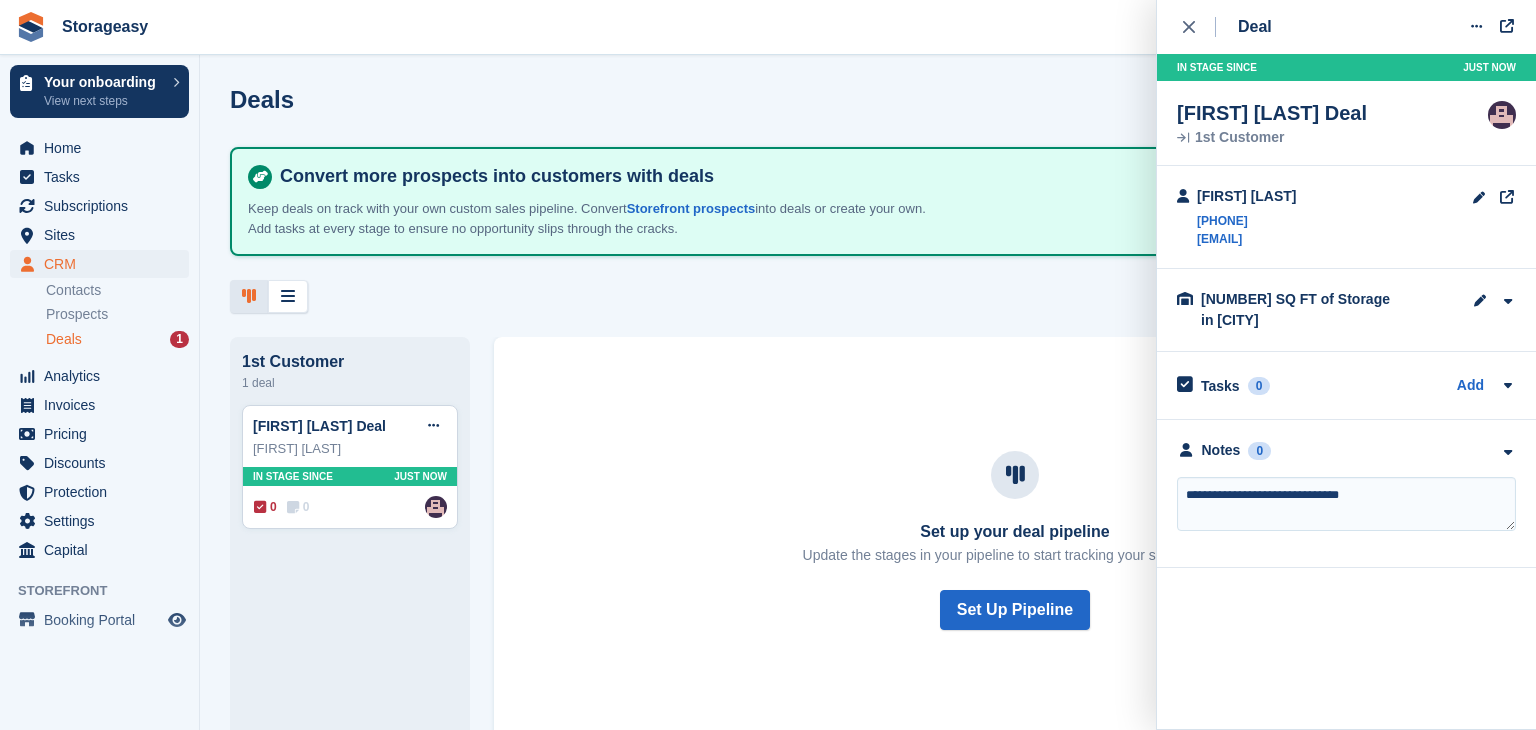 click on "**********" at bounding box center (1346, 504) 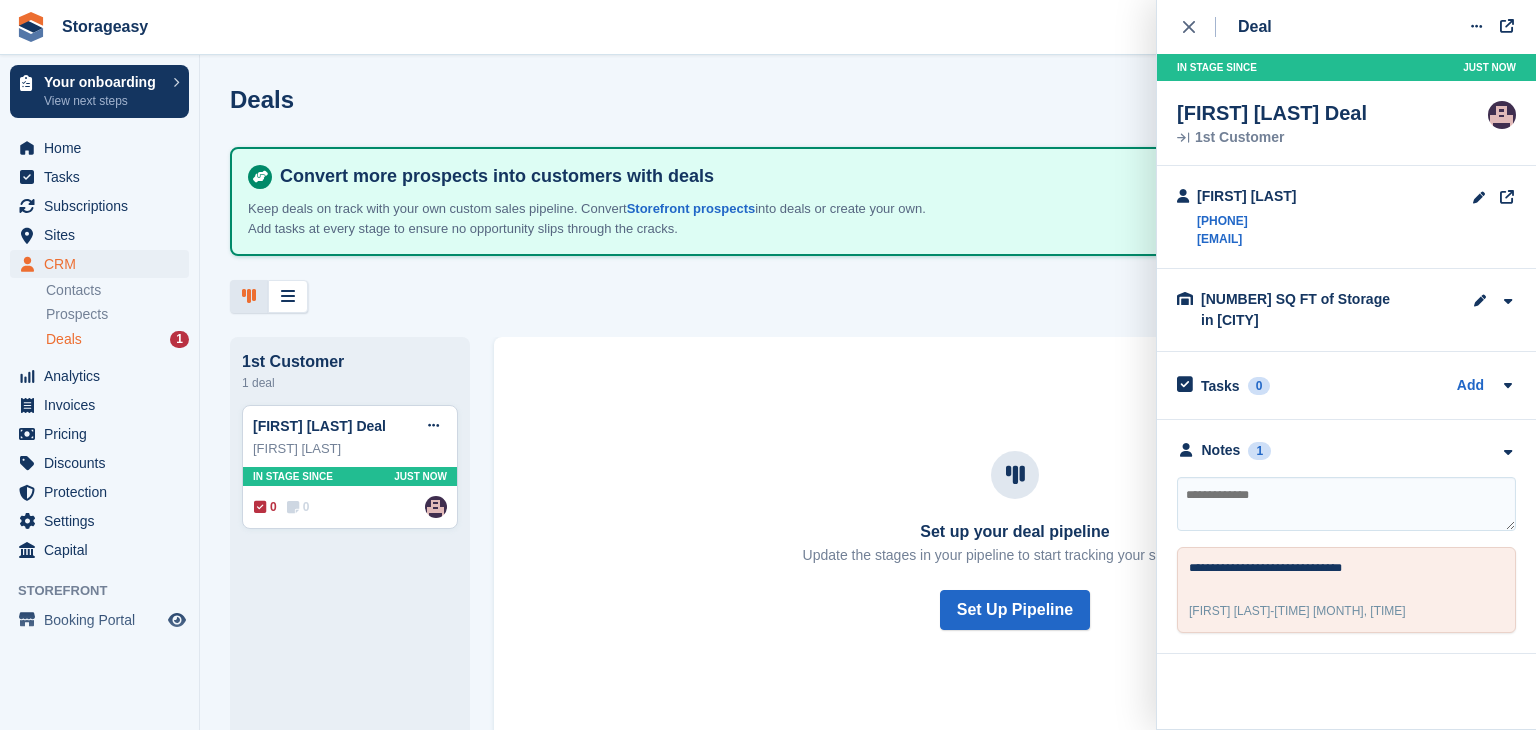scroll, scrollTop: 12, scrollLeft: 0, axis: vertical 